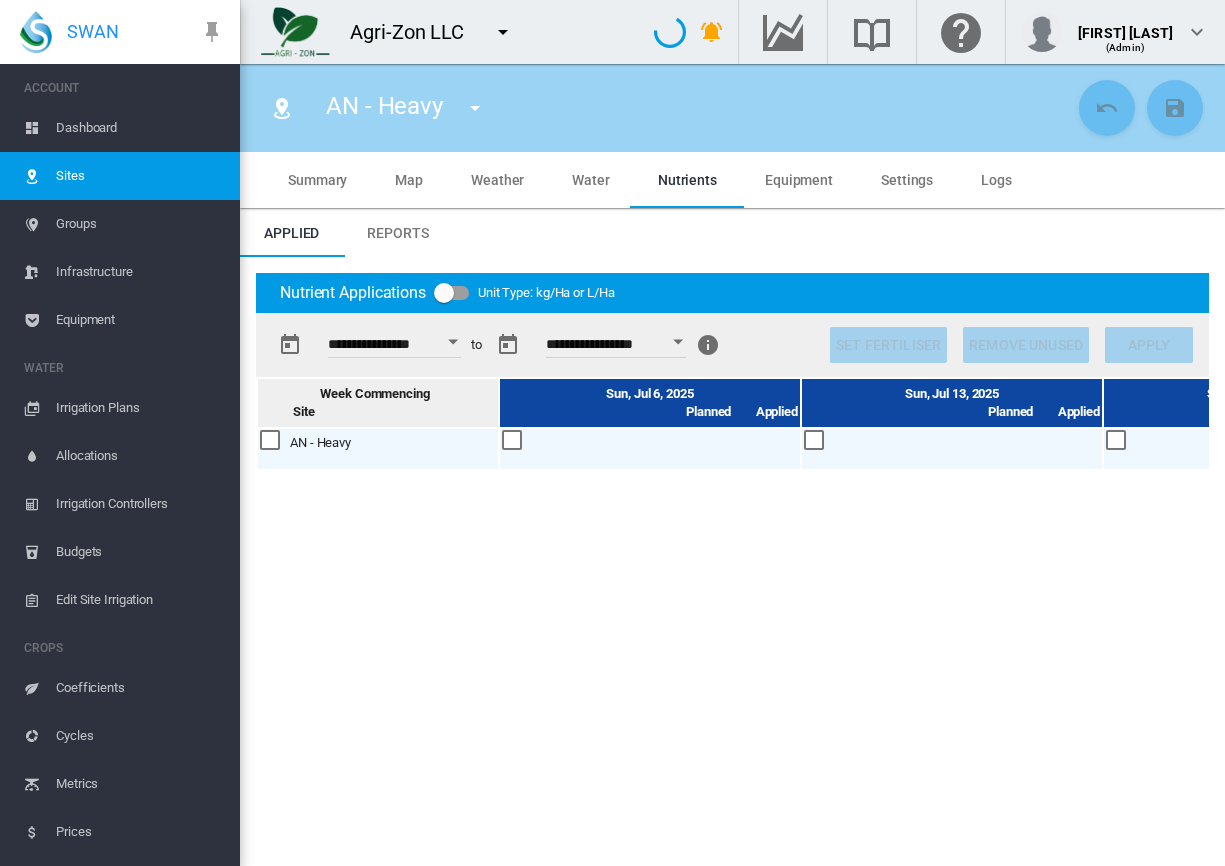 scroll, scrollTop: 0, scrollLeft: 0, axis: both 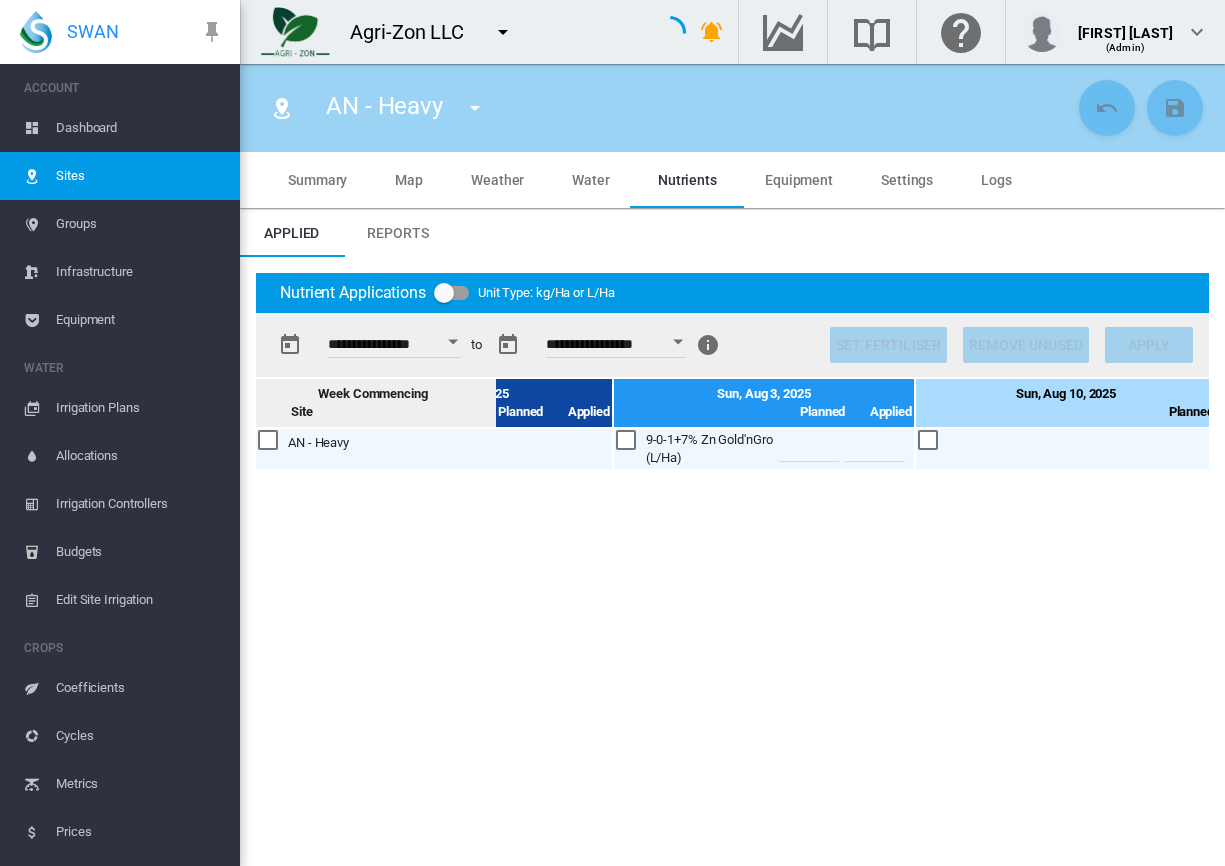 click on "Reports" at bounding box center [397, 233] 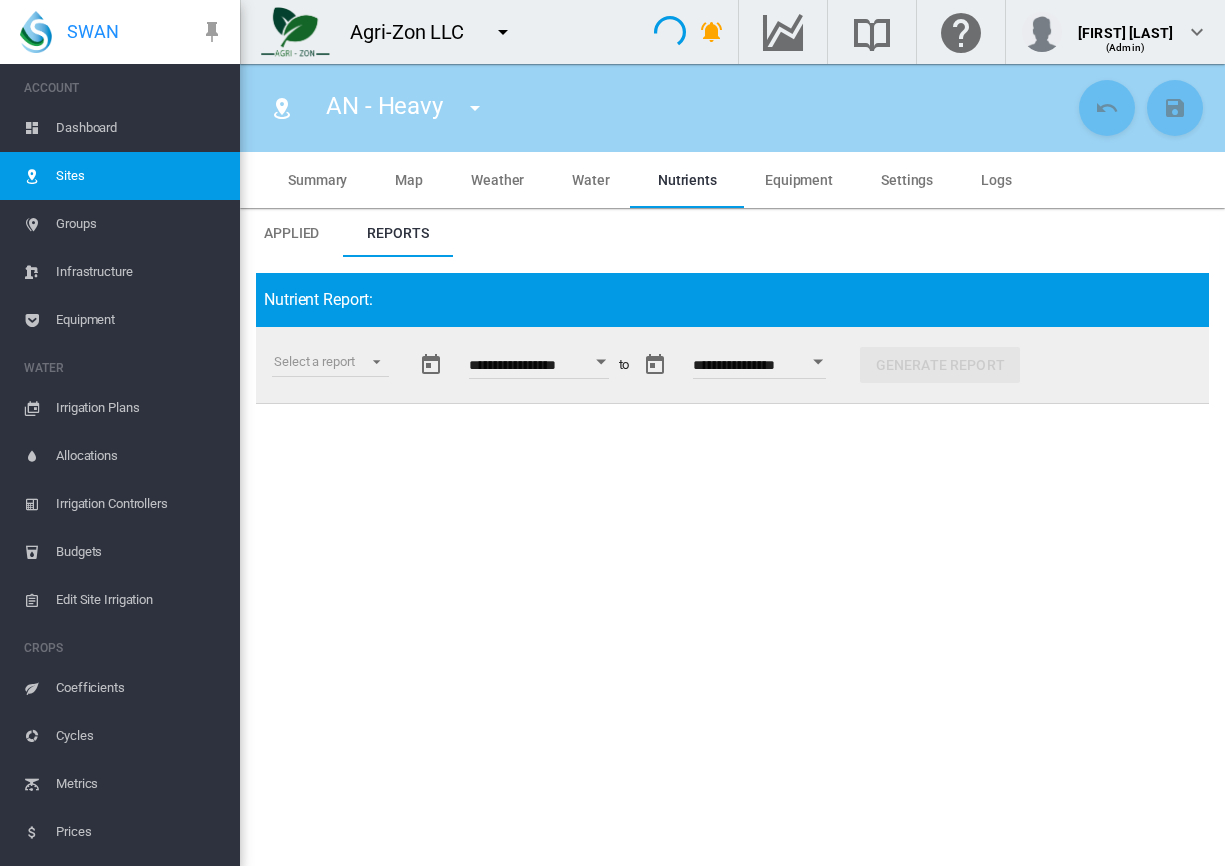 click at bounding box center (601, 362) 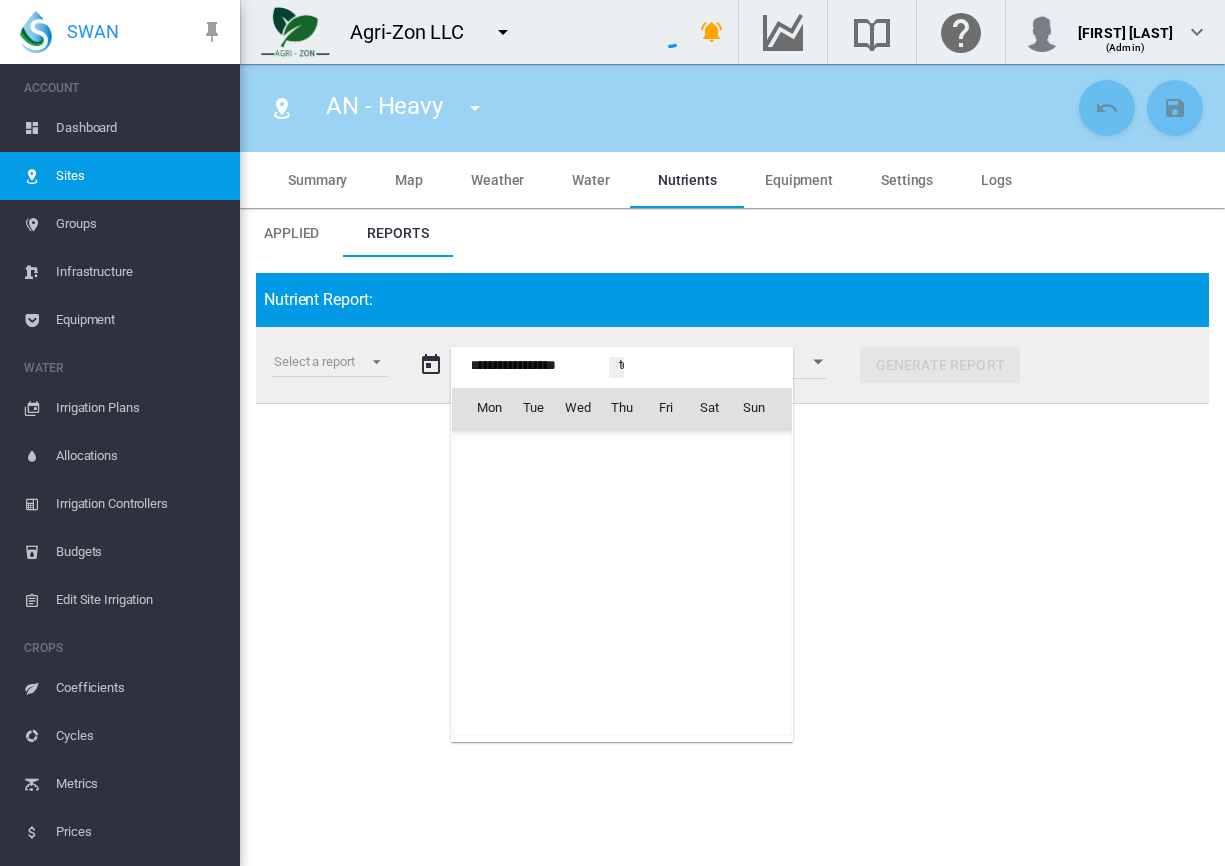 scroll, scrollTop: 49290, scrollLeft: 0, axis: vertical 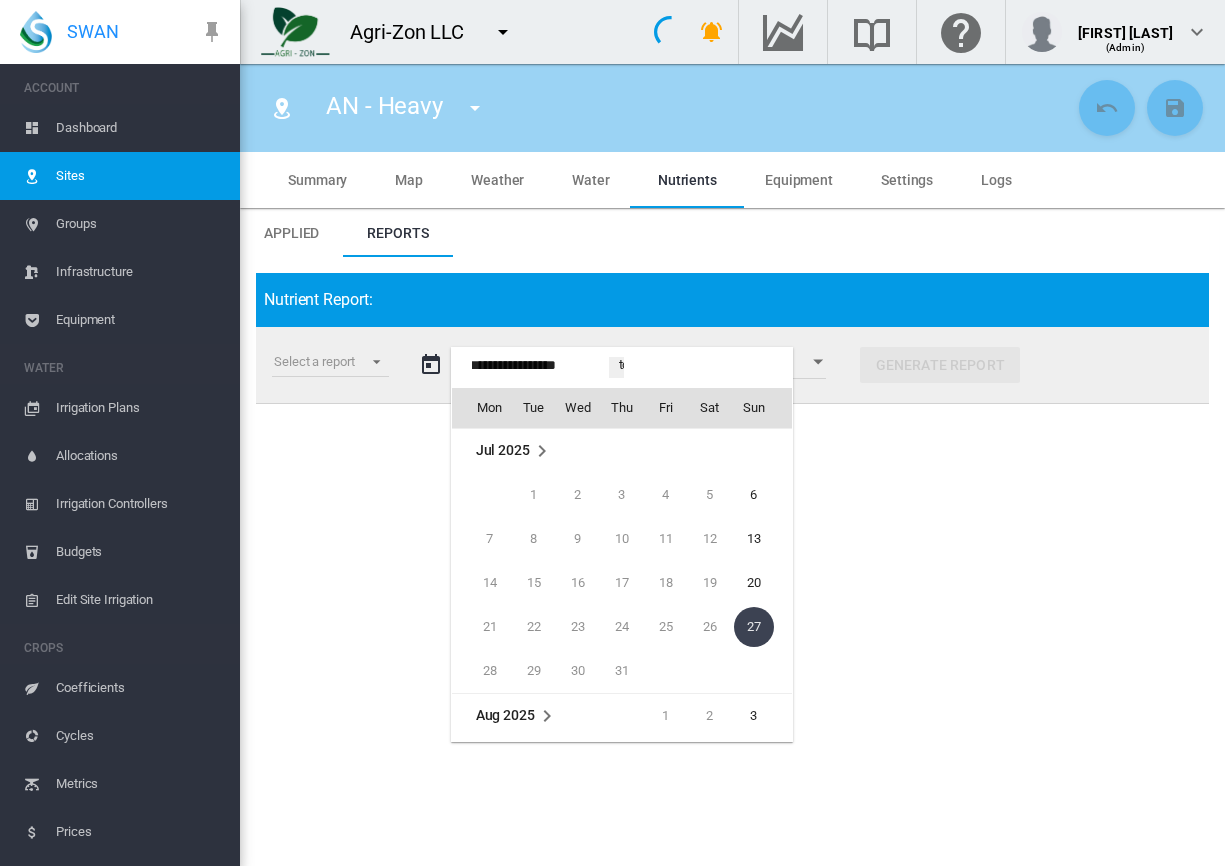 click on "27" at bounding box center [754, 627] 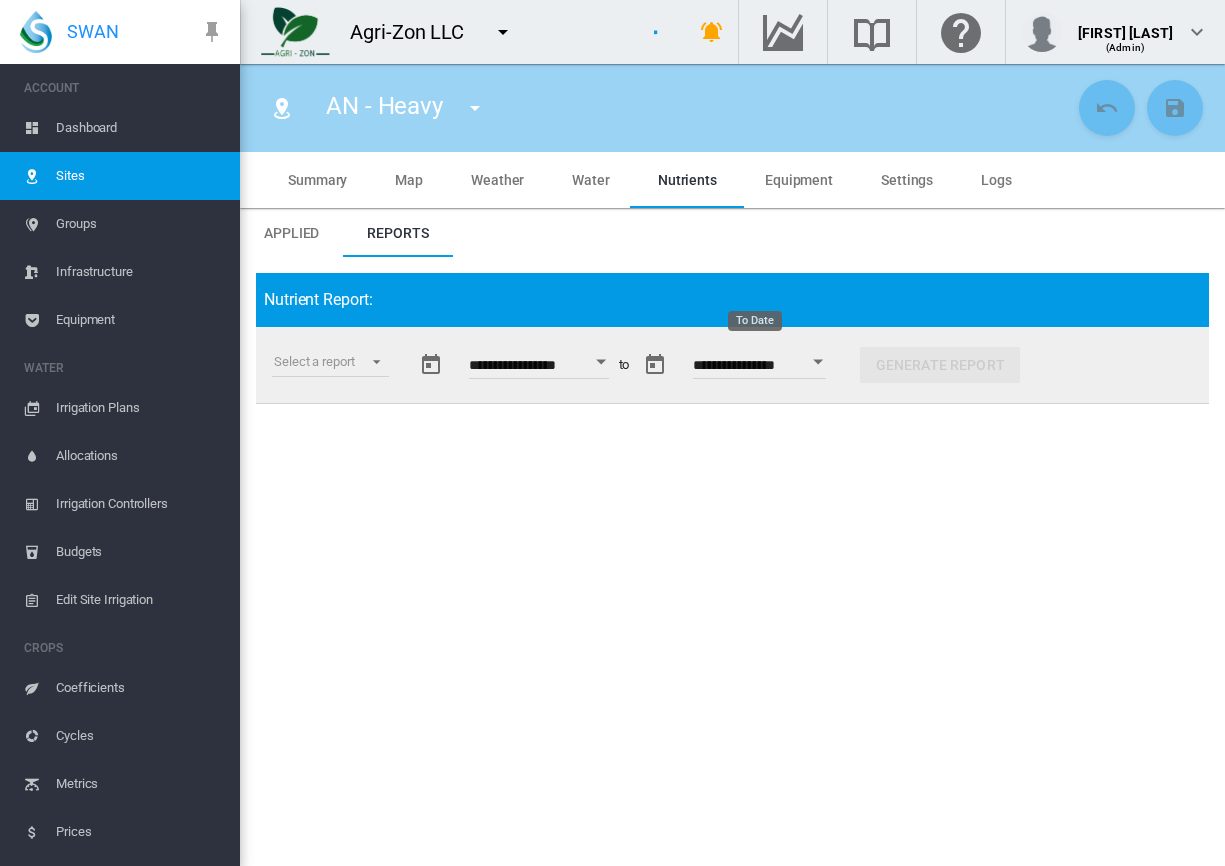 click at bounding box center (819, 362) 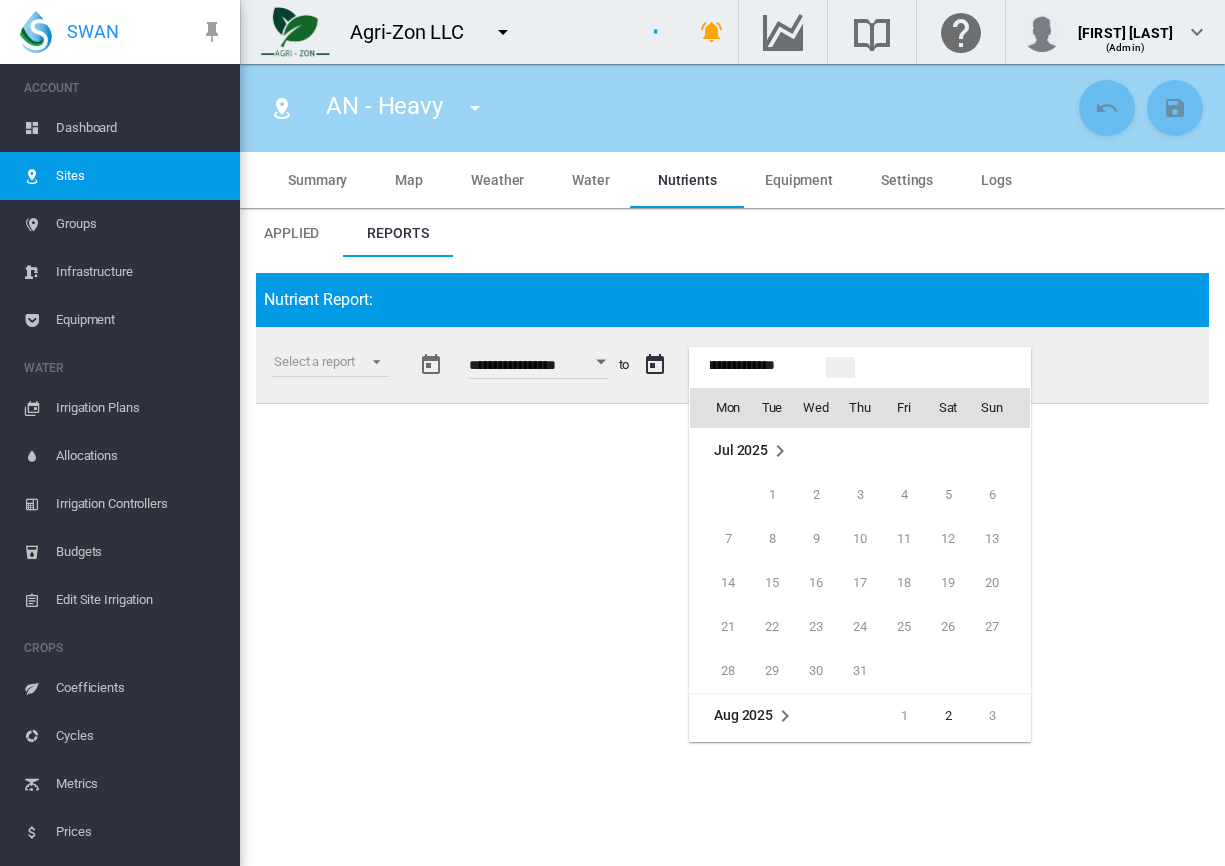 scroll, scrollTop: 530, scrollLeft: 0, axis: vertical 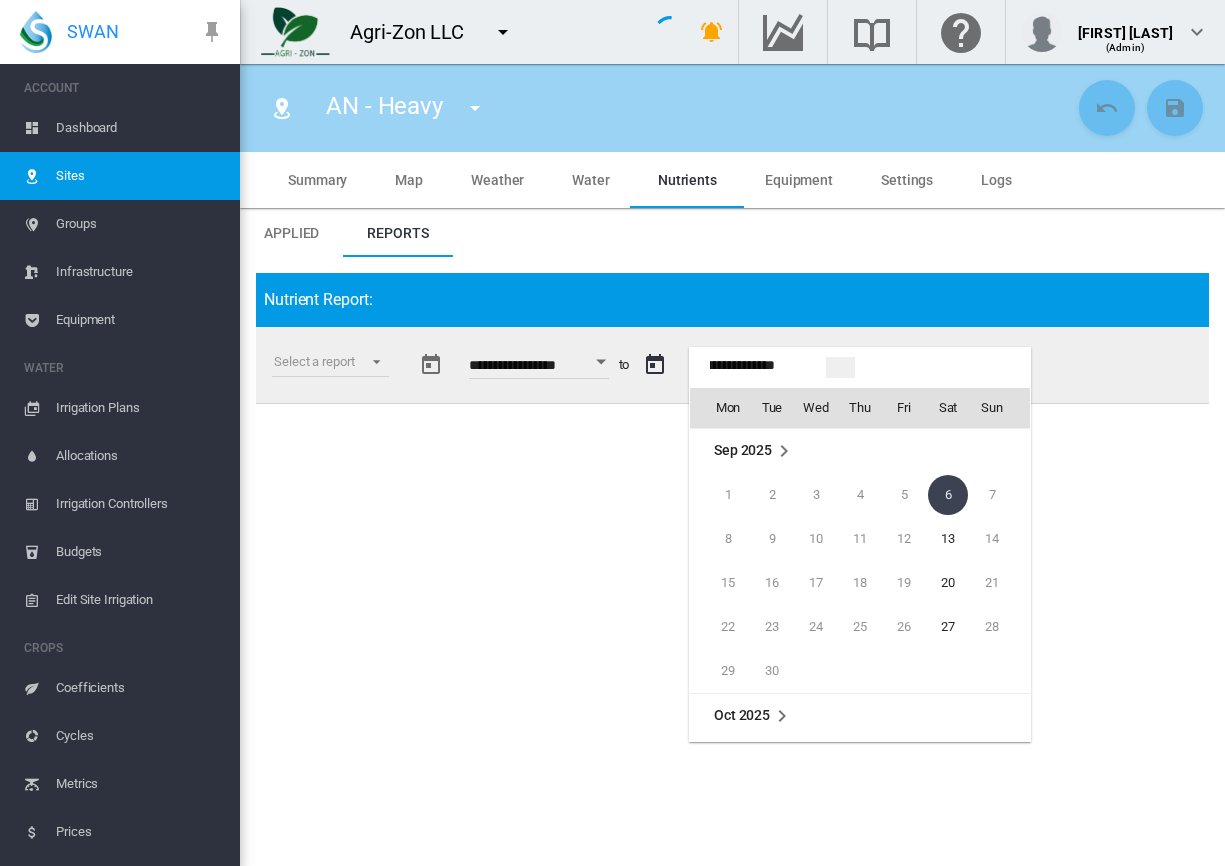 click at bounding box center [612, 433] 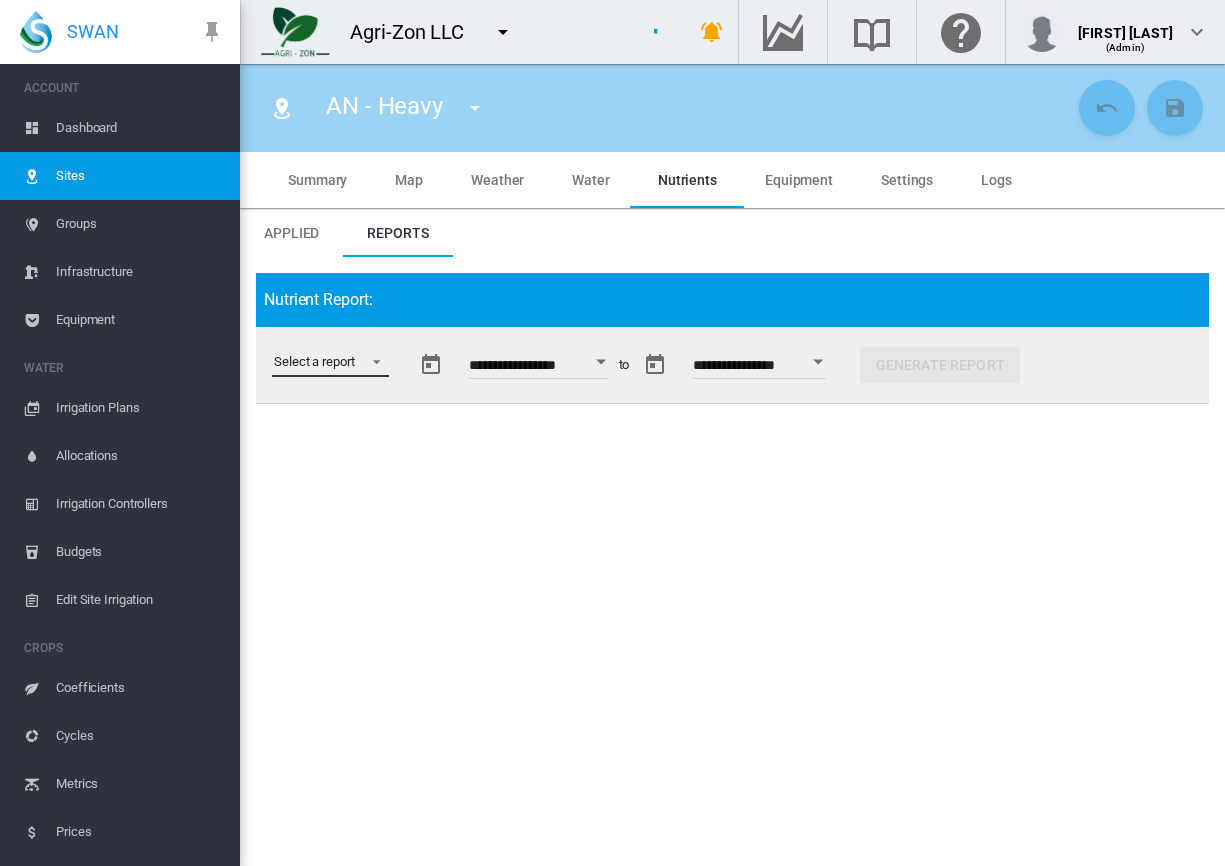 click on "Select a report
Budget vs Actuals Tank Mix Fertiliser Applications Analytes Nutrient Actuals" at bounding box center [330, 362] 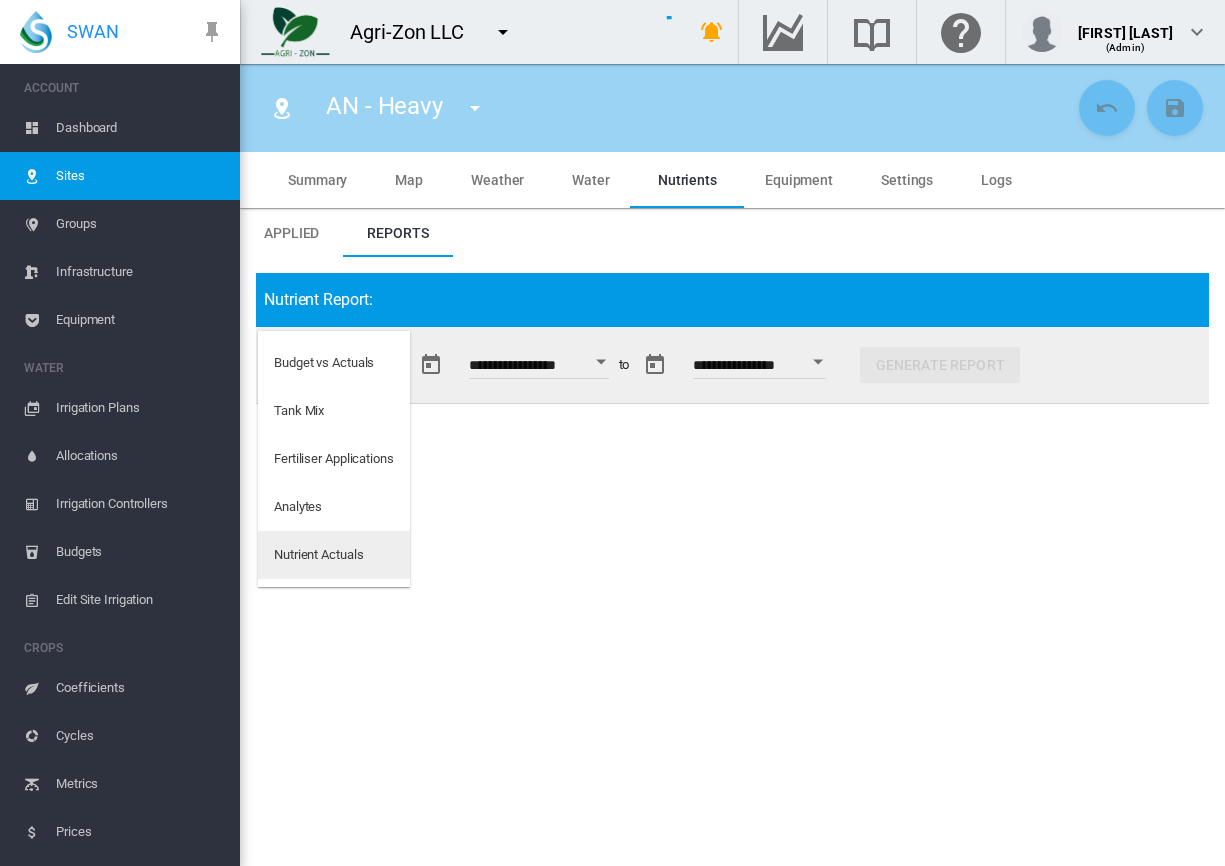 click on "Nutrient Actuals" at bounding box center [318, 555] 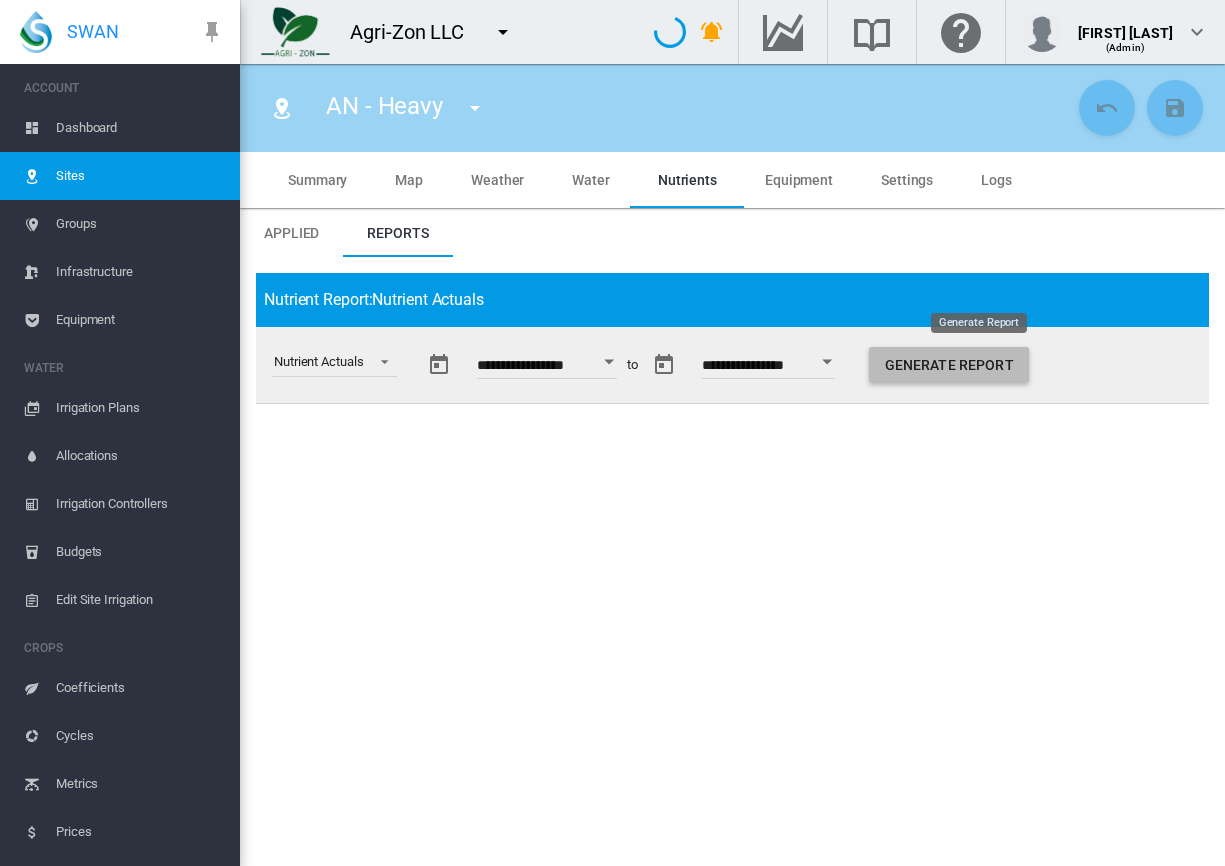 click on "Generate Report" at bounding box center [949, 365] 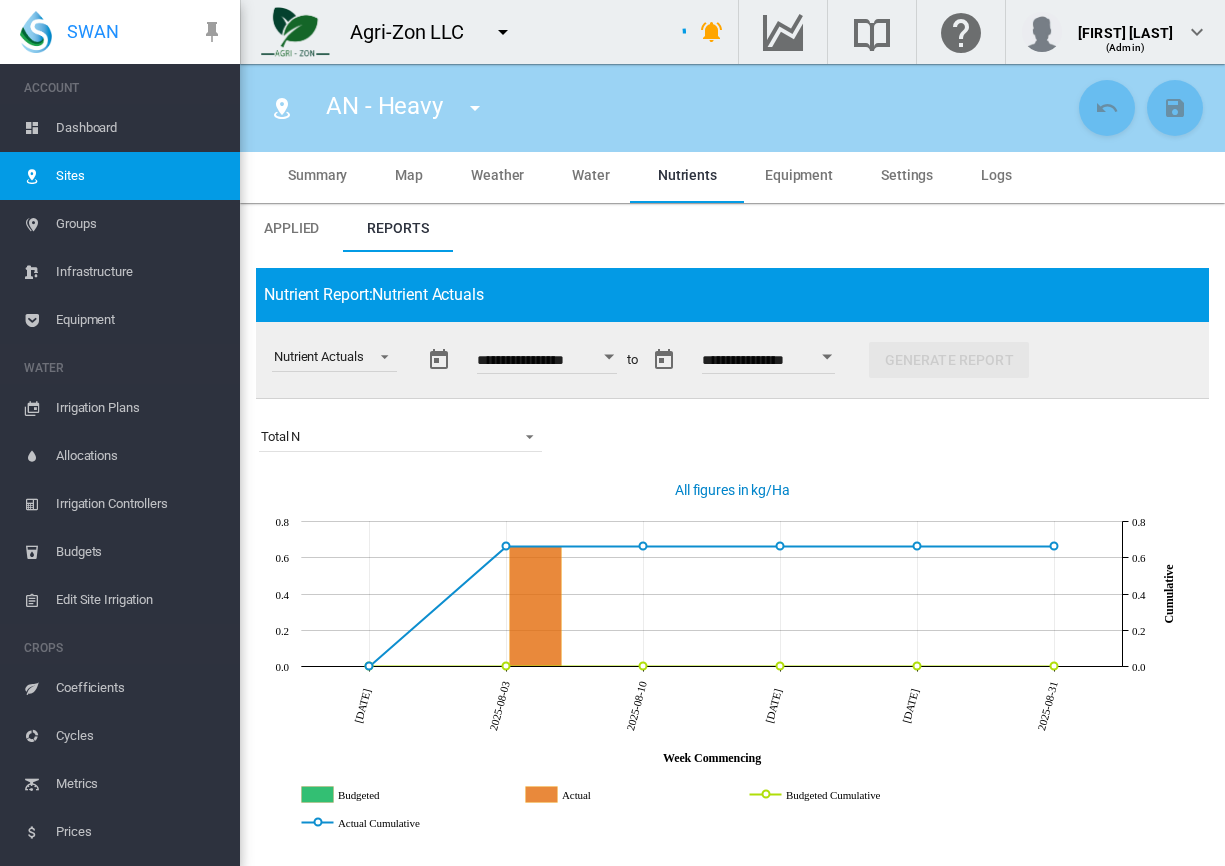 scroll, scrollTop: 6, scrollLeft: 0, axis: vertical 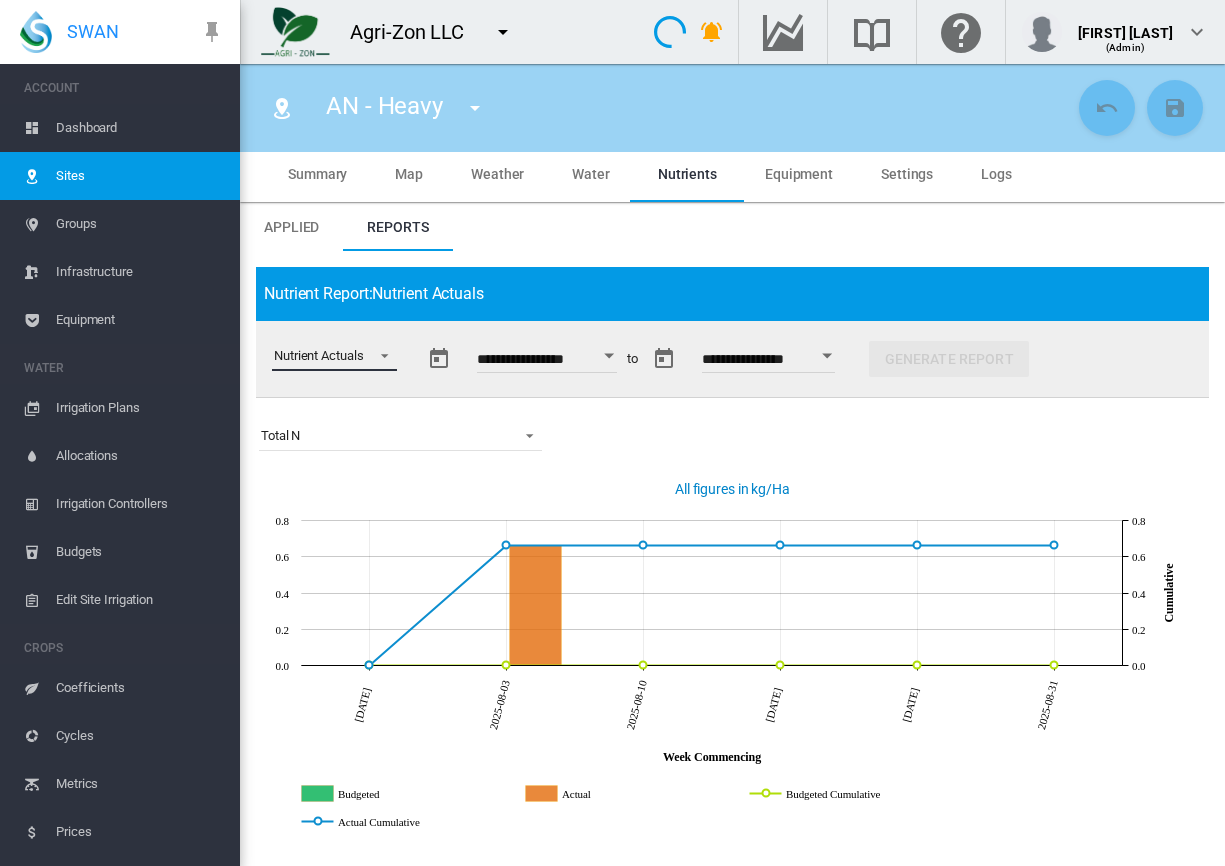 click at bounding box center (379, 354) 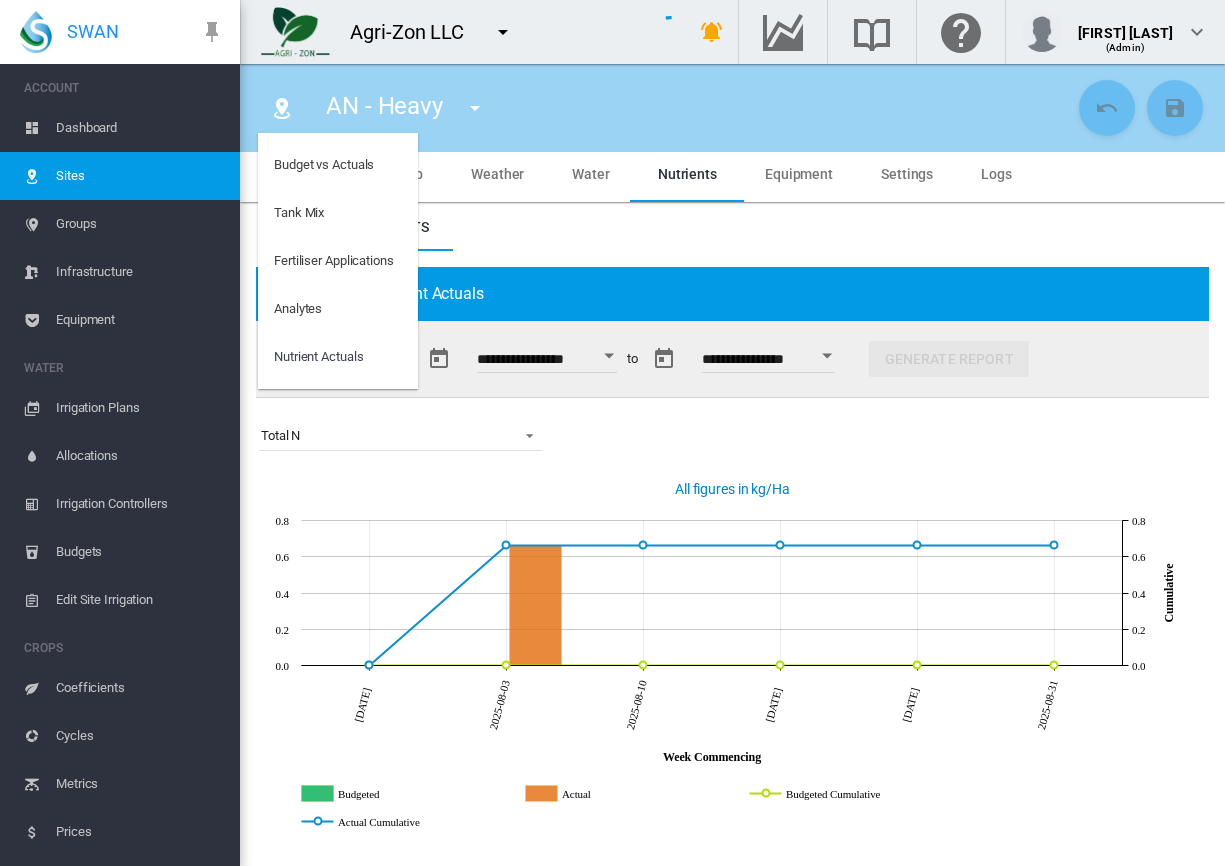 click at bounding box center (612, 433) 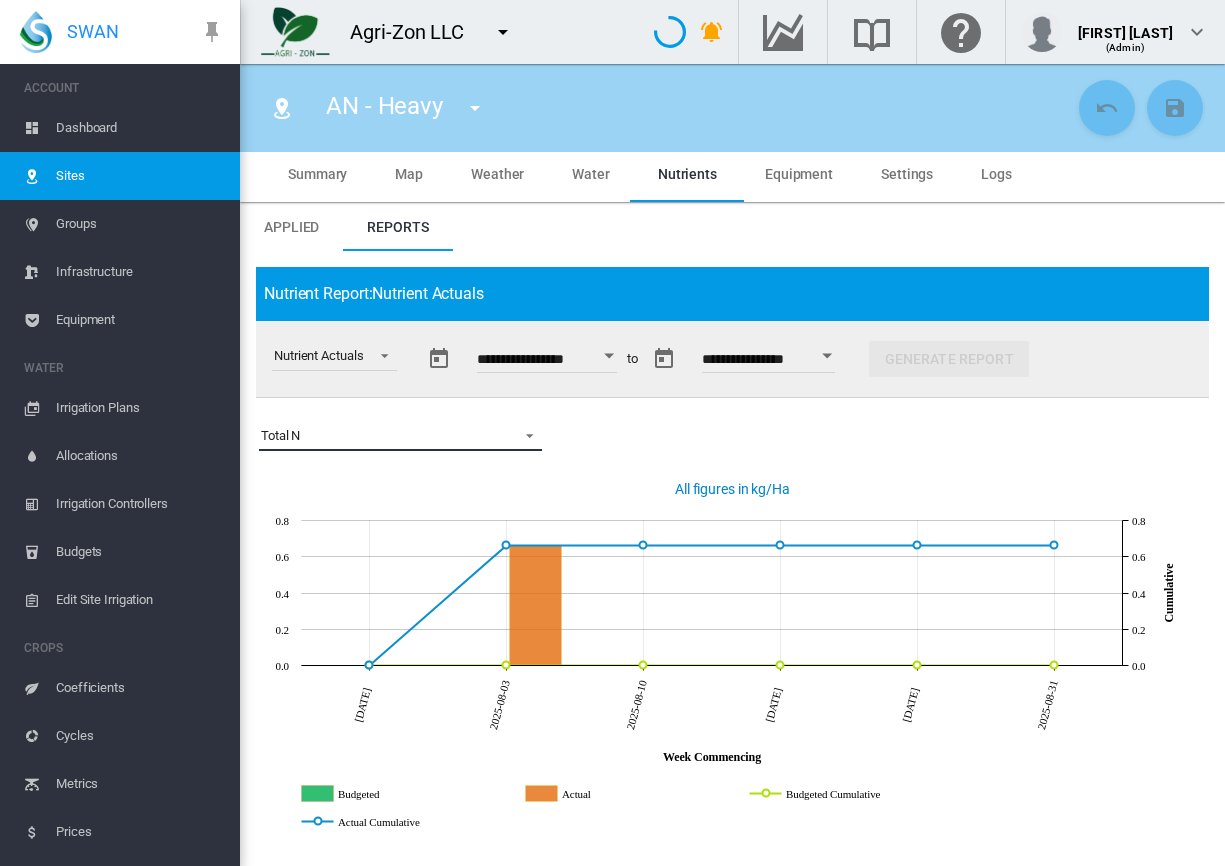 click on "Total N" at bounding box center (280, 435) 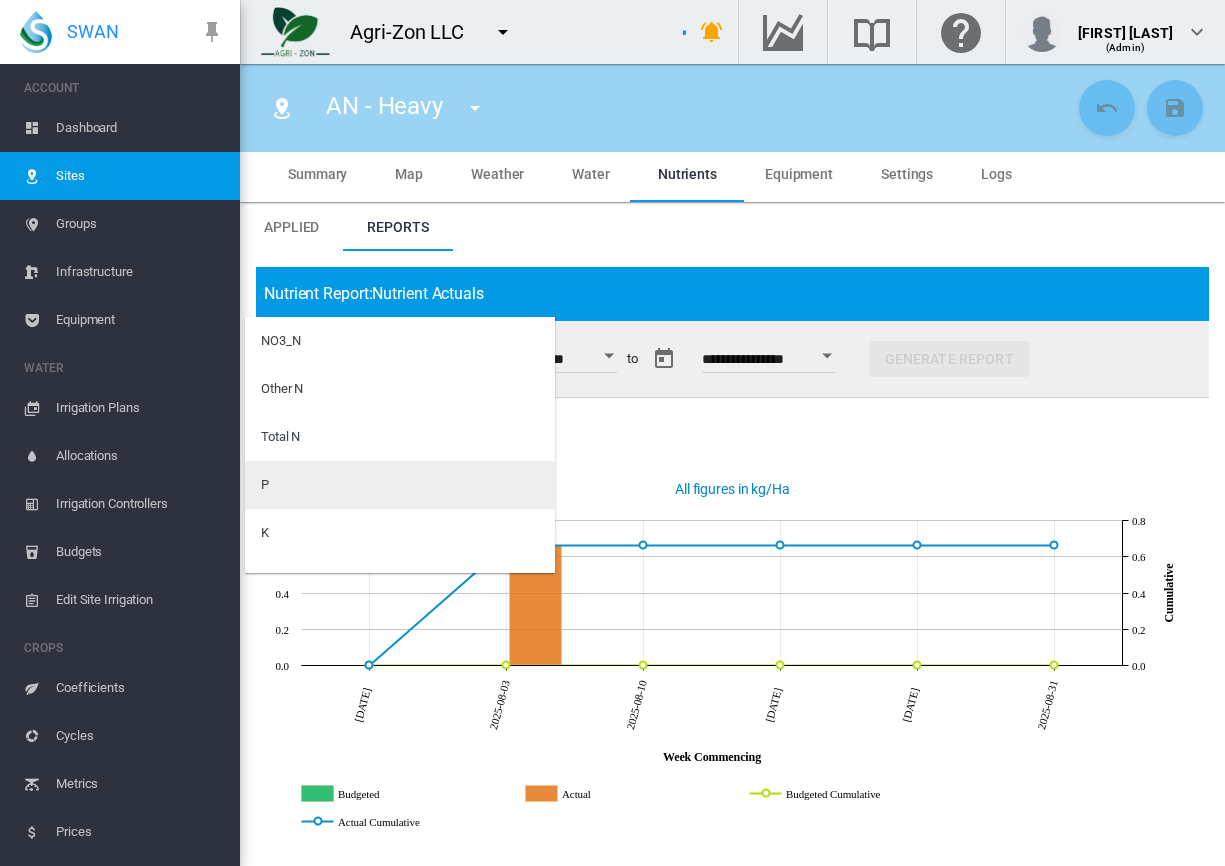 click on "P" at bounding box center [400, 485] 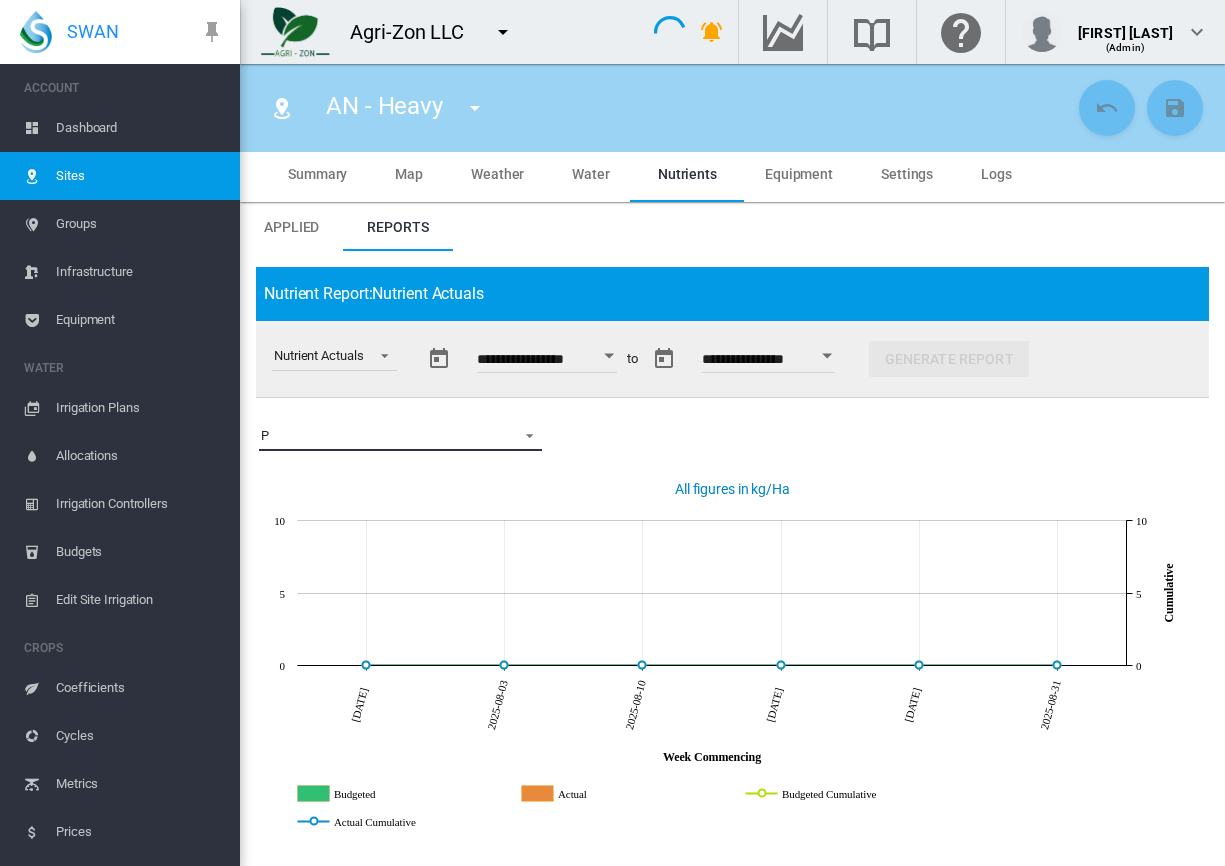 click at bounding box center [524, 434] 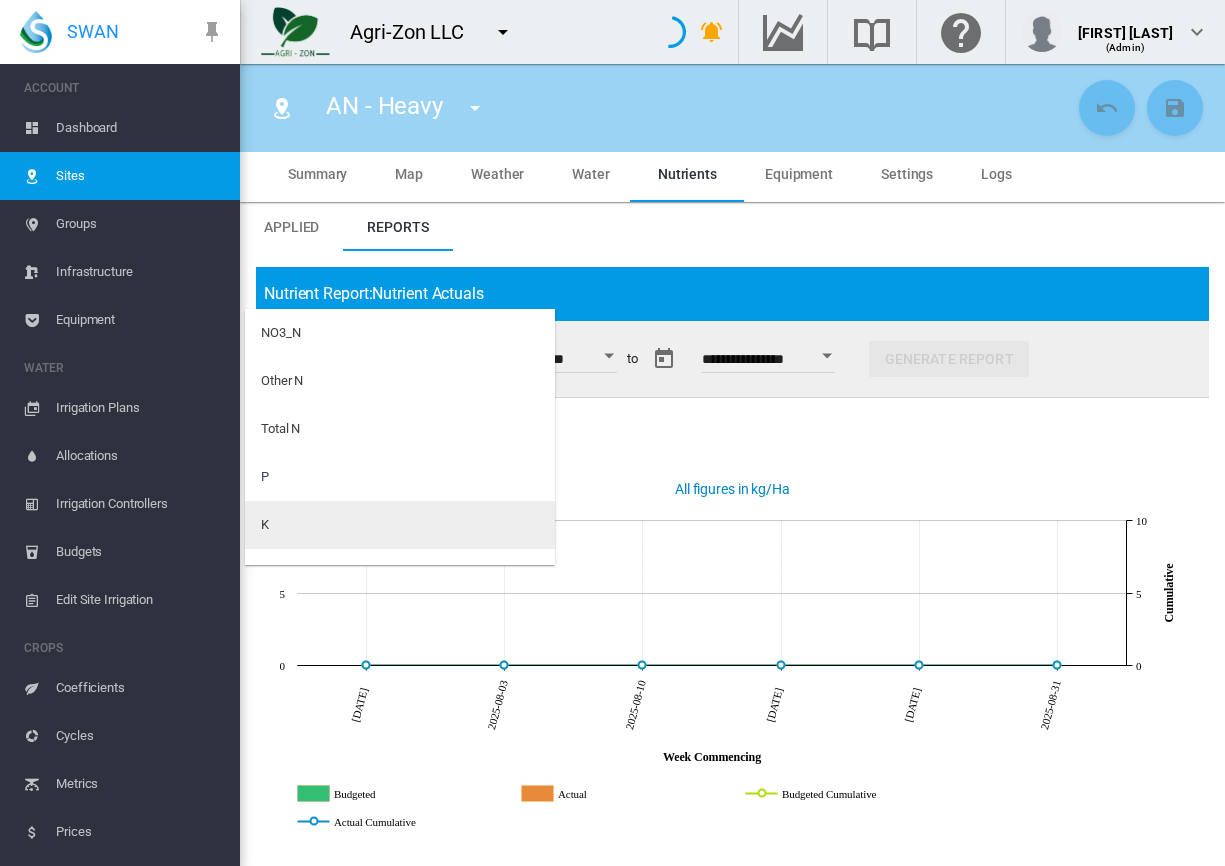 scroll, scrollTop: 40, scrollLeft: 0, axis: vertical 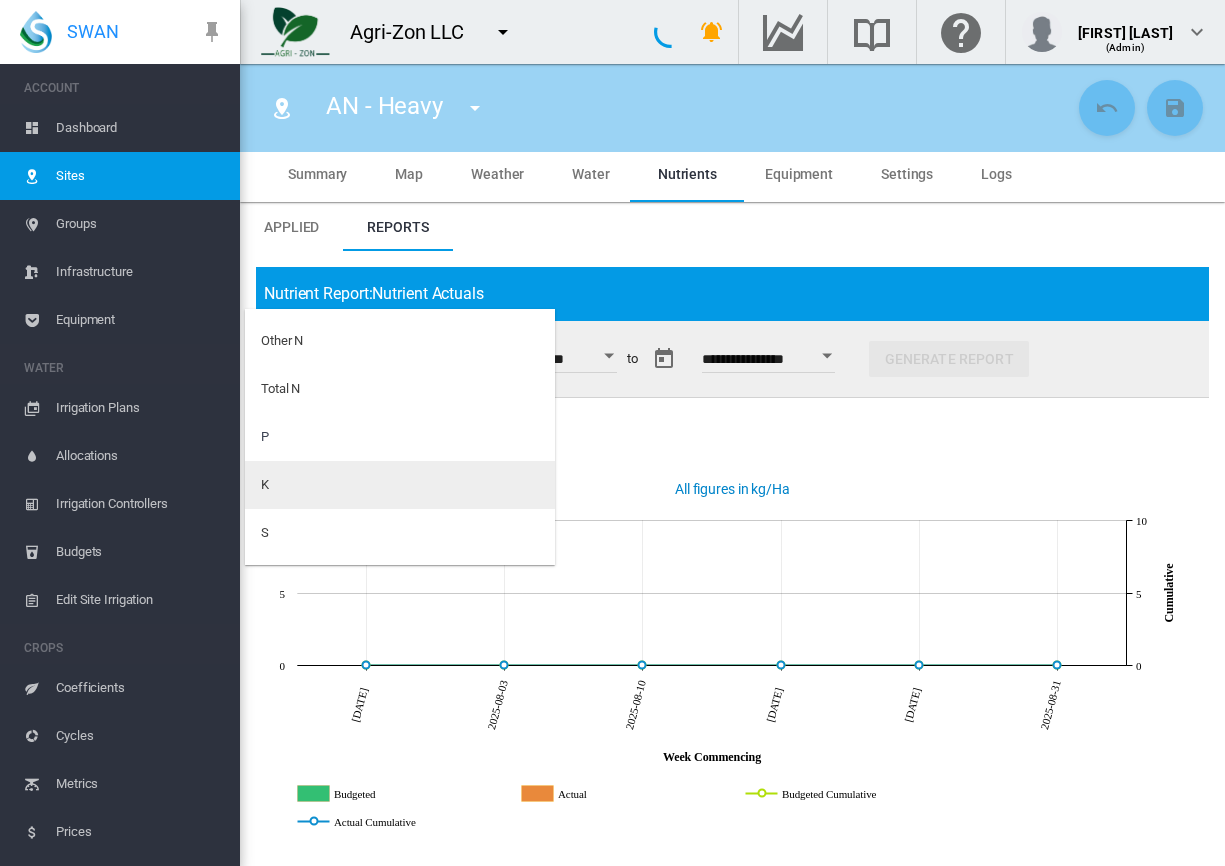 click on "K" at bounding box center (400, 485) 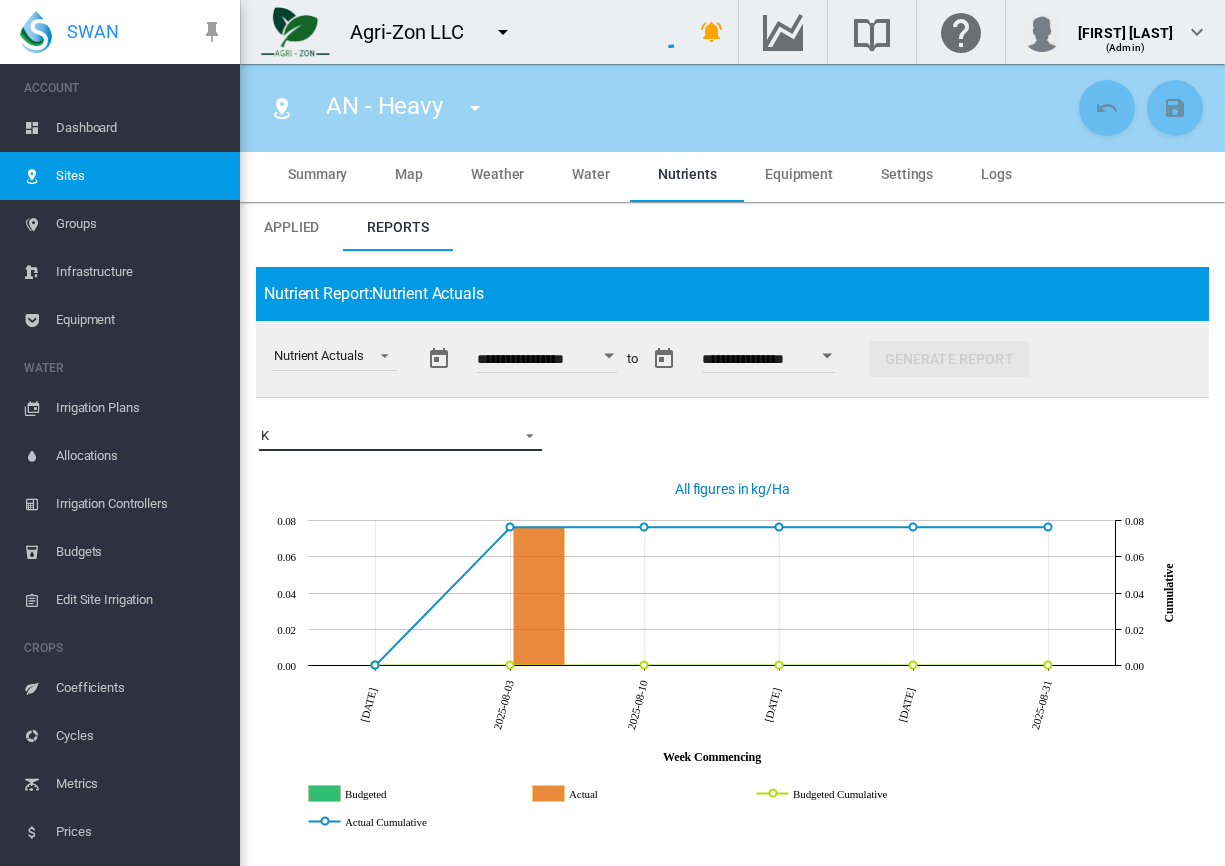click at bounding box center (524, 434) 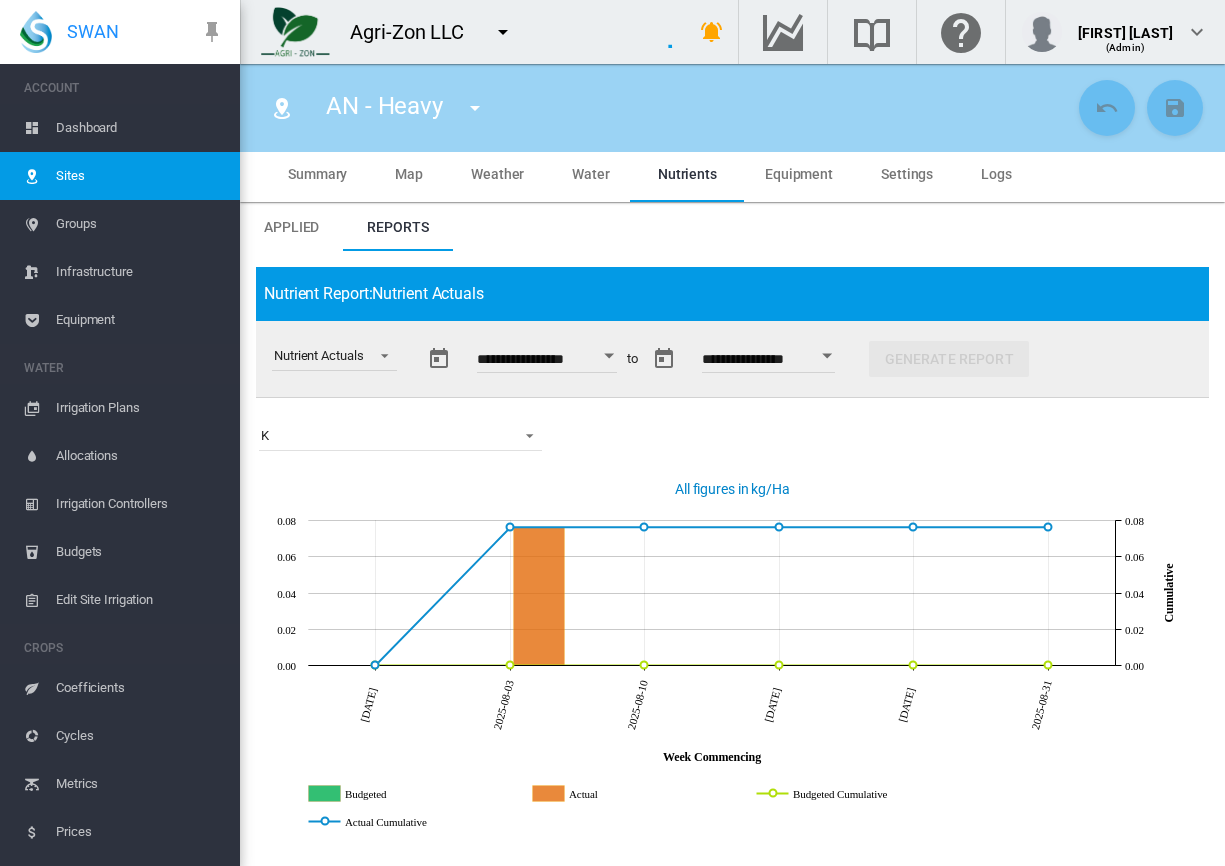 scroll, scrollTop: 88, scrollLeft: 0, axis: vertical 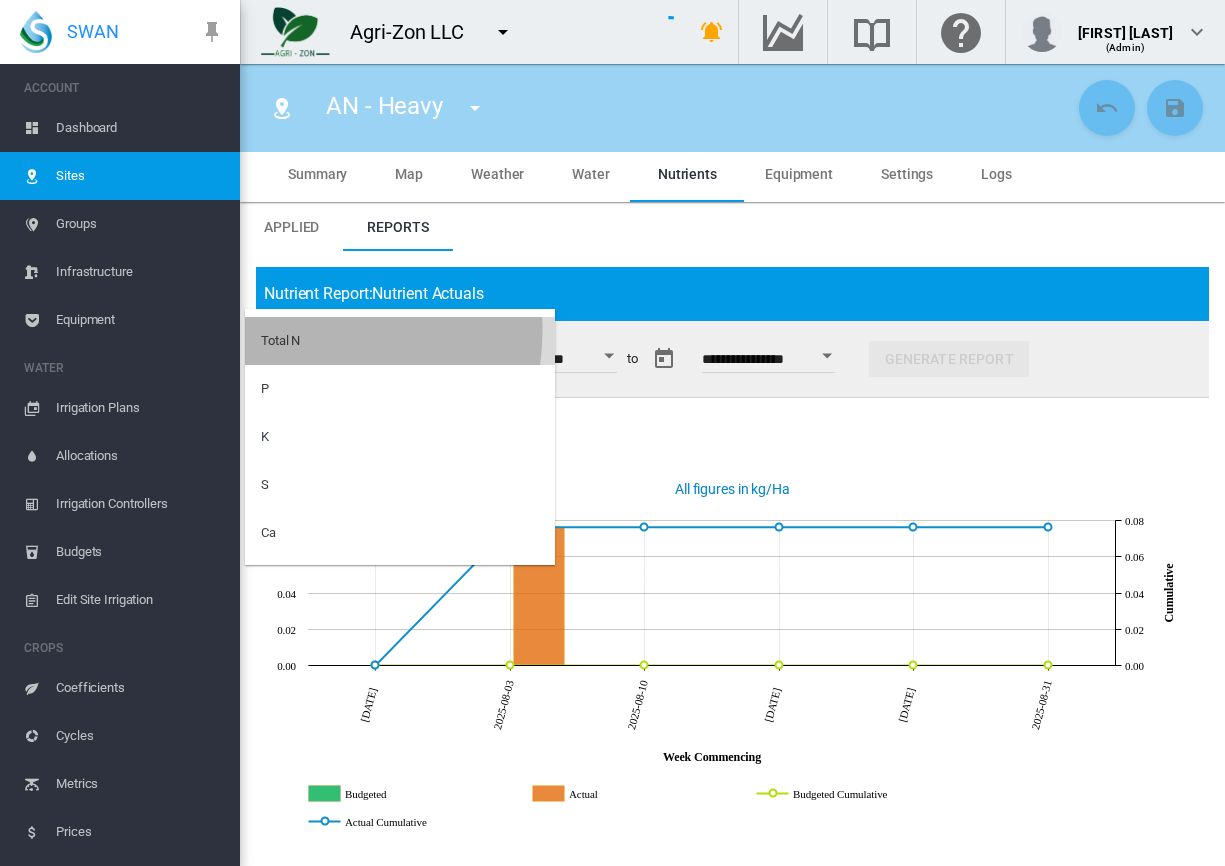 click on "Total N" at bounding box center [400, 341] 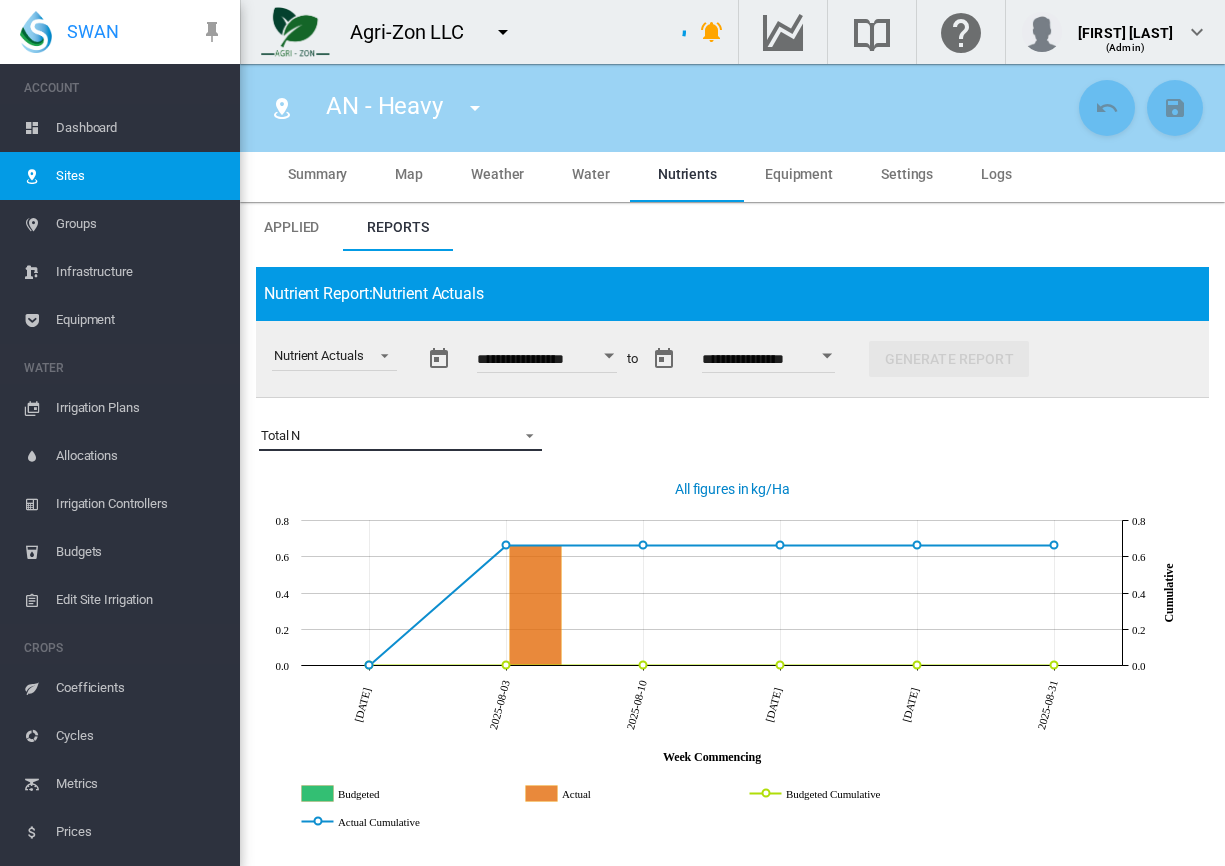 click at bounding box center [524, 434] 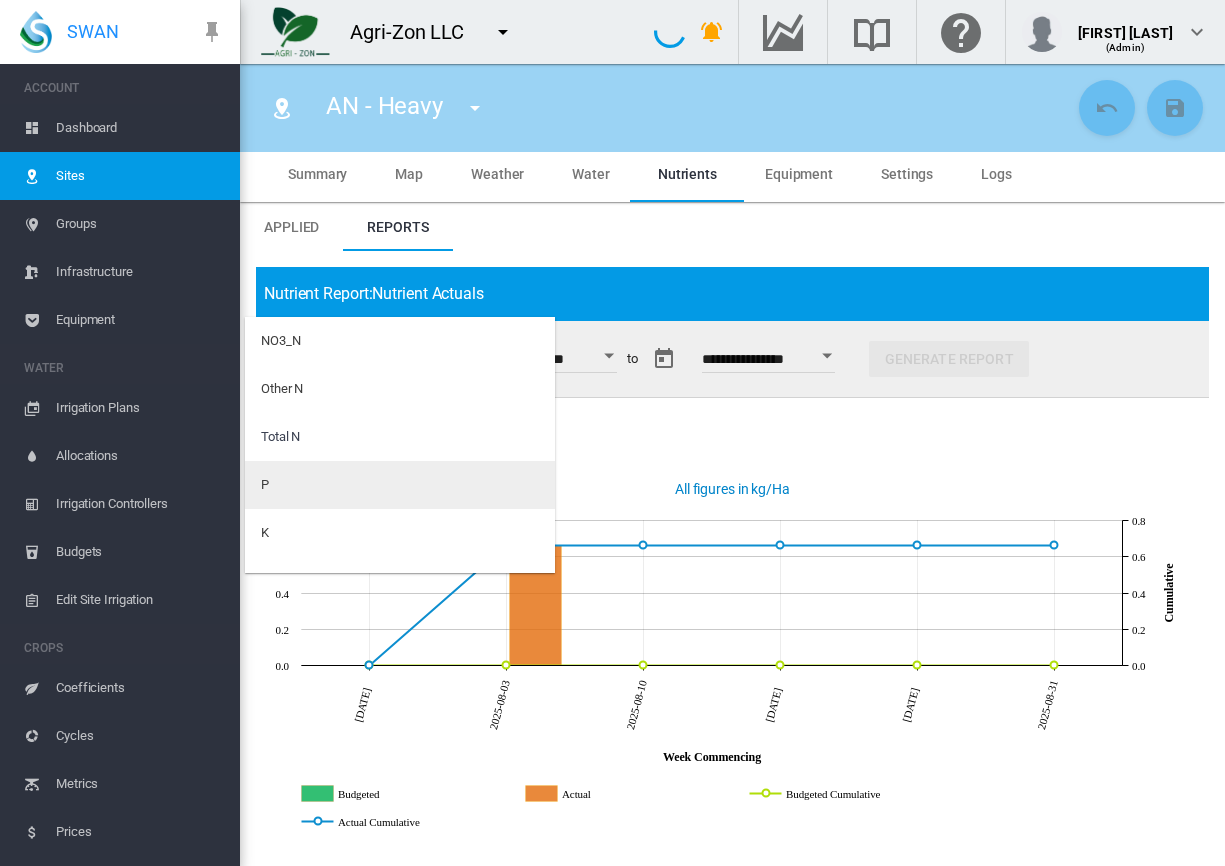 click on "P" at bounding box center (400, 485) 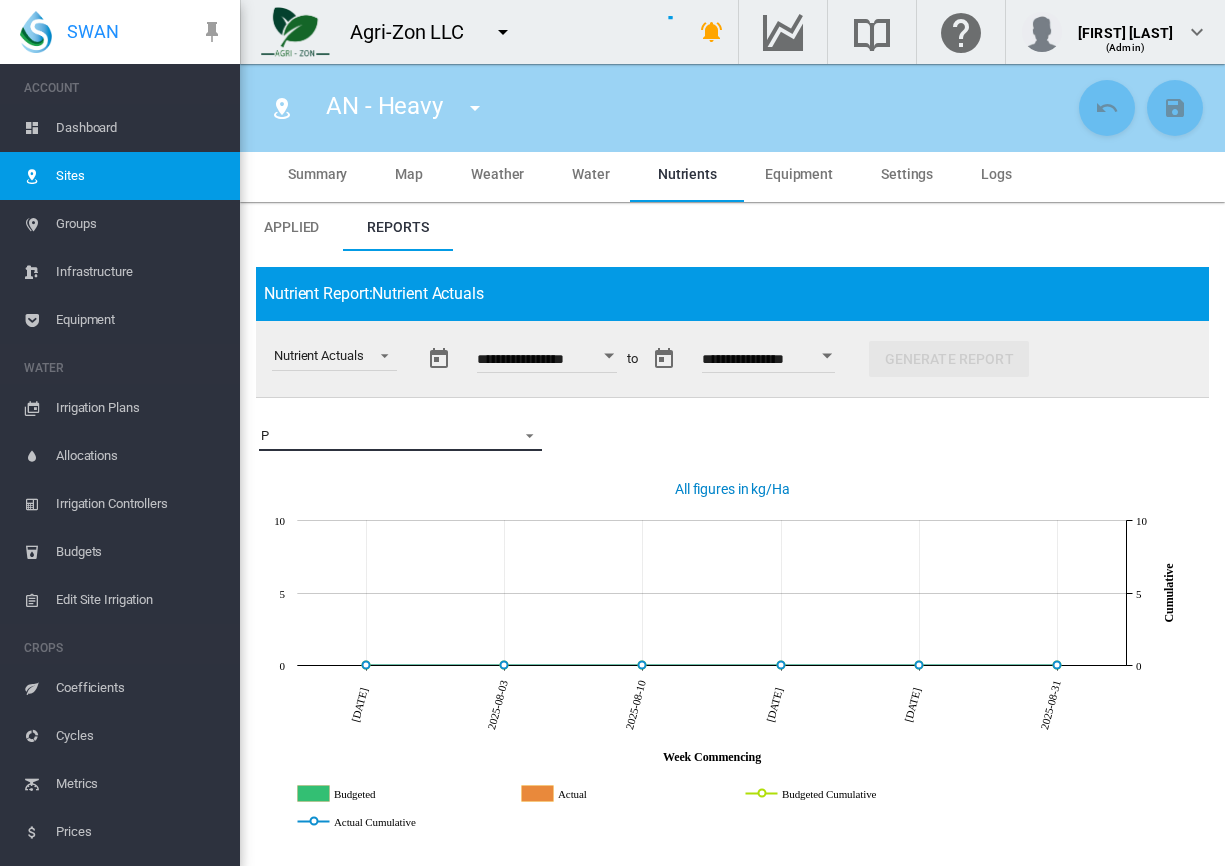 click on "P" at bounding box center (400, 436) 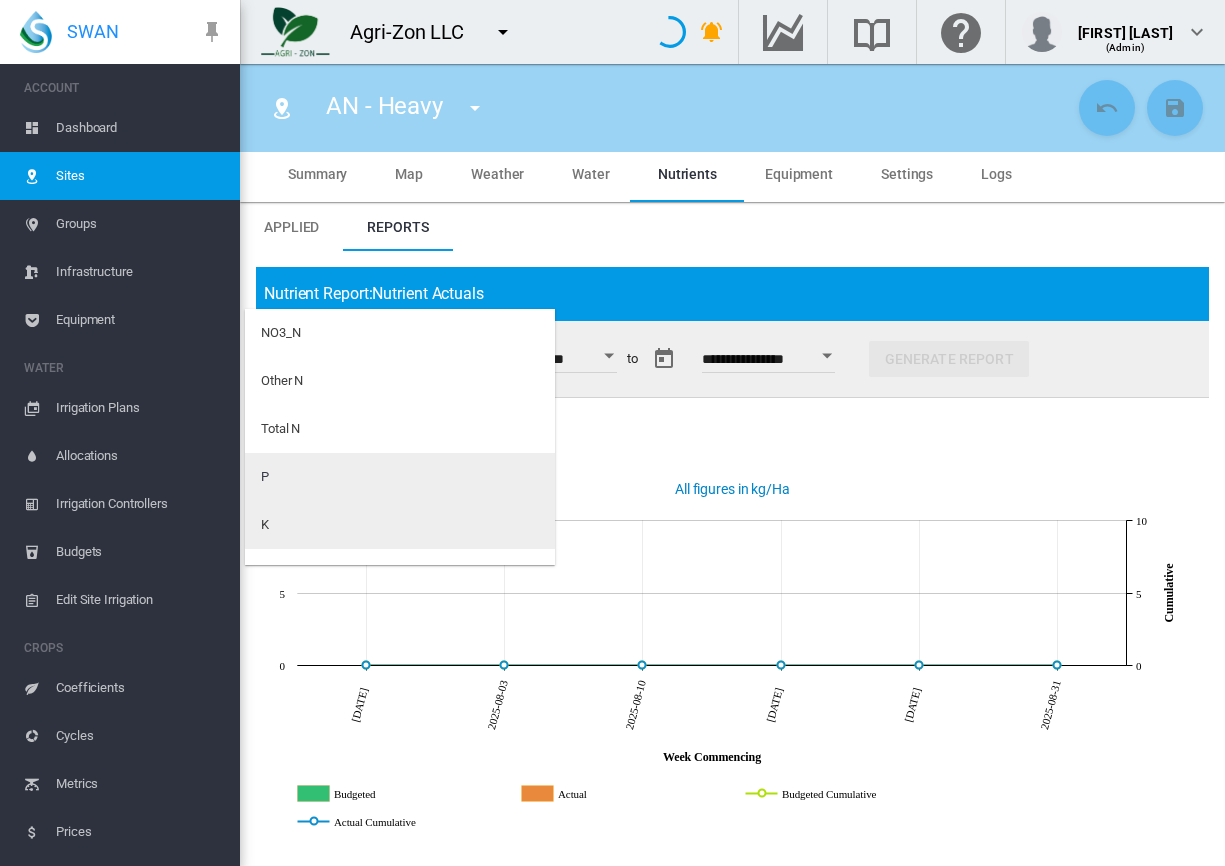scroll, scrollTop: 40, scrollLeft: 0, axis: vertical 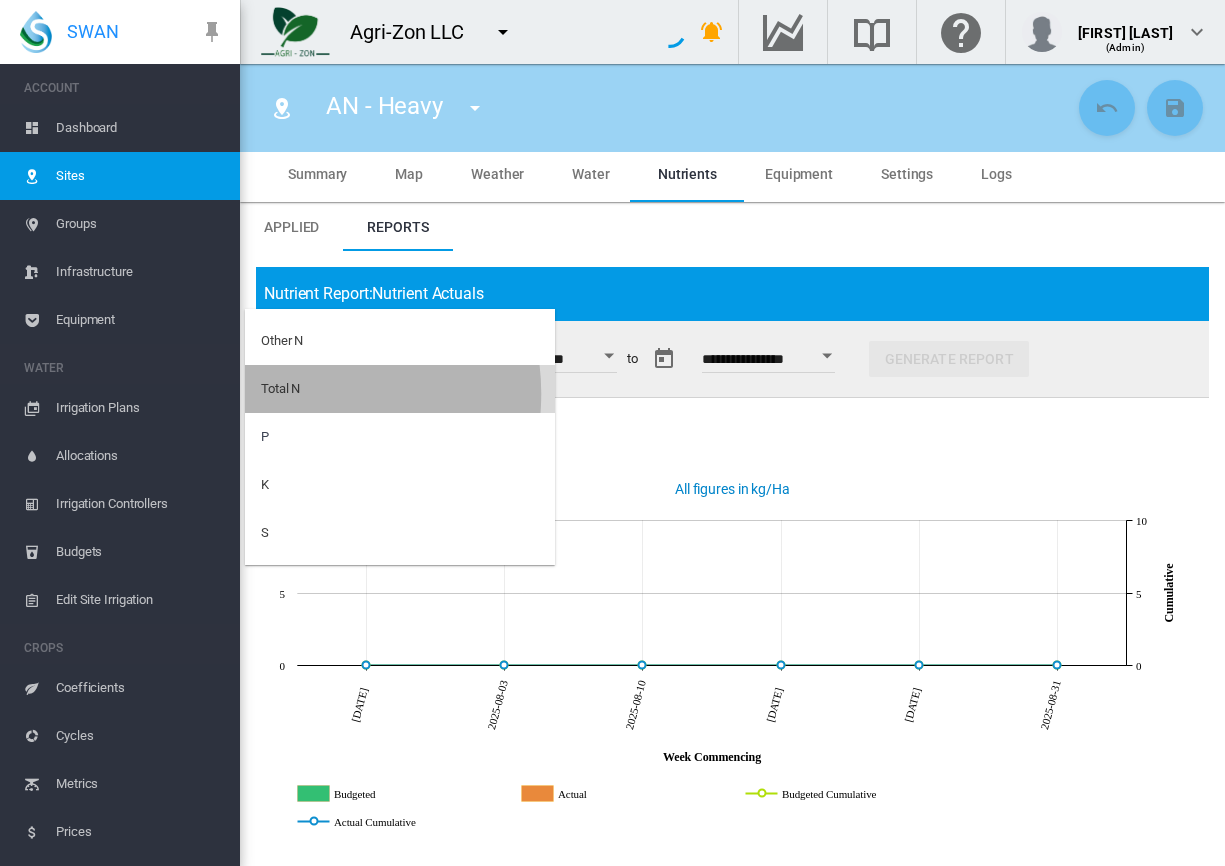 click on "Total N" at bounding box center (280, 389) 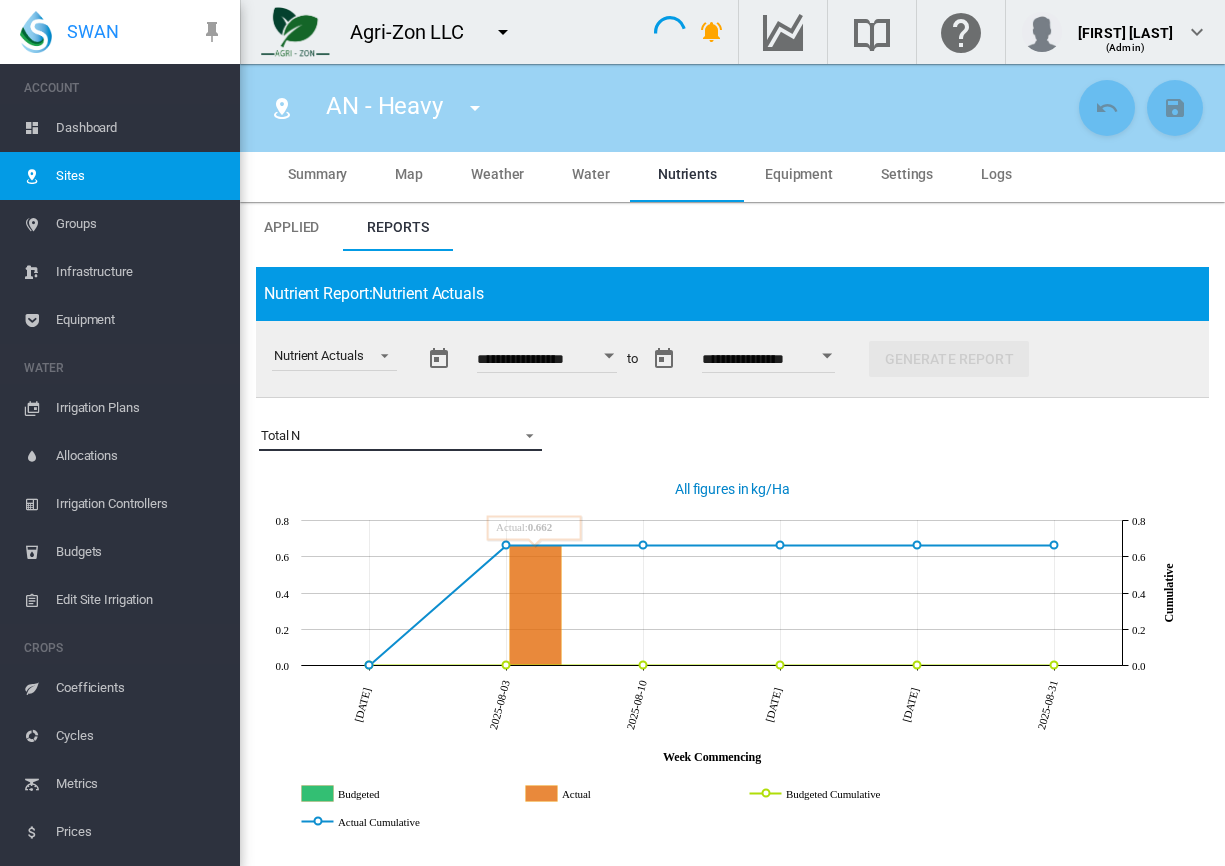 click at bounding box center (524, 434) 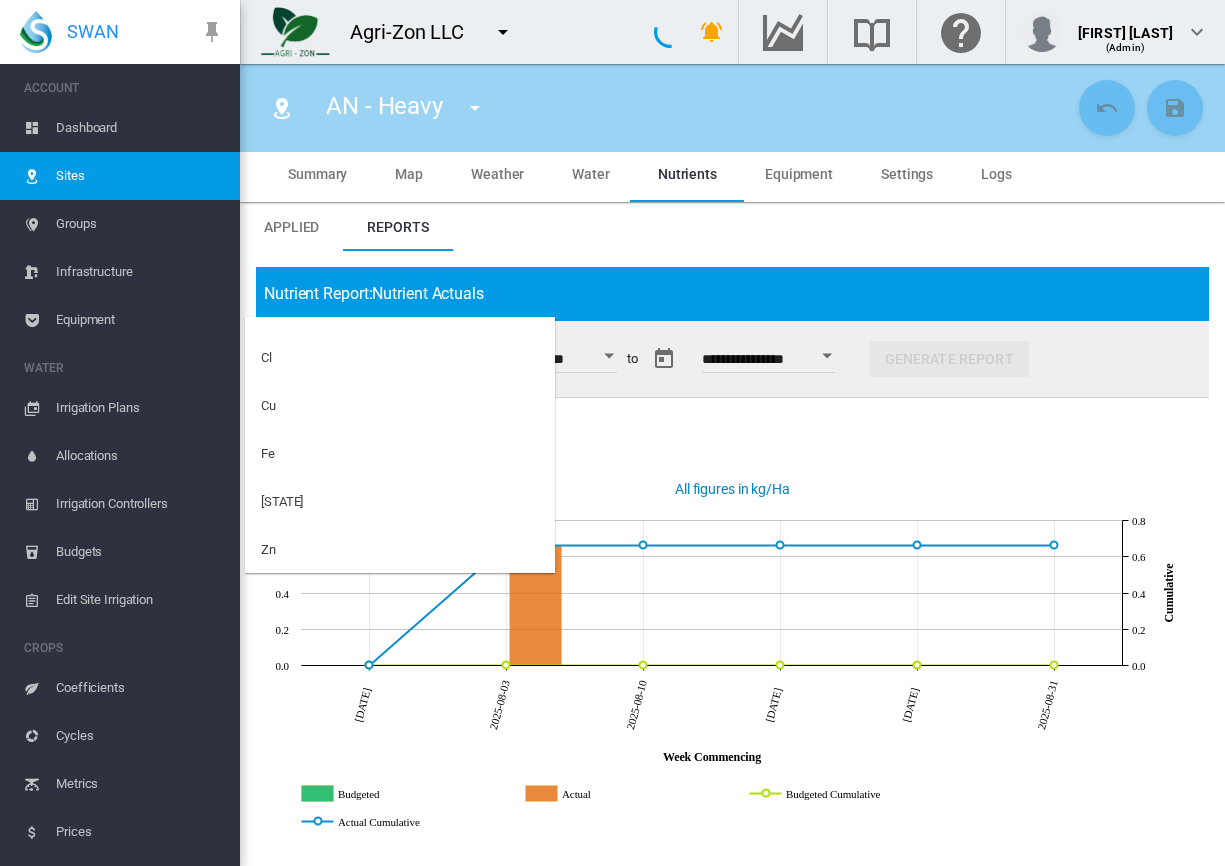 scroll, scrollTop: 512, scrollLeft: 0, axis: vertical 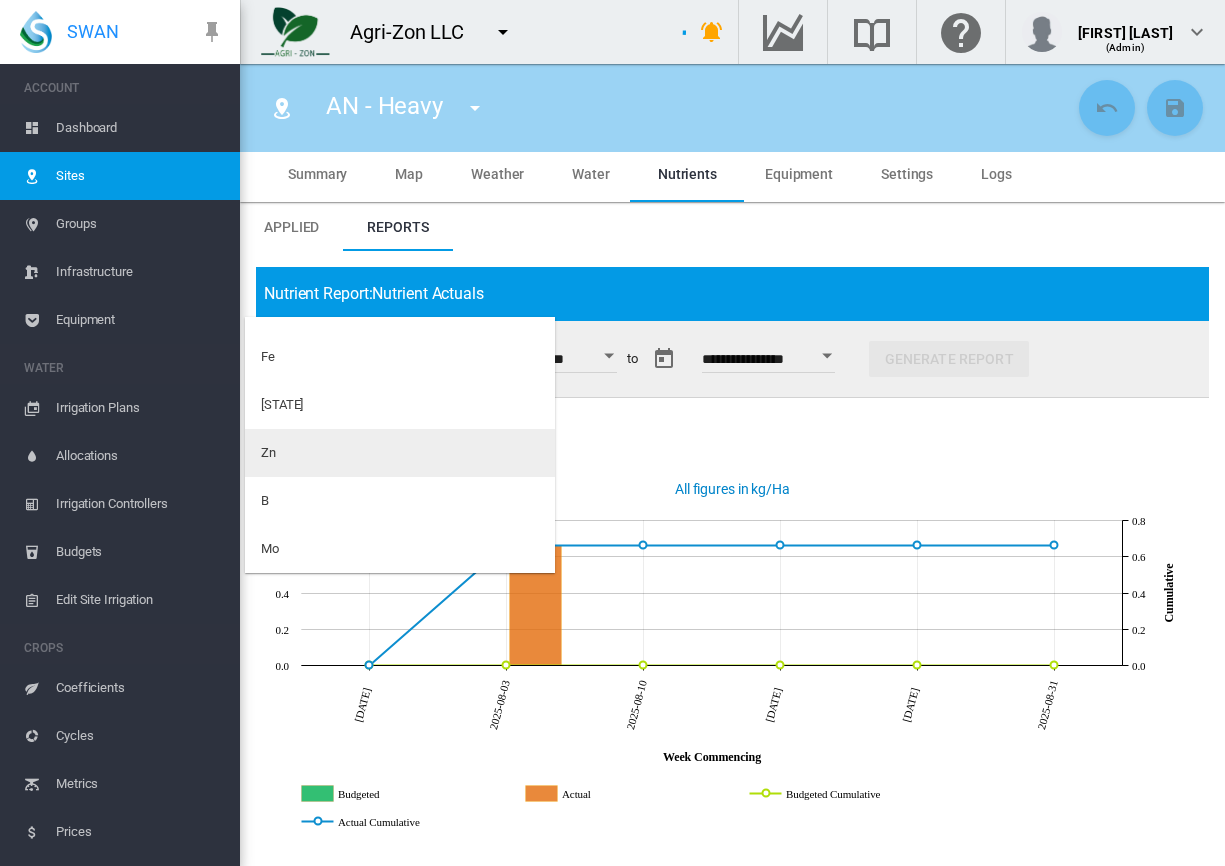 click on "Zn" at bounding box center [400, 453] 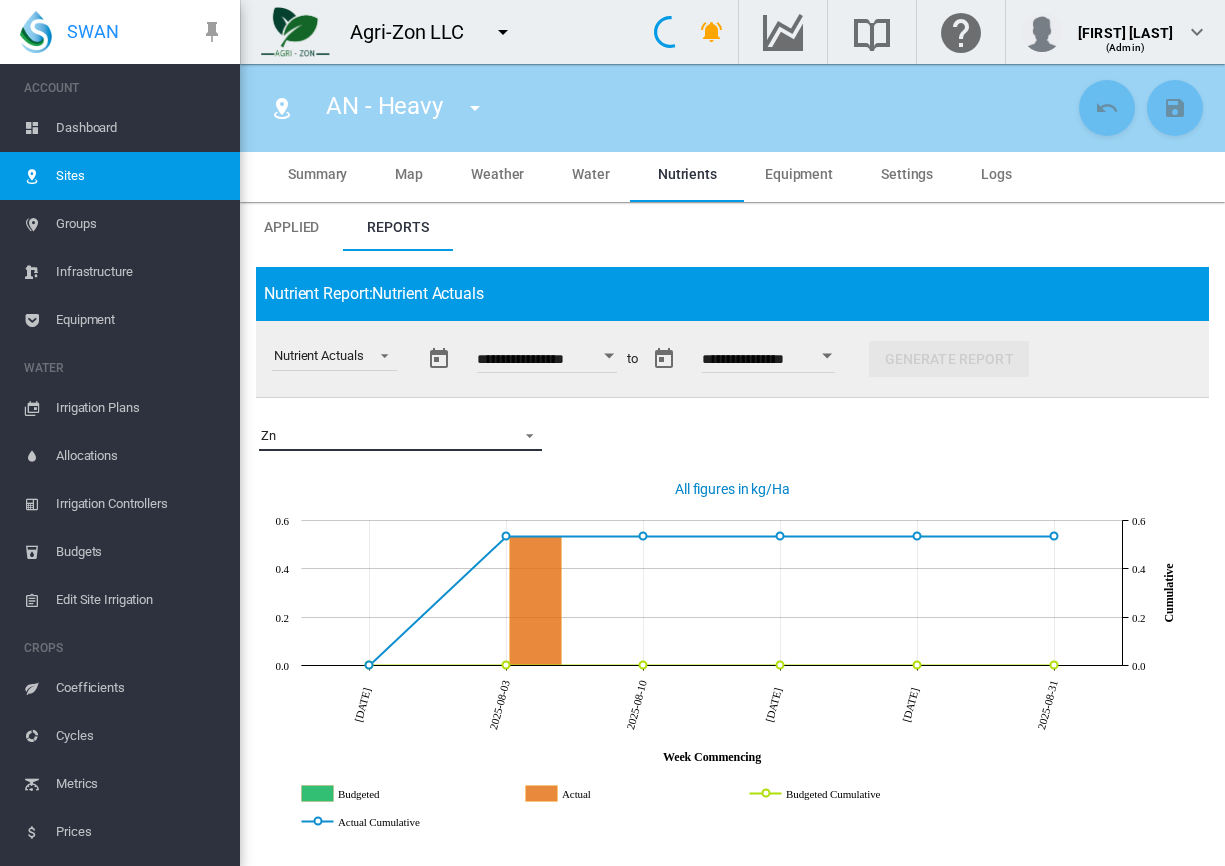 click on "Zn" at bounding box center (384, 436) 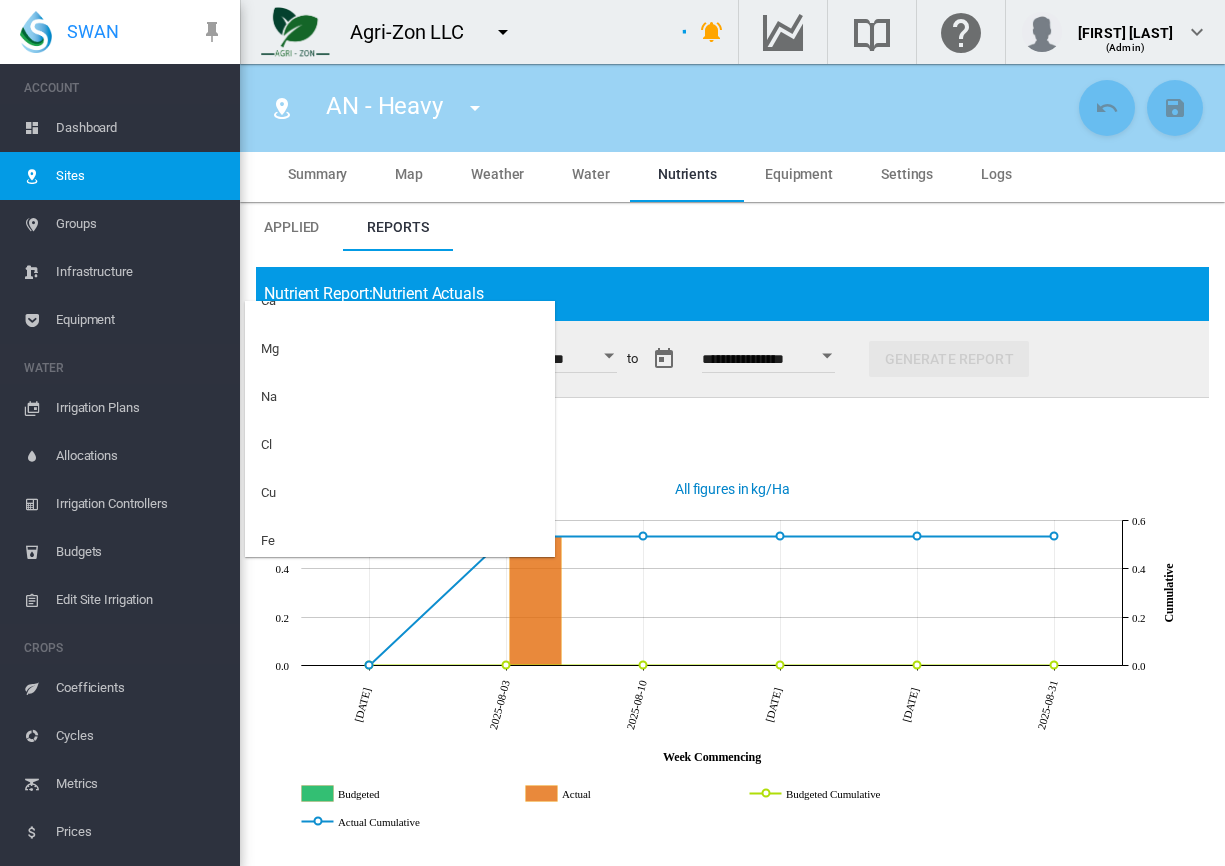 scroll, scrollTop: 112, scrollLeft: 0, axis: vertical 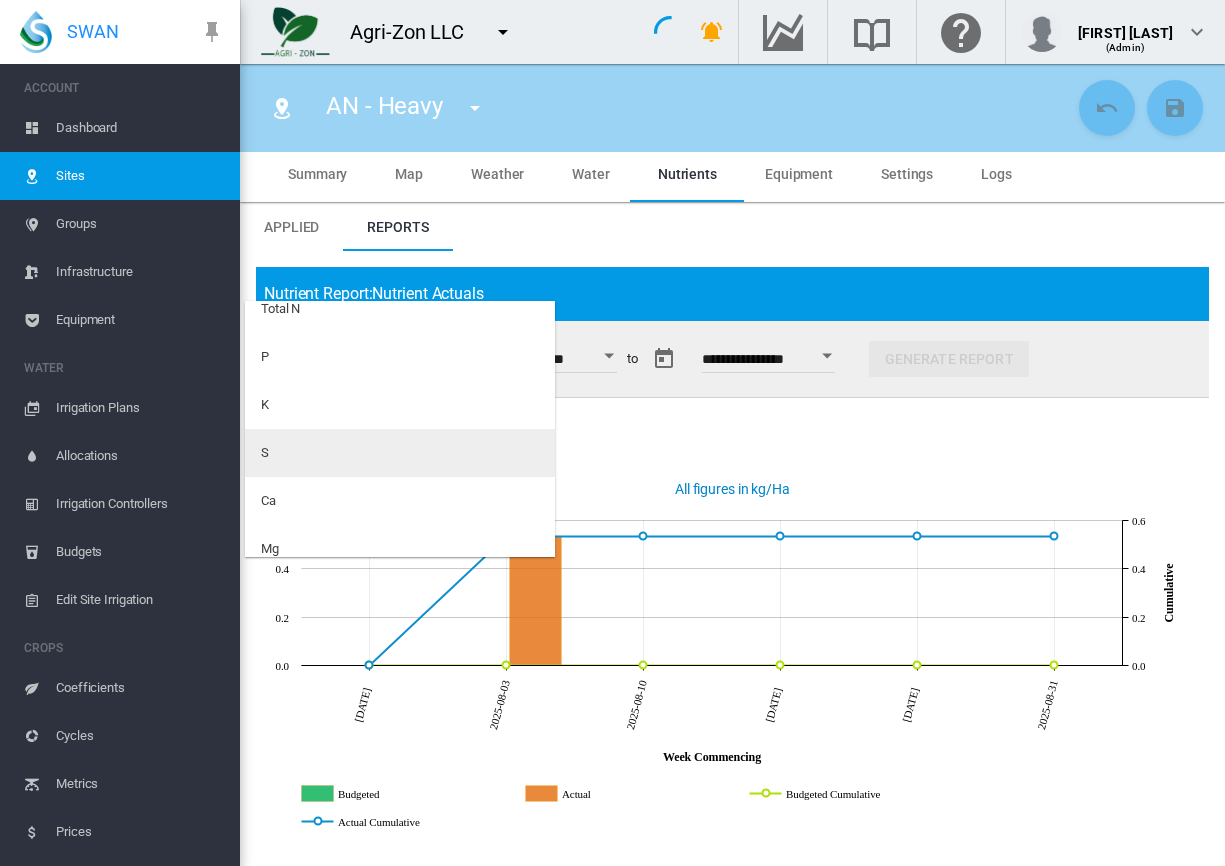 click on "S" at bounding box center (400, 453) 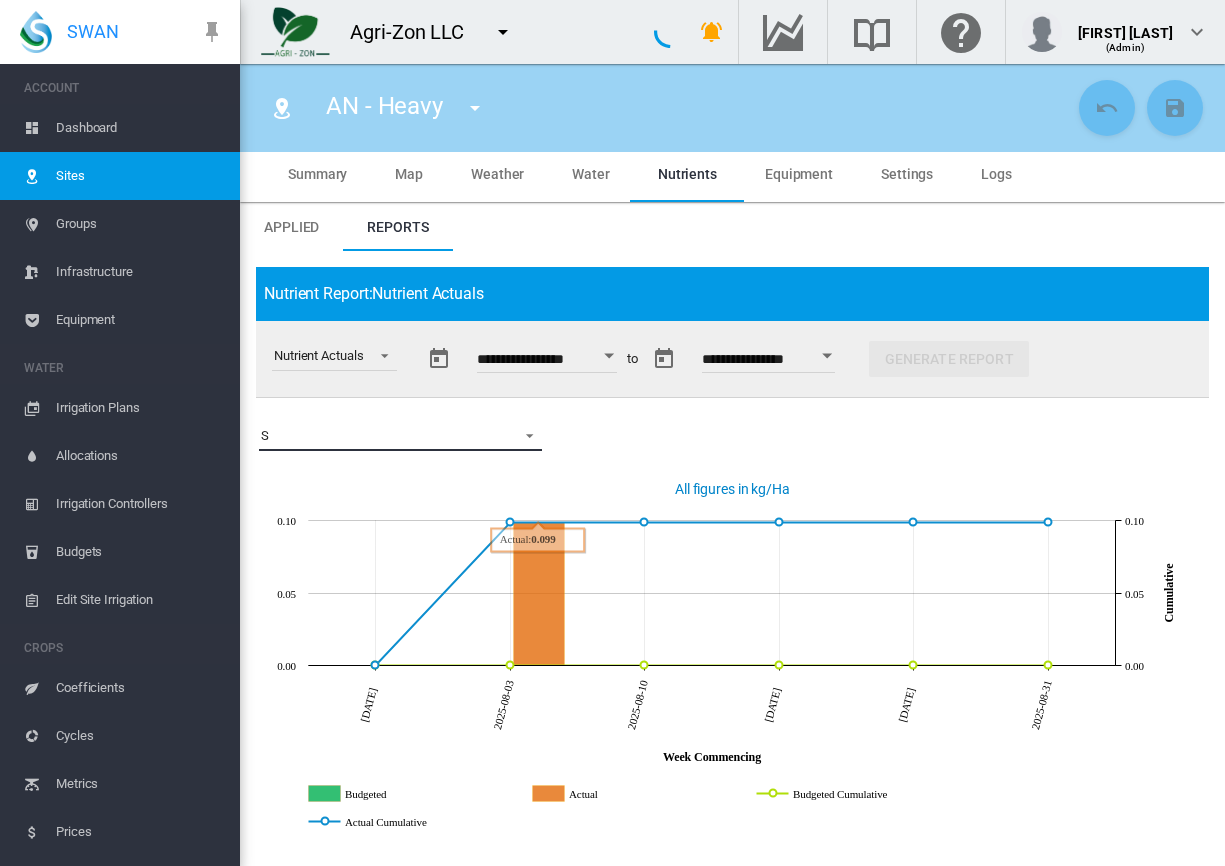 click on "S" at bounding box center [384, 436] 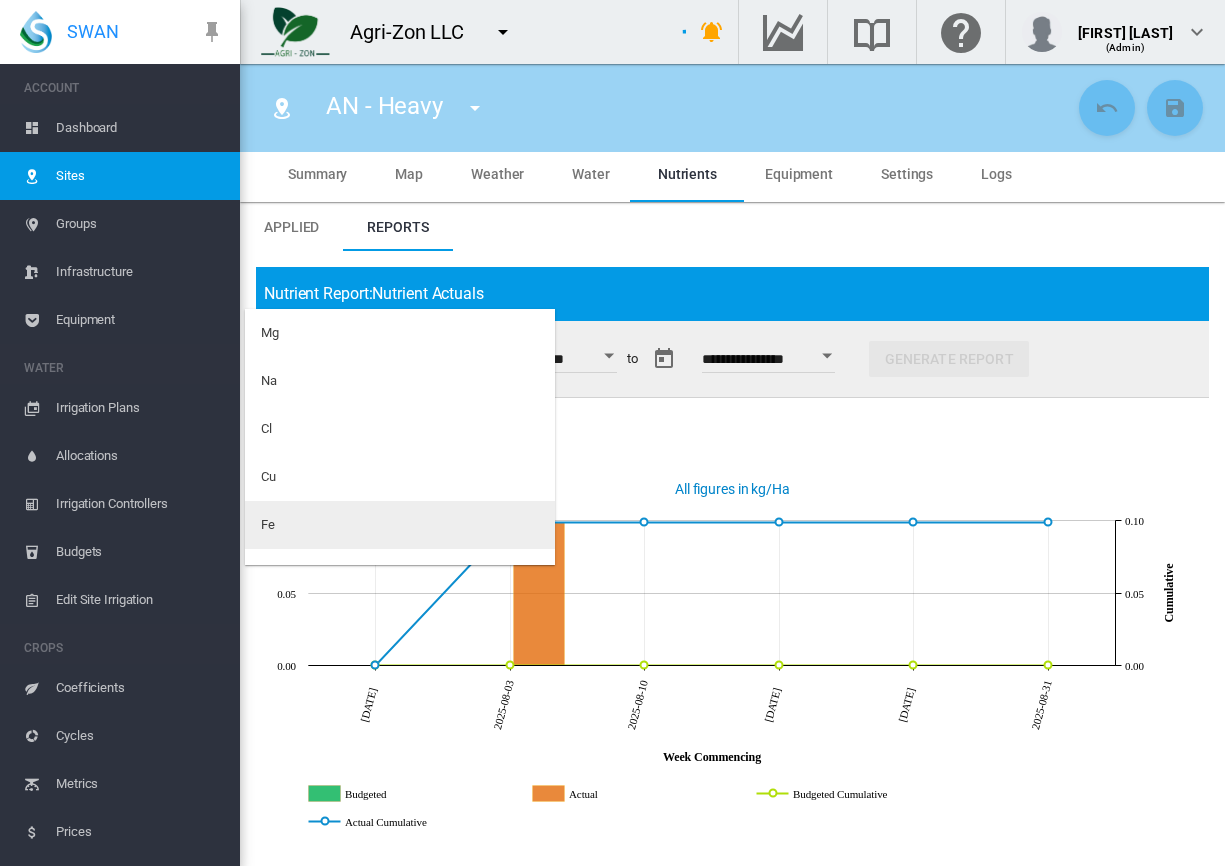 scroll, scrollTop: 512, scrollLeft: 0, axis: vertical 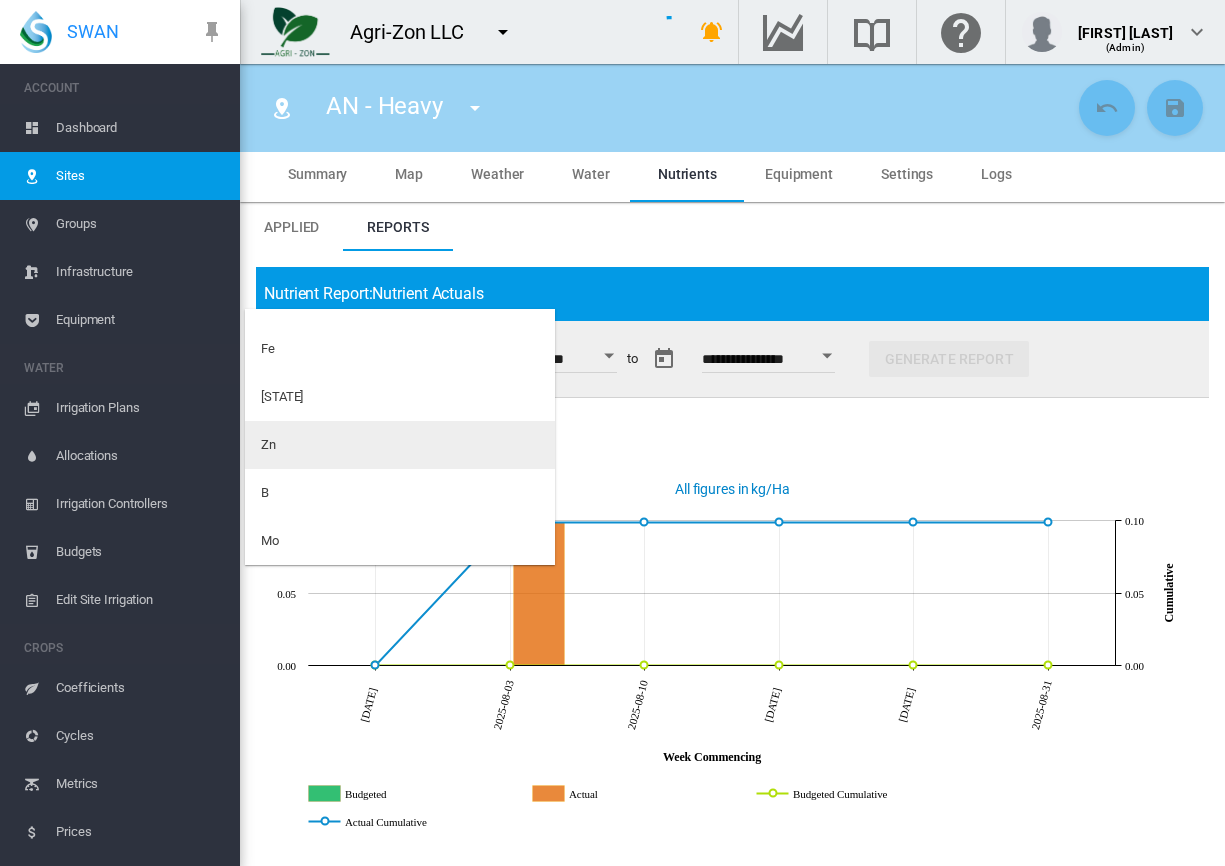 click on "Zn" at bounding box center (400, 445) 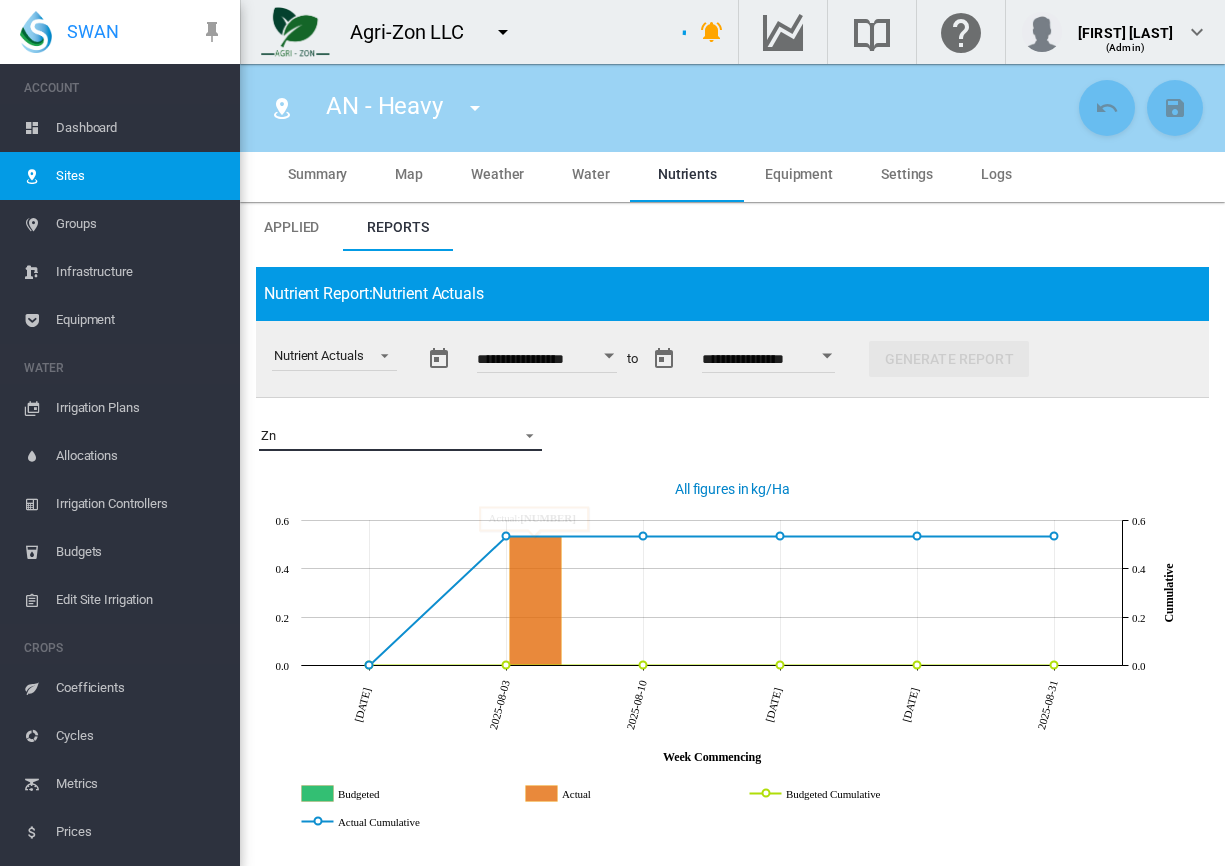 click on "Zn" at bounding box center (384, 436) 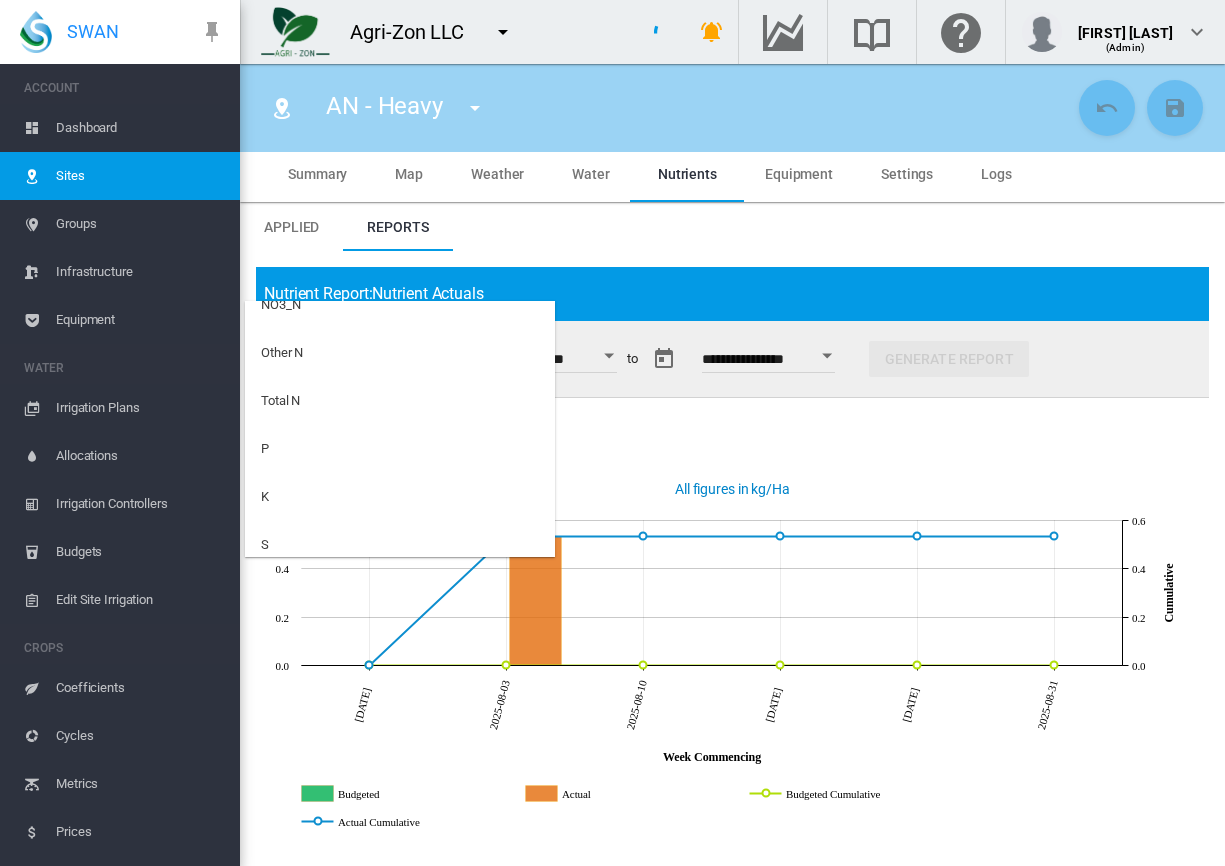 scroll, scrollTop: 12, scrollLeft: 0, axis: vertical 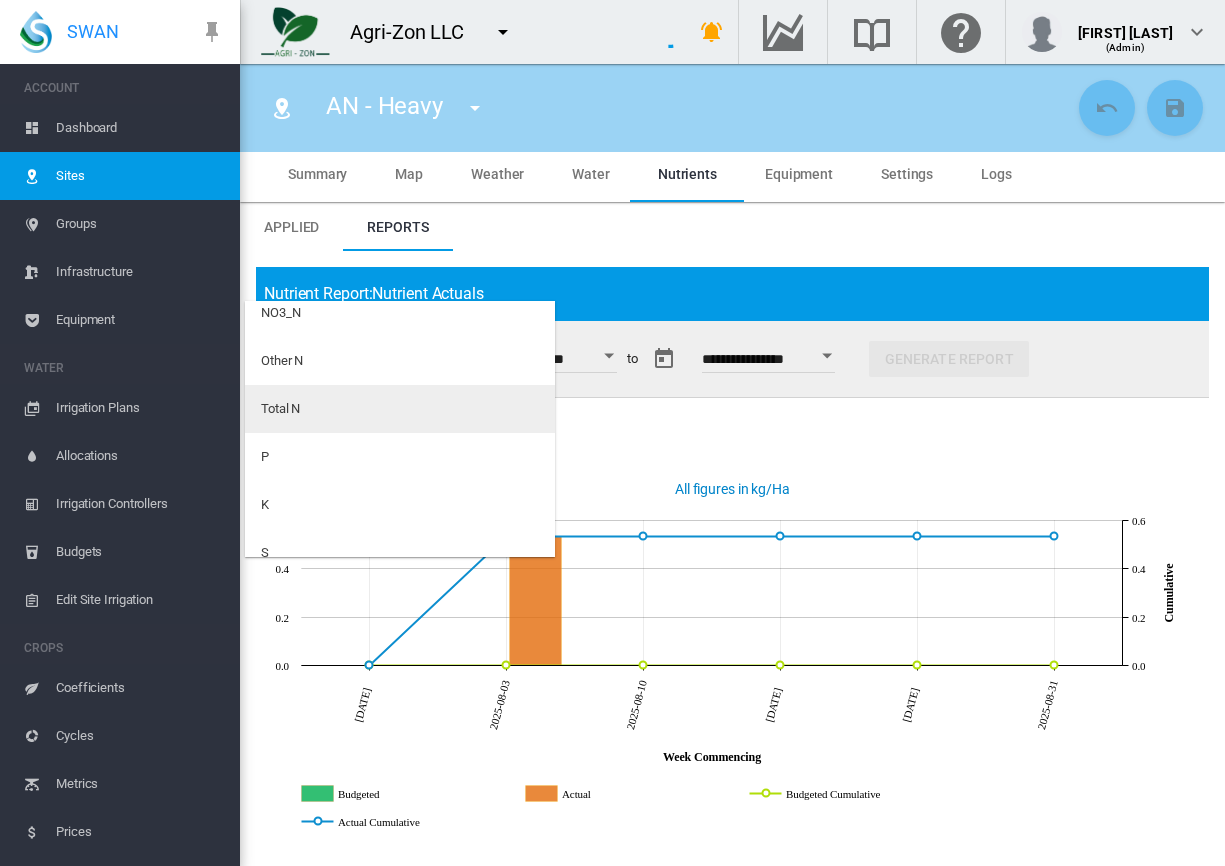 click on "Total N" at bounding box center (400, 409) 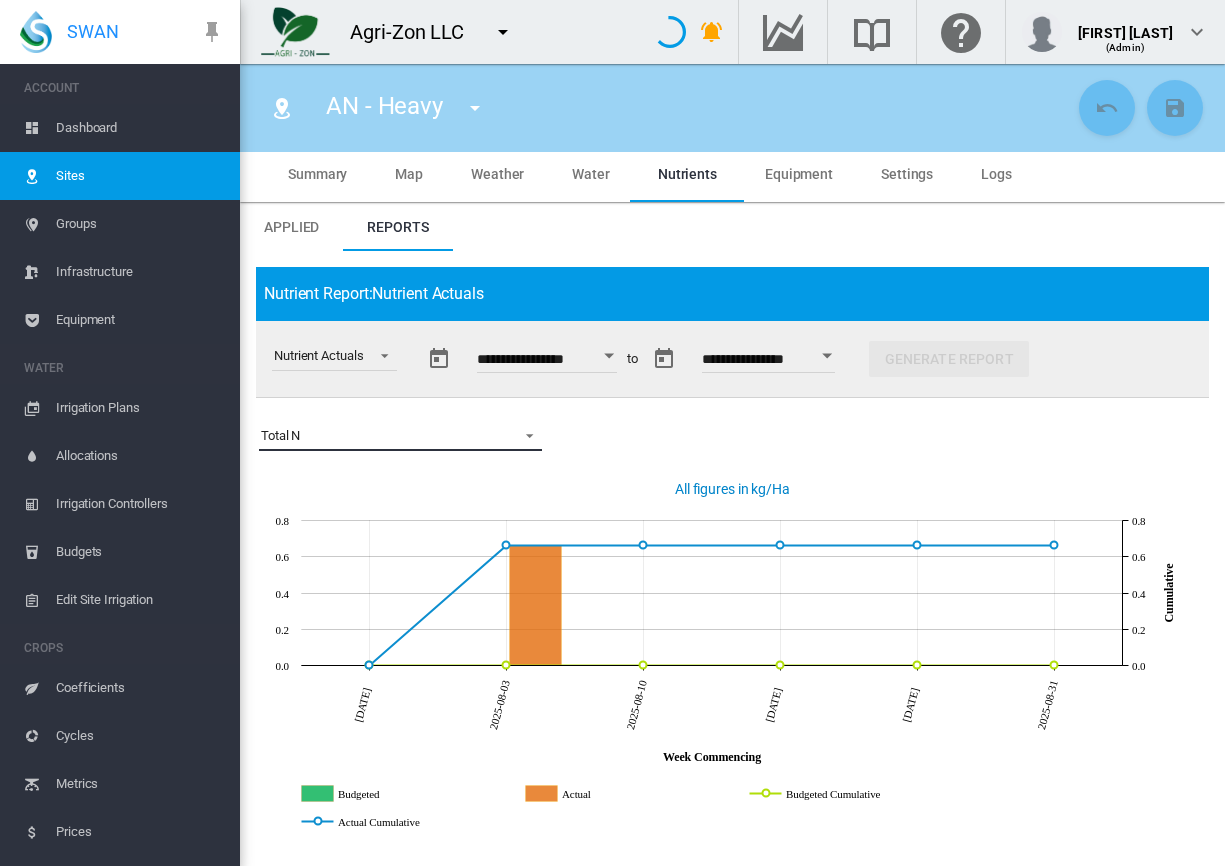 click on "Total N" at bounding box center (384, 436) 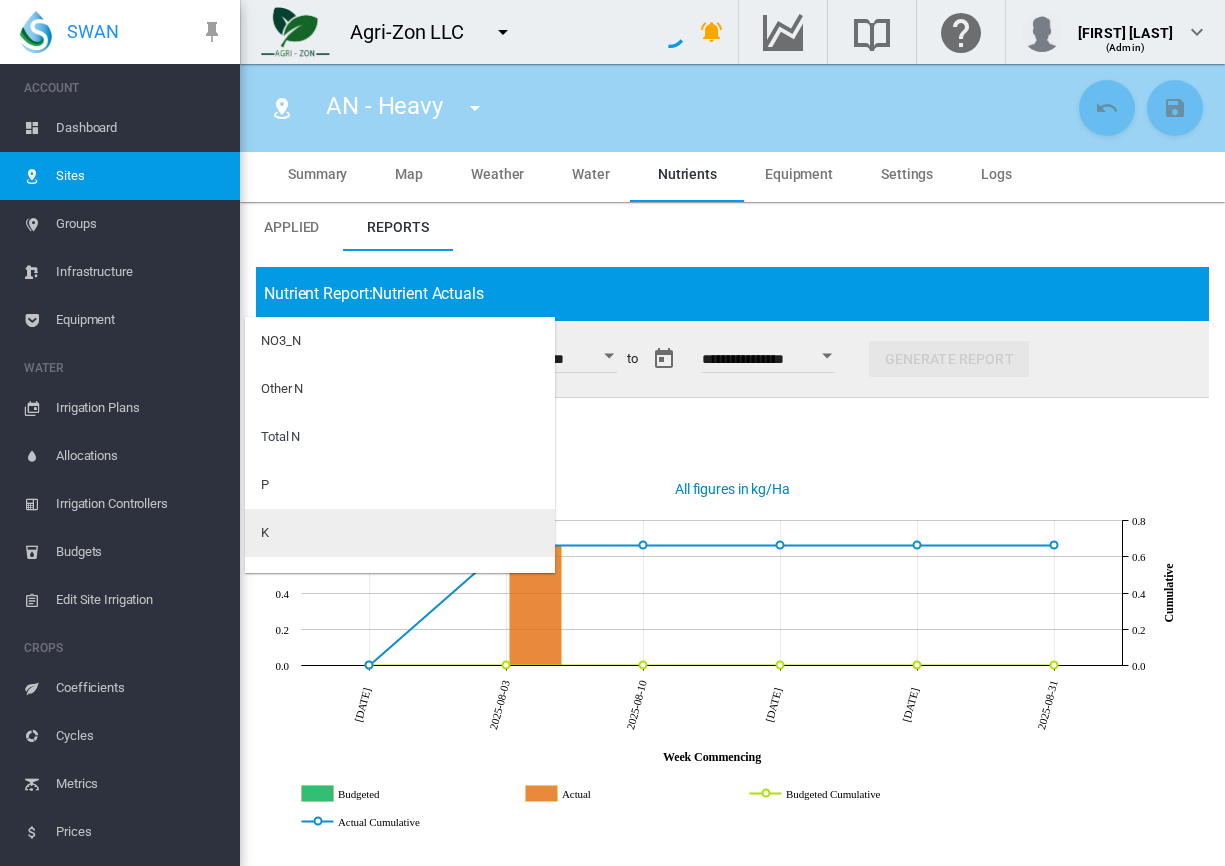 click on "K" at bounding box center (400, 533) 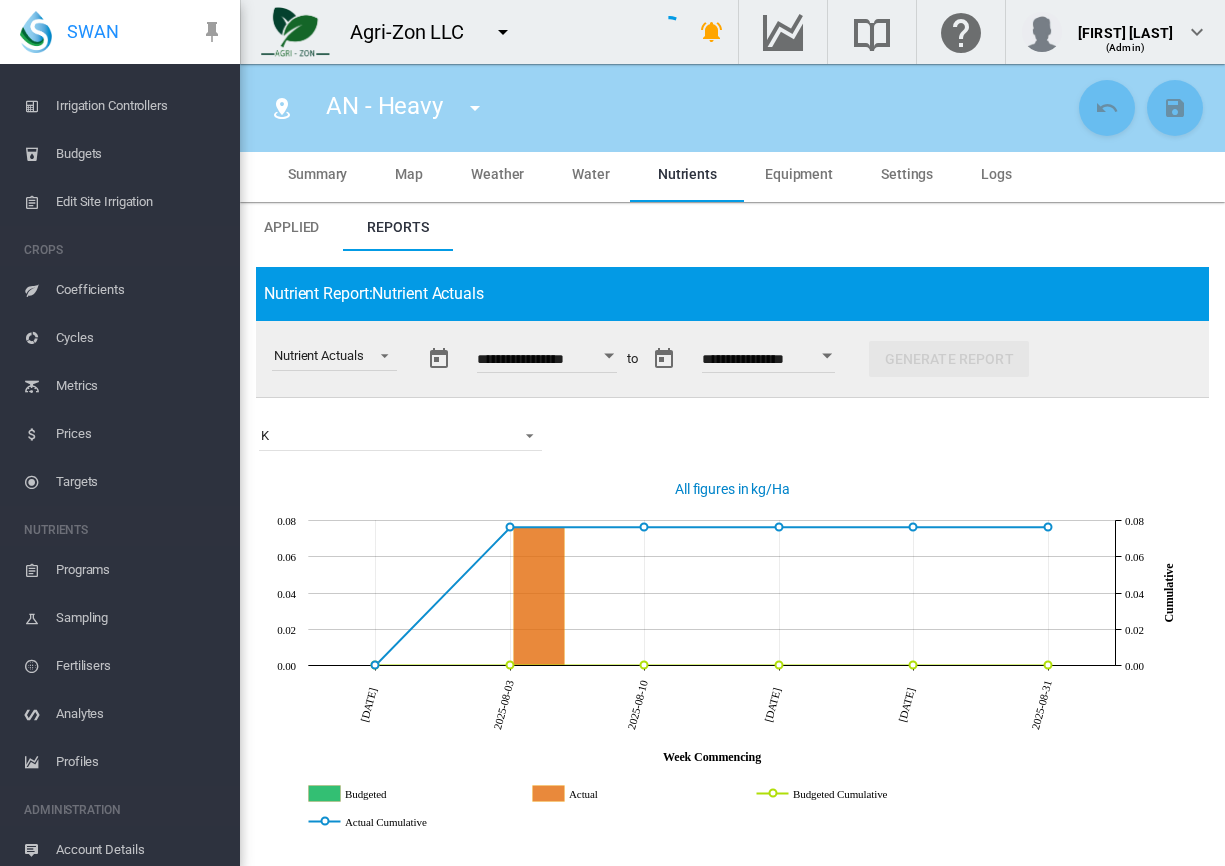 scroll, scrollTop: 400, scrollLeft: 0, axis: vertical 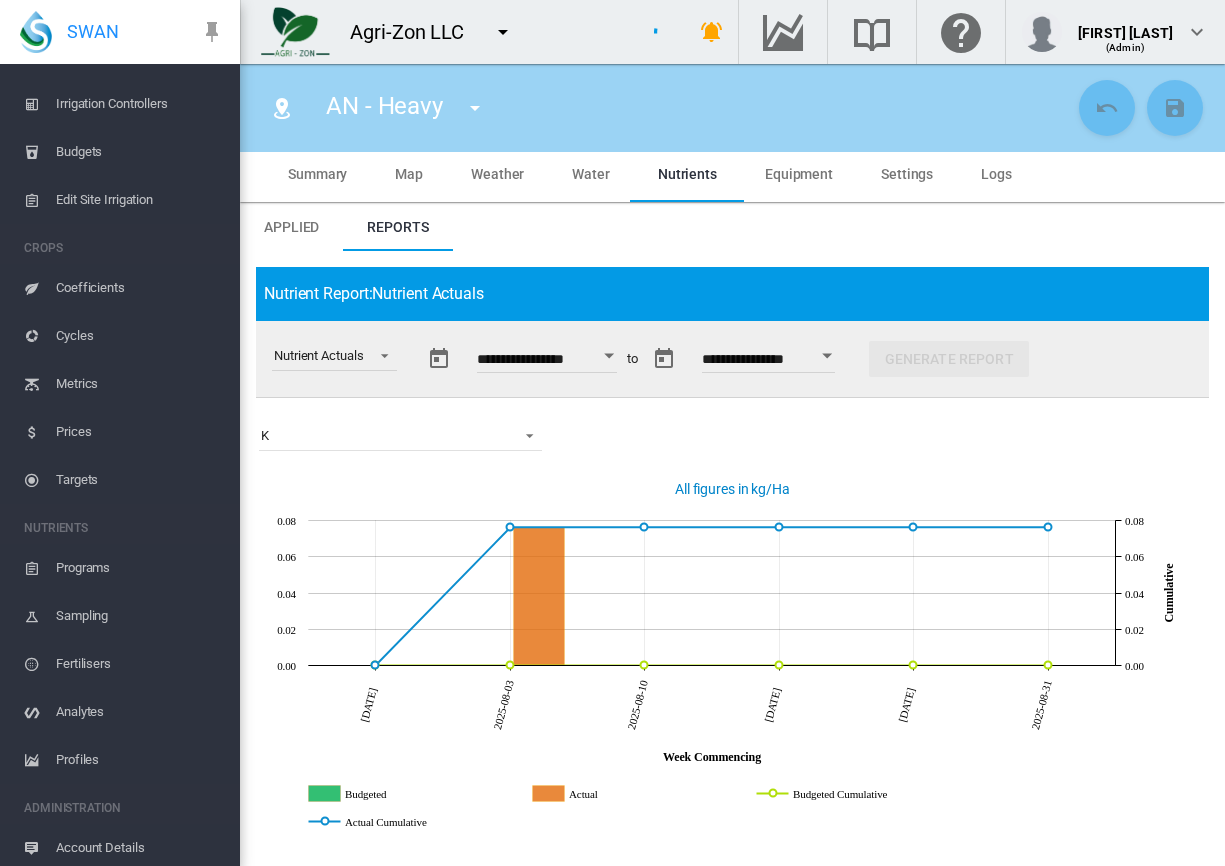 click on "Fertilisers" at bounding box center [140, 664] 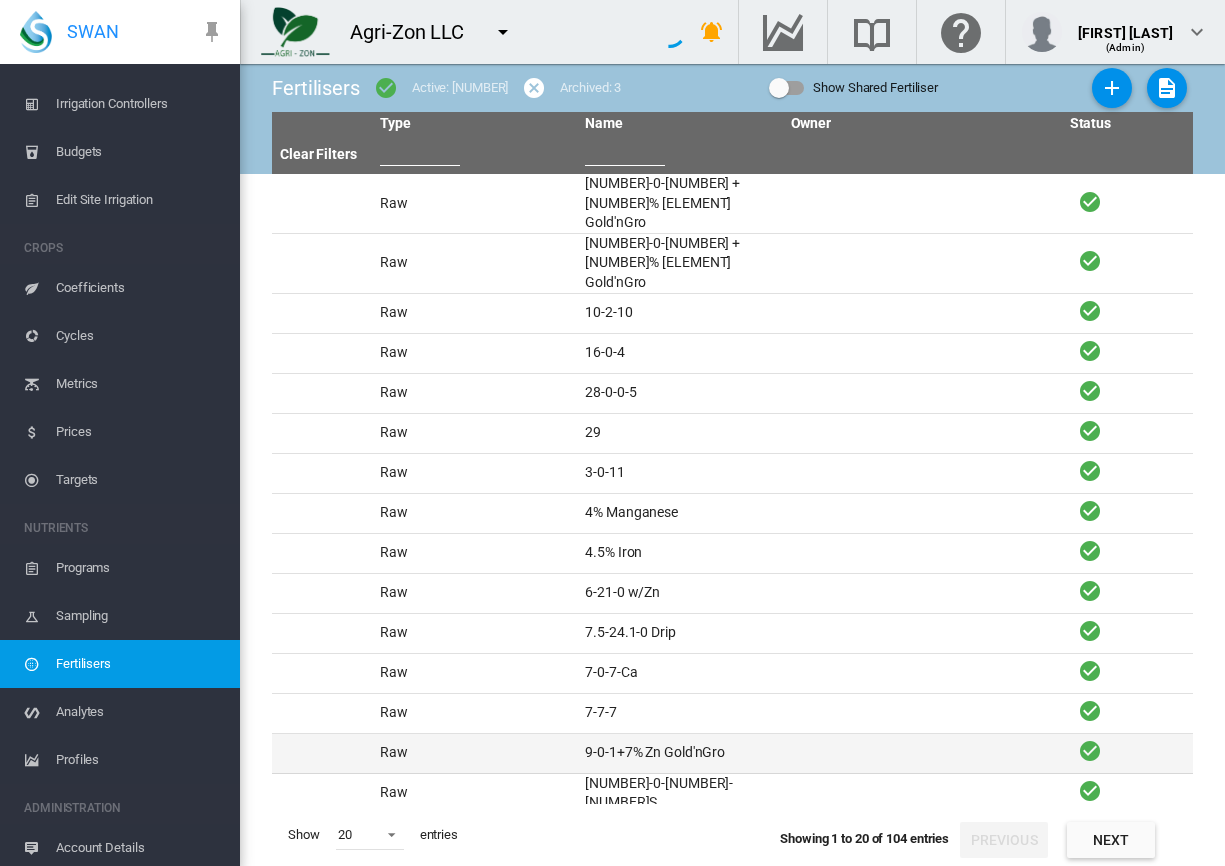click on "9-0-1+7% Zn Gold'nGro" at bounding box center [679, 753] 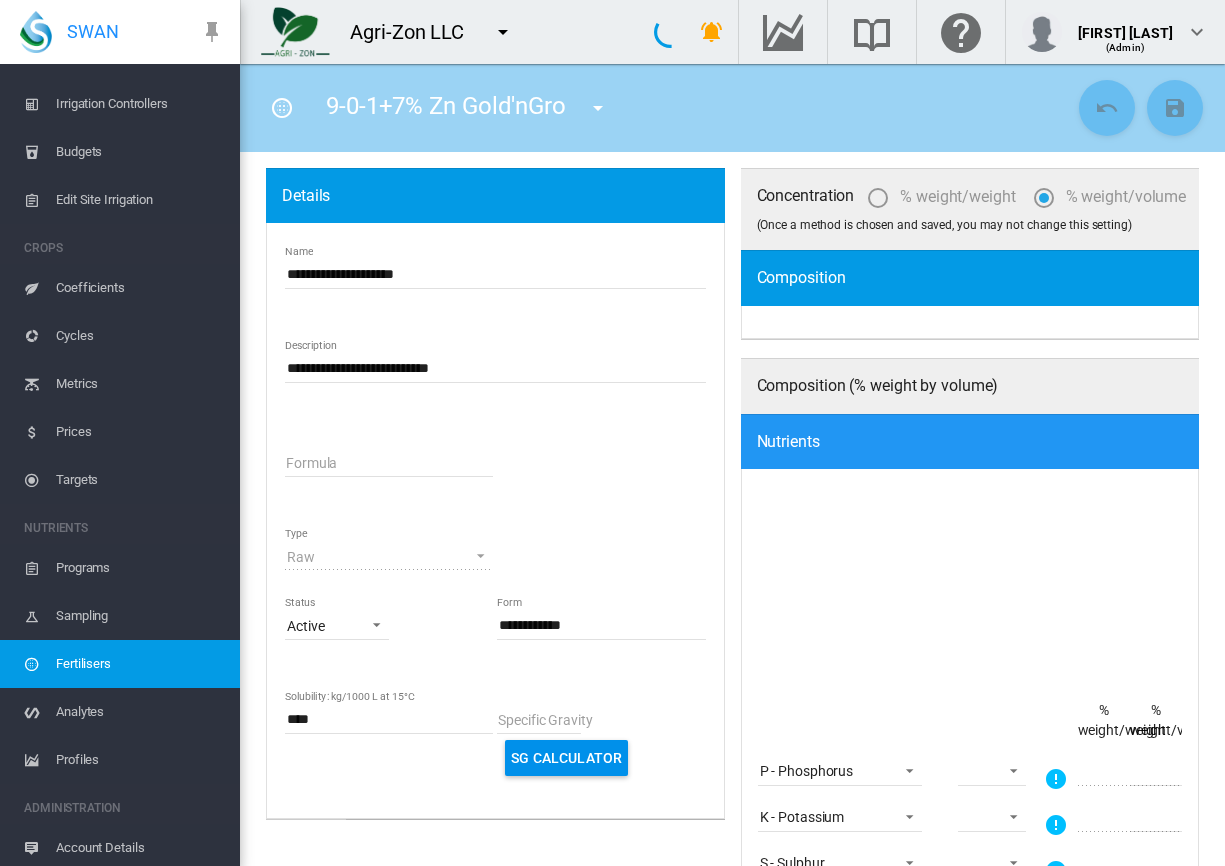 type on "****" 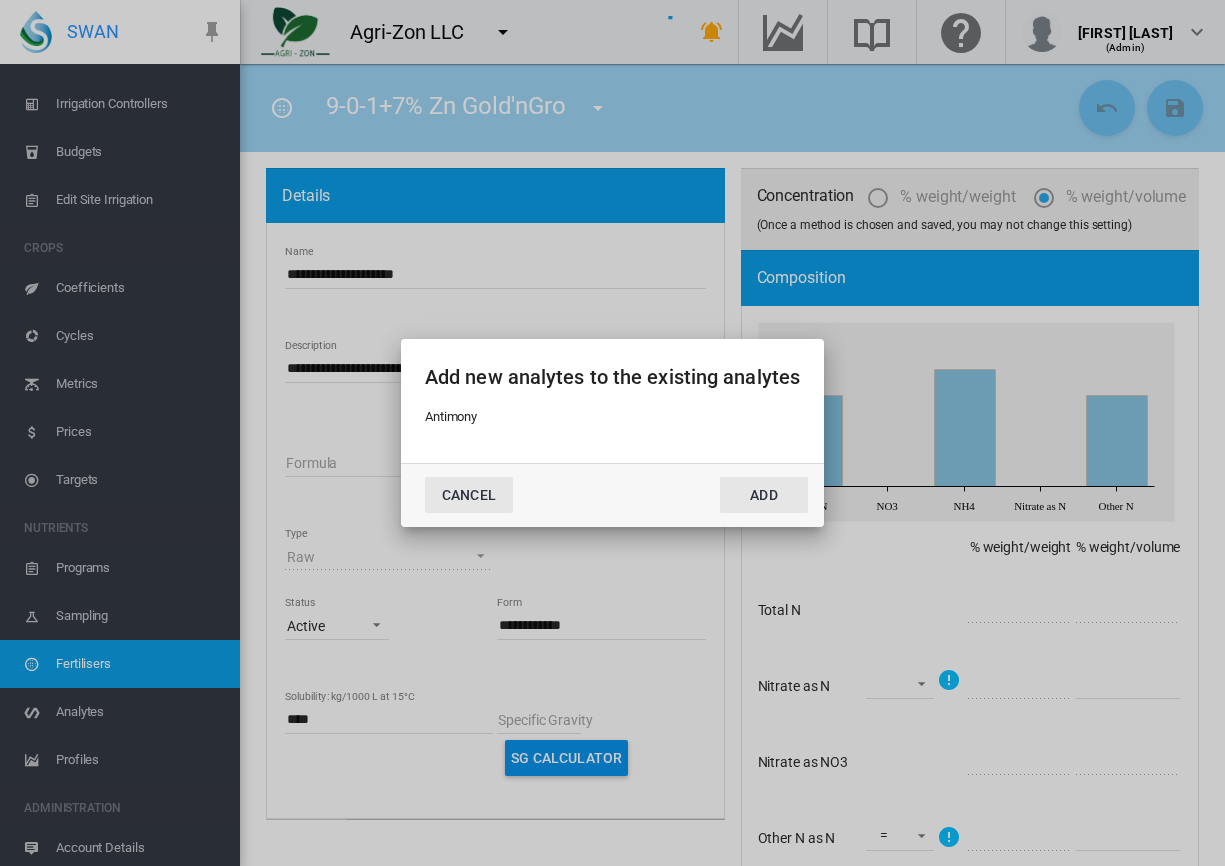 click on "Cancel" 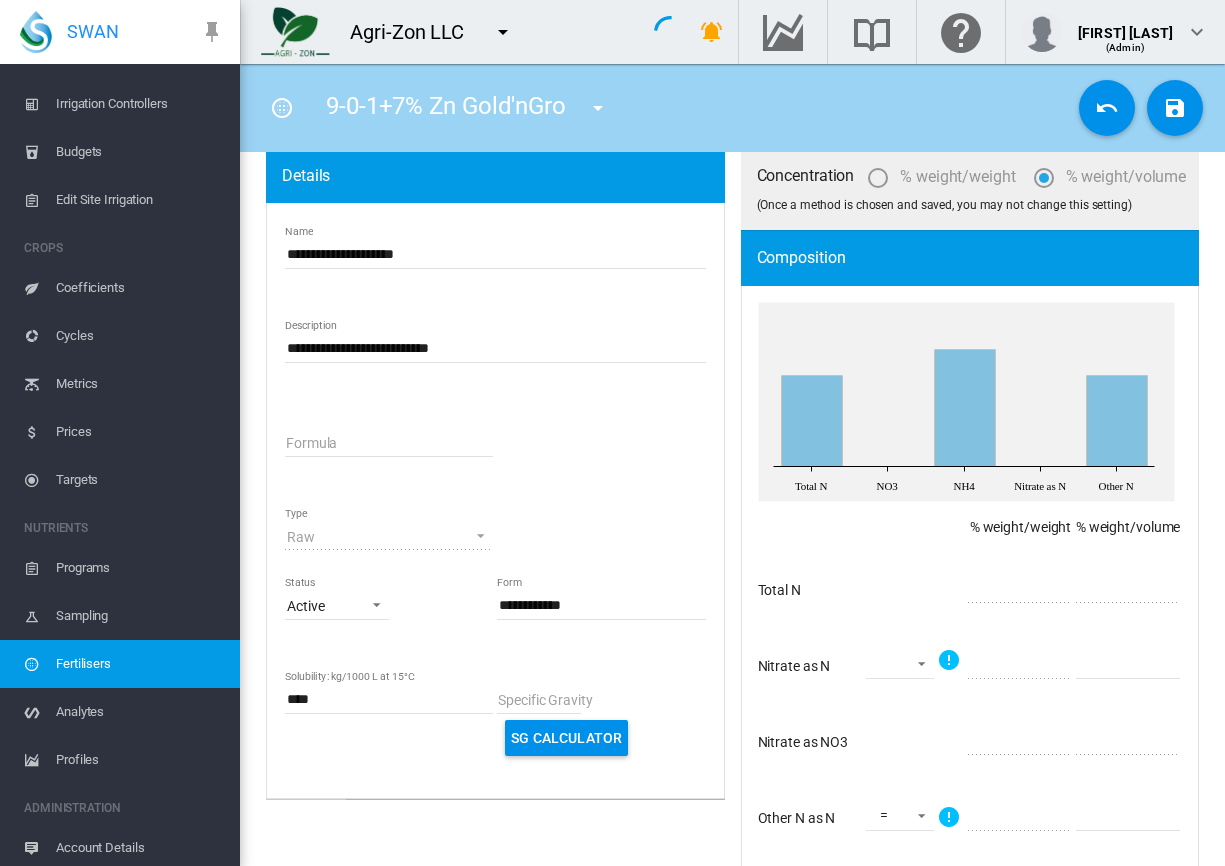 scroll, scrollTop: 0, scrollLeft: 0, axis: both 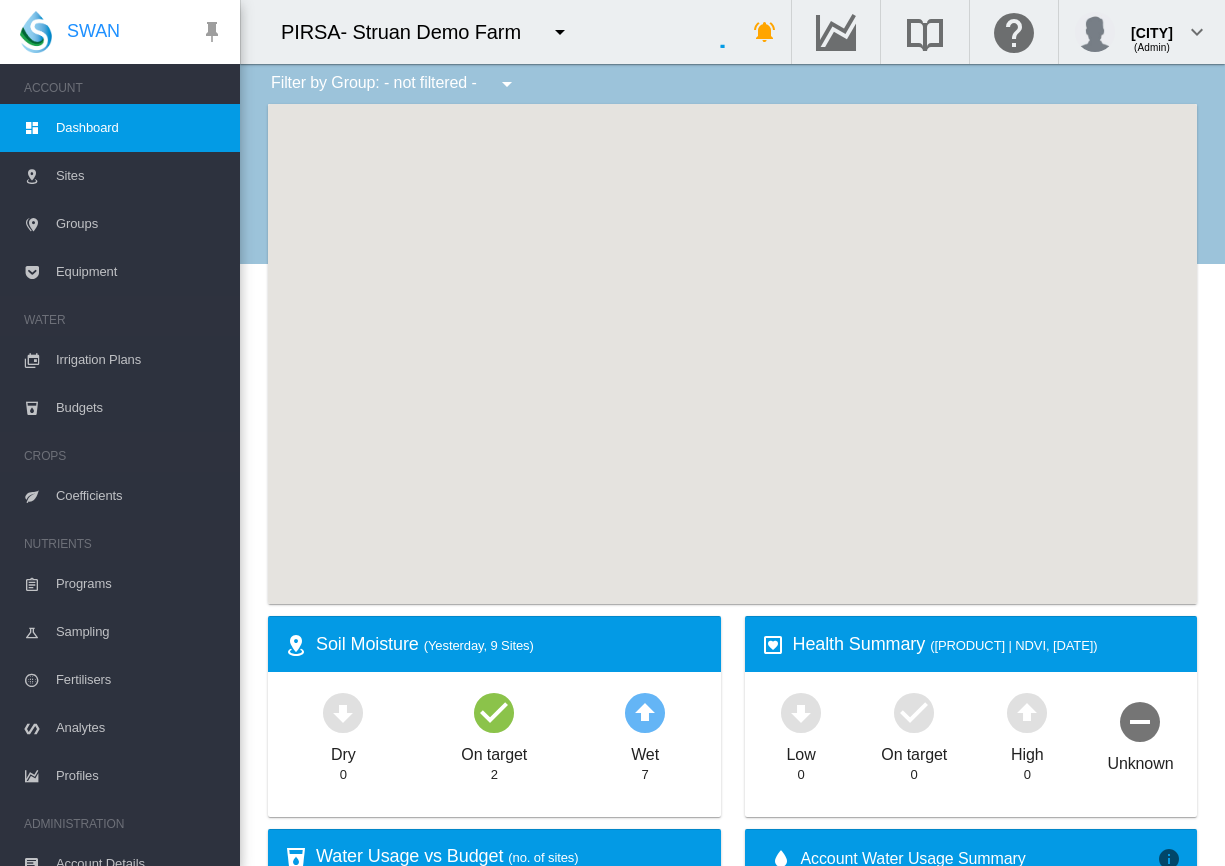 click at bounding box center (560, 32) 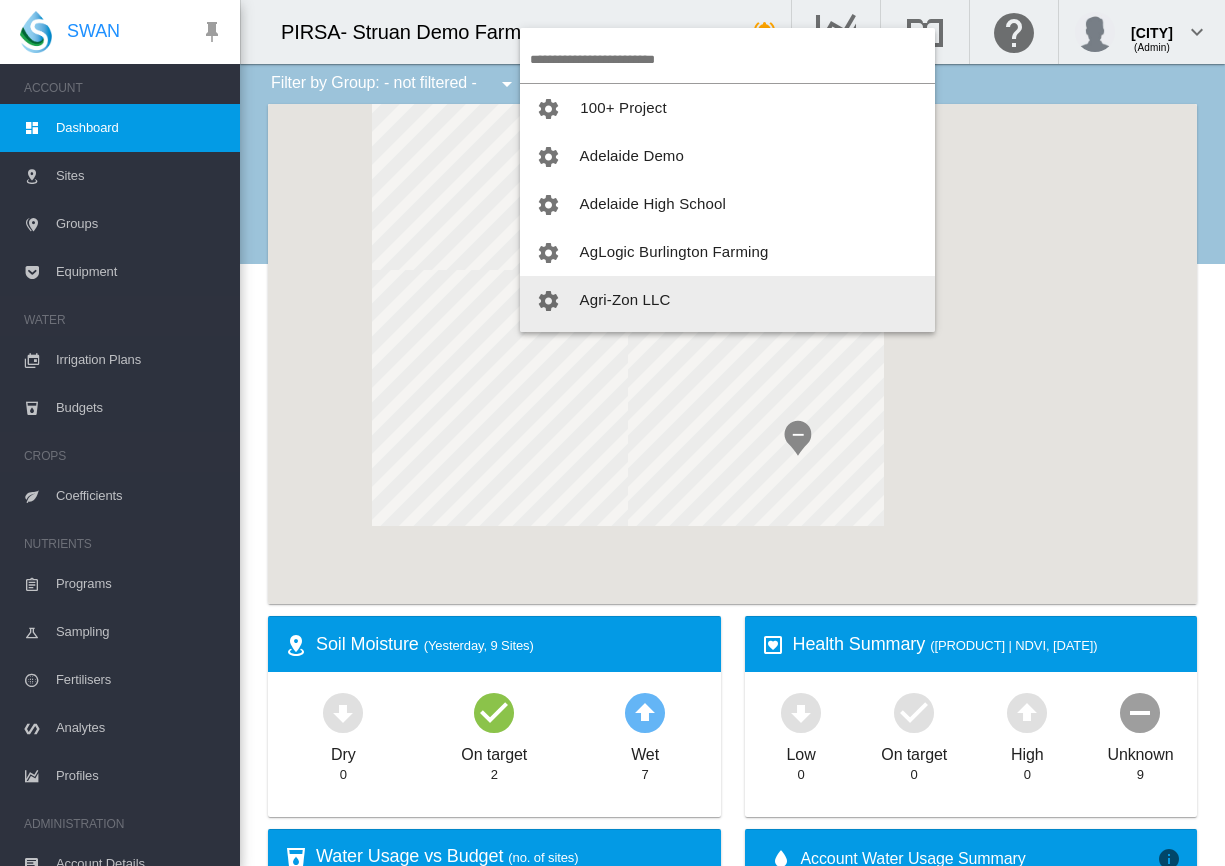 scroll, scrollTop: 40, scrollLeft: 0, axis: vertical 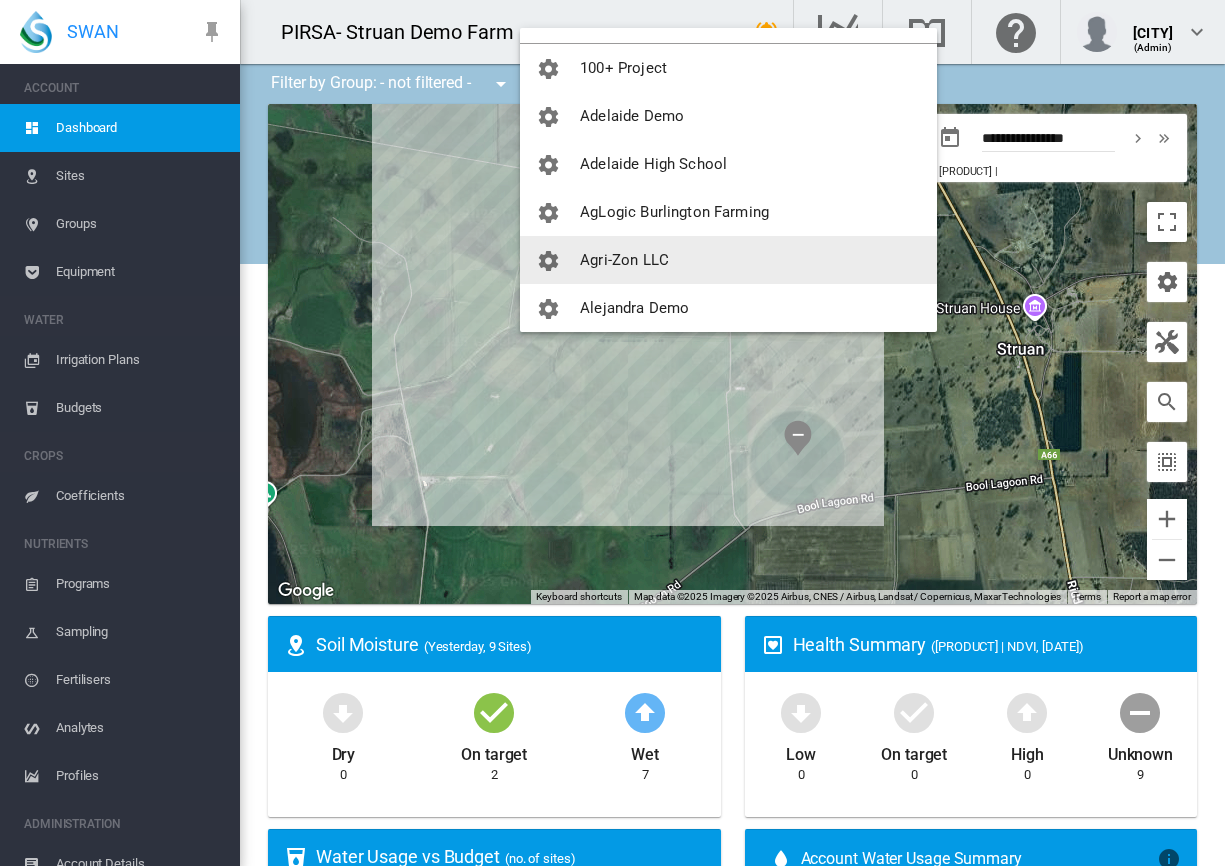 click on "Agri-Zon LLC" at bounding box center (624, 260) 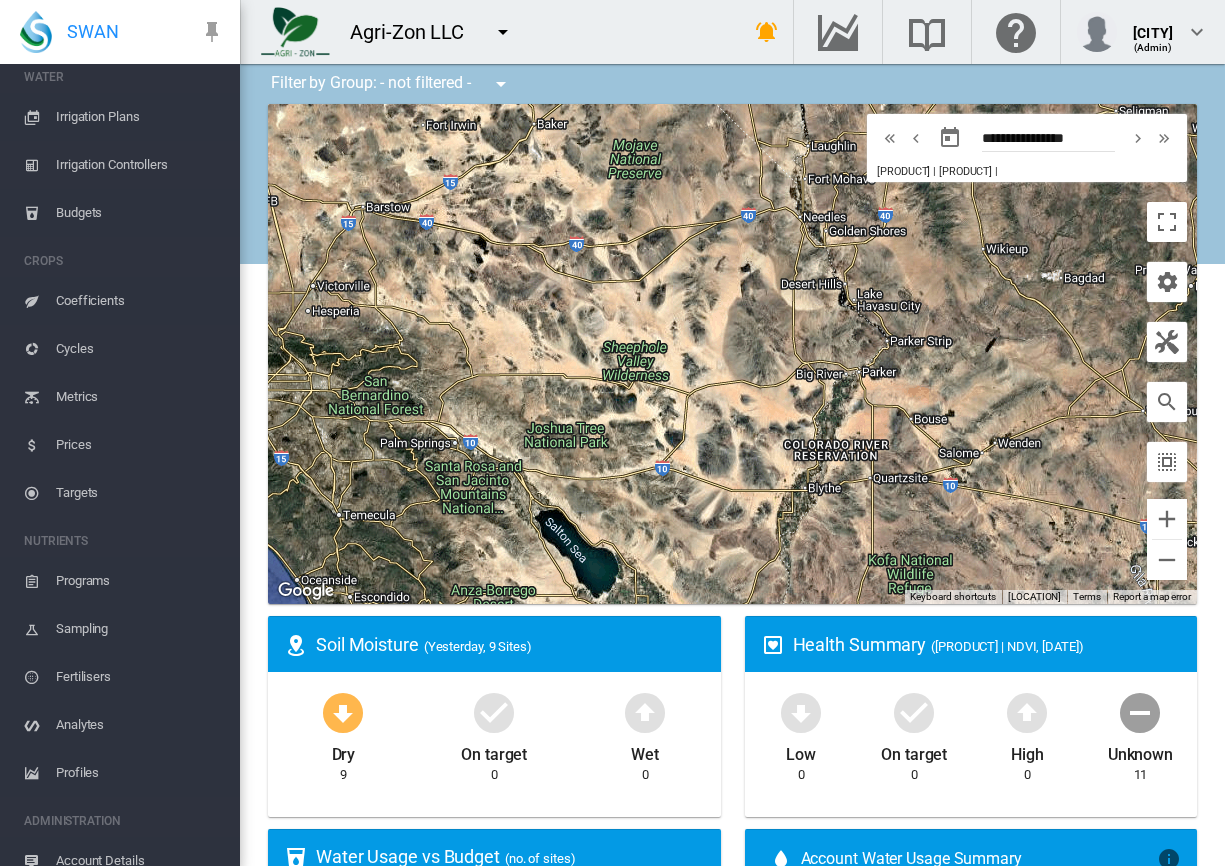 scroll, scrollTop: 310, scrollLeft: 0, axis: vertical 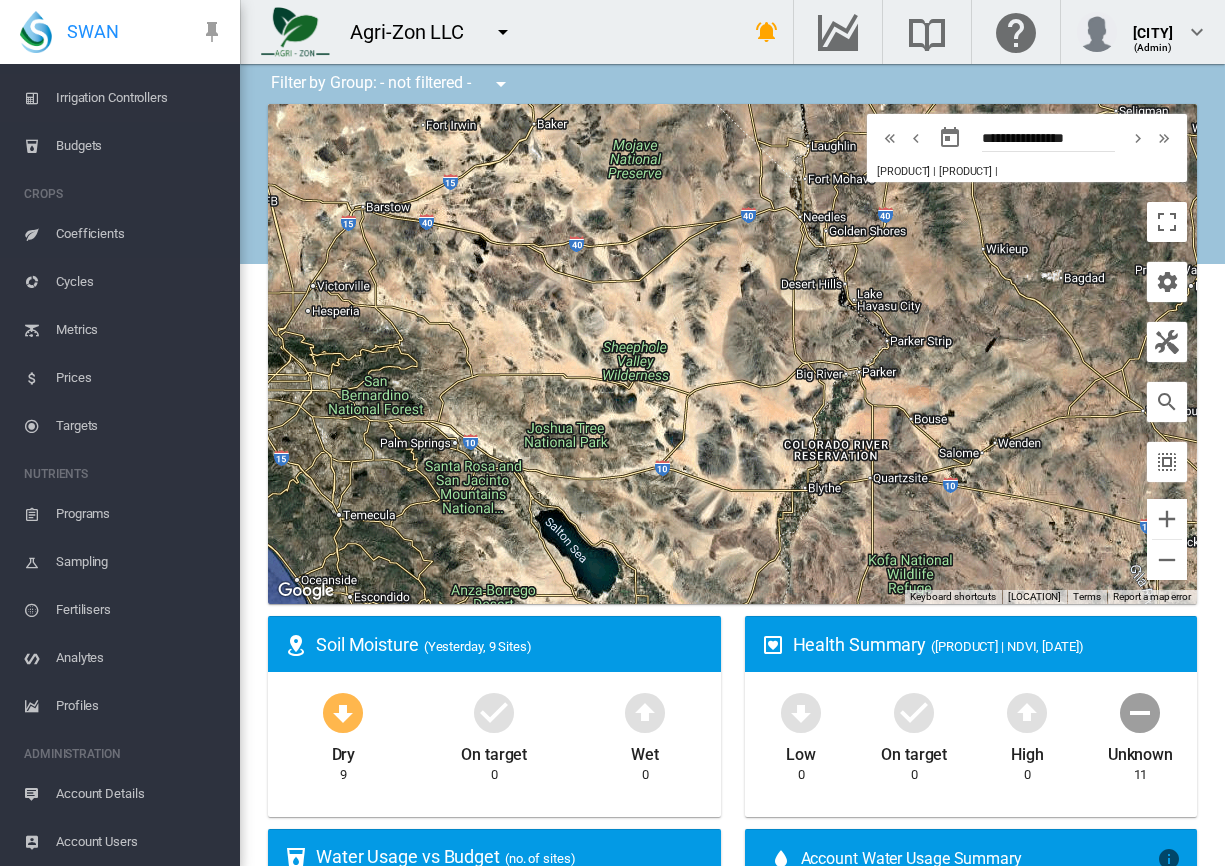 click on "Fertilisers" at bounding box center [140, 610] 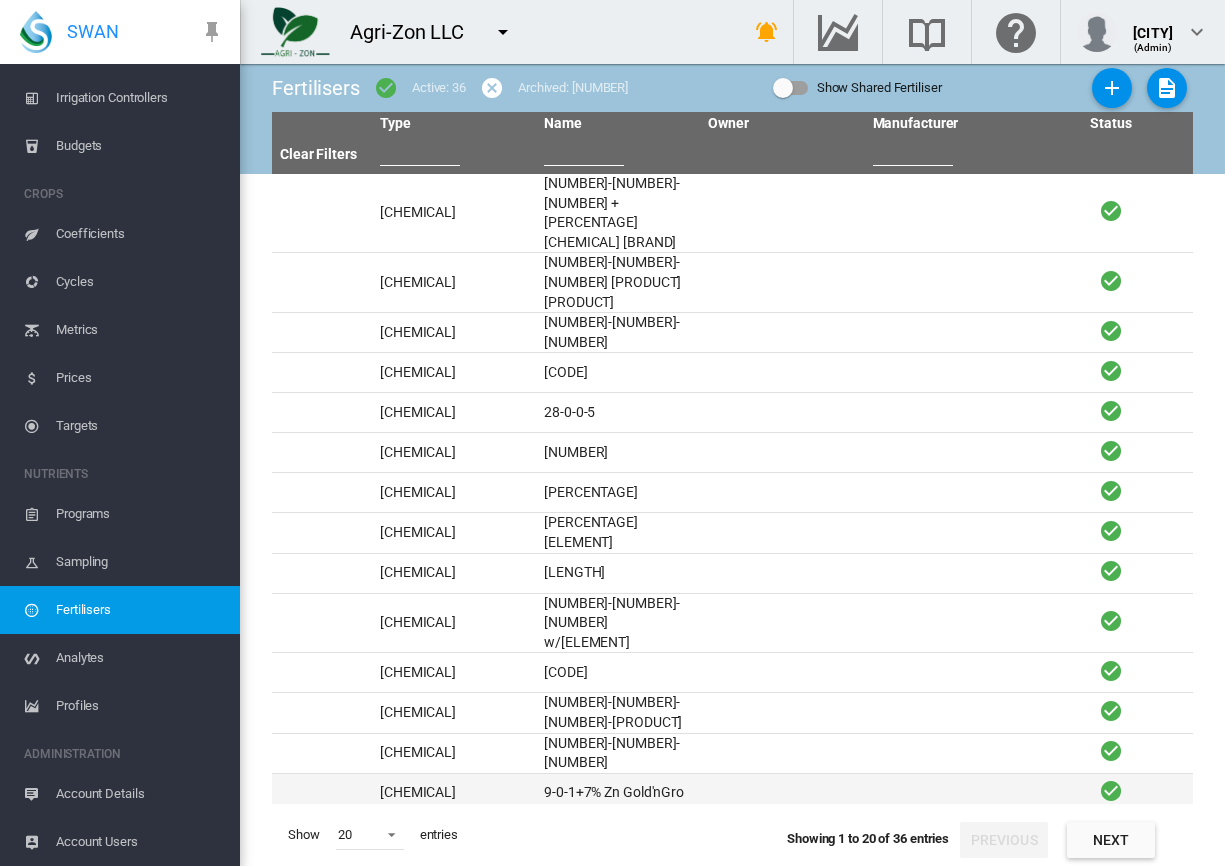 click on "9-0-1+7% Zn Gold'nGro" at bounding box center [618, 793] 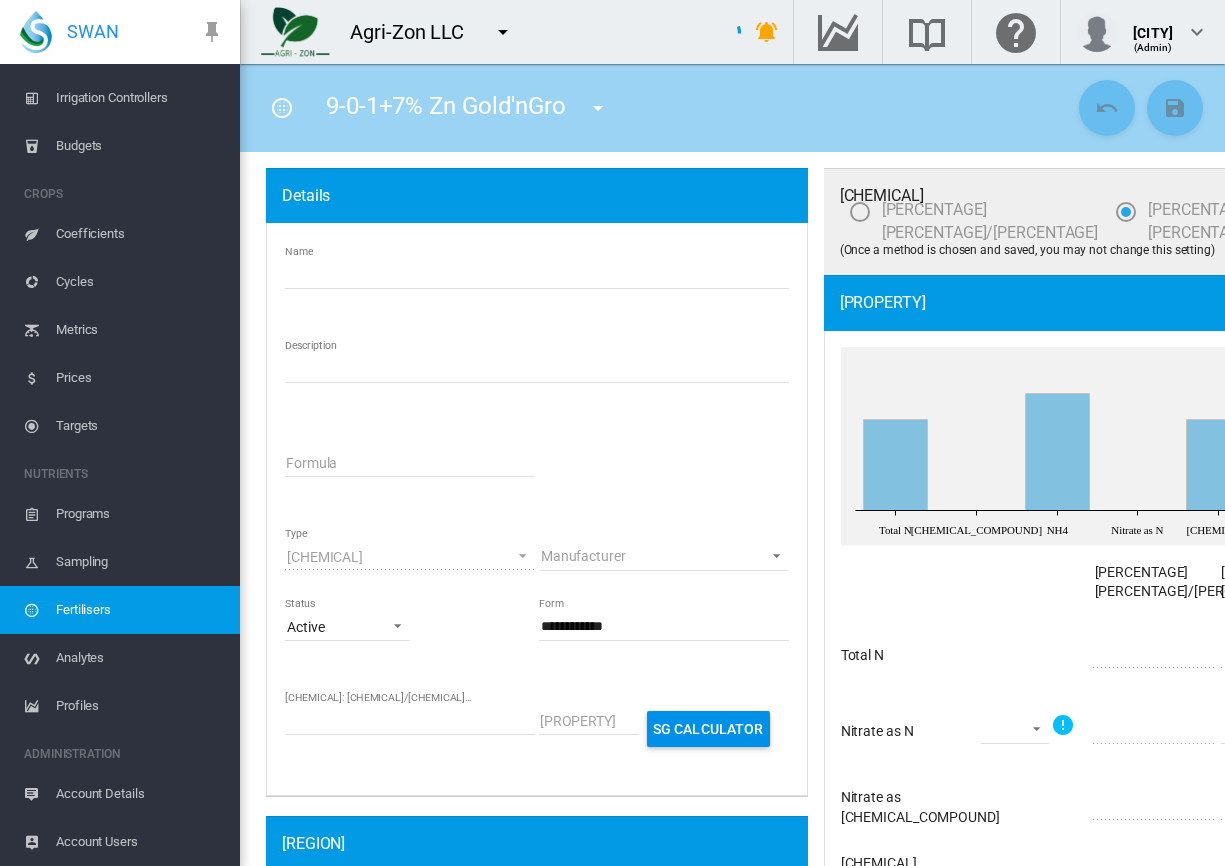 type on "**********" 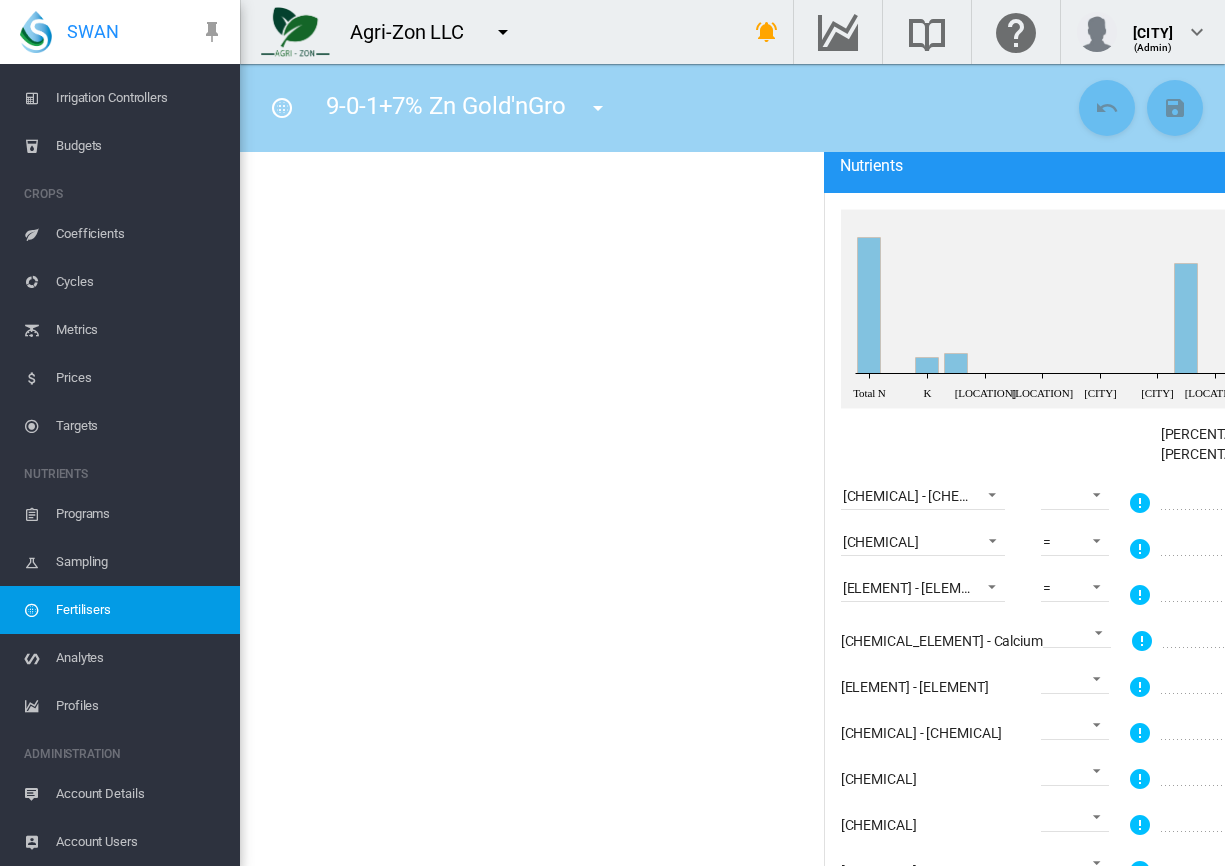scroll, scrollTop: 1000, scrollLeft: 0, axis: vertical 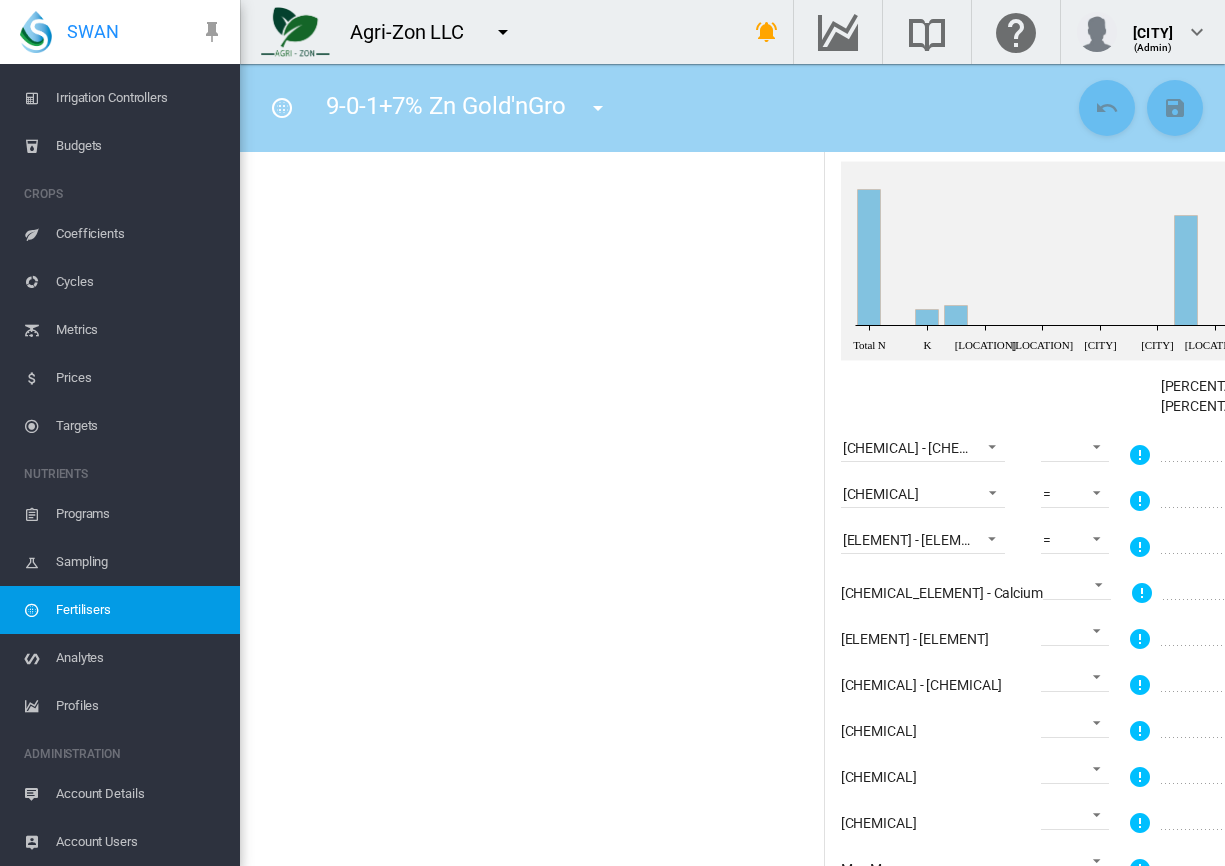 click at bounding box center [212, 32] 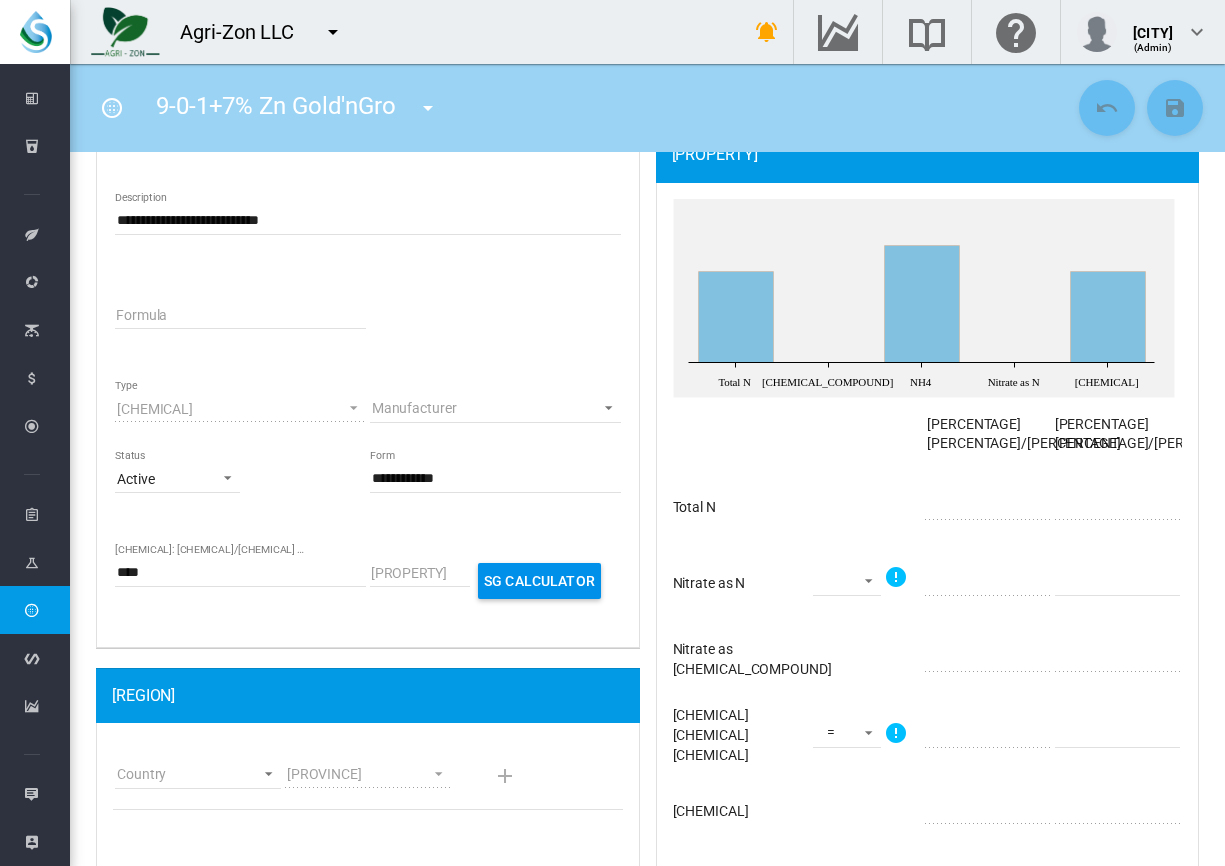 scroll, scrollTop: 0, scrollLeft: 0, axis: both 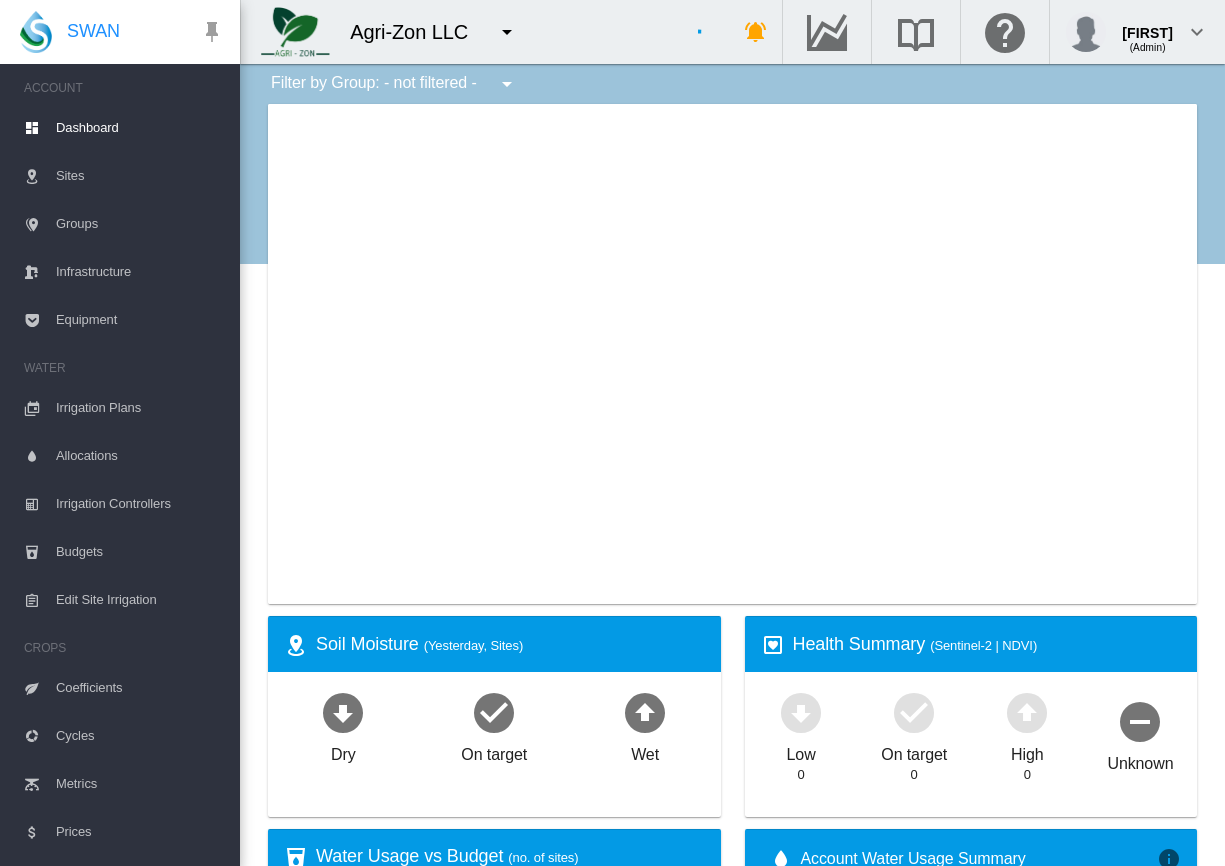 type on "**********" 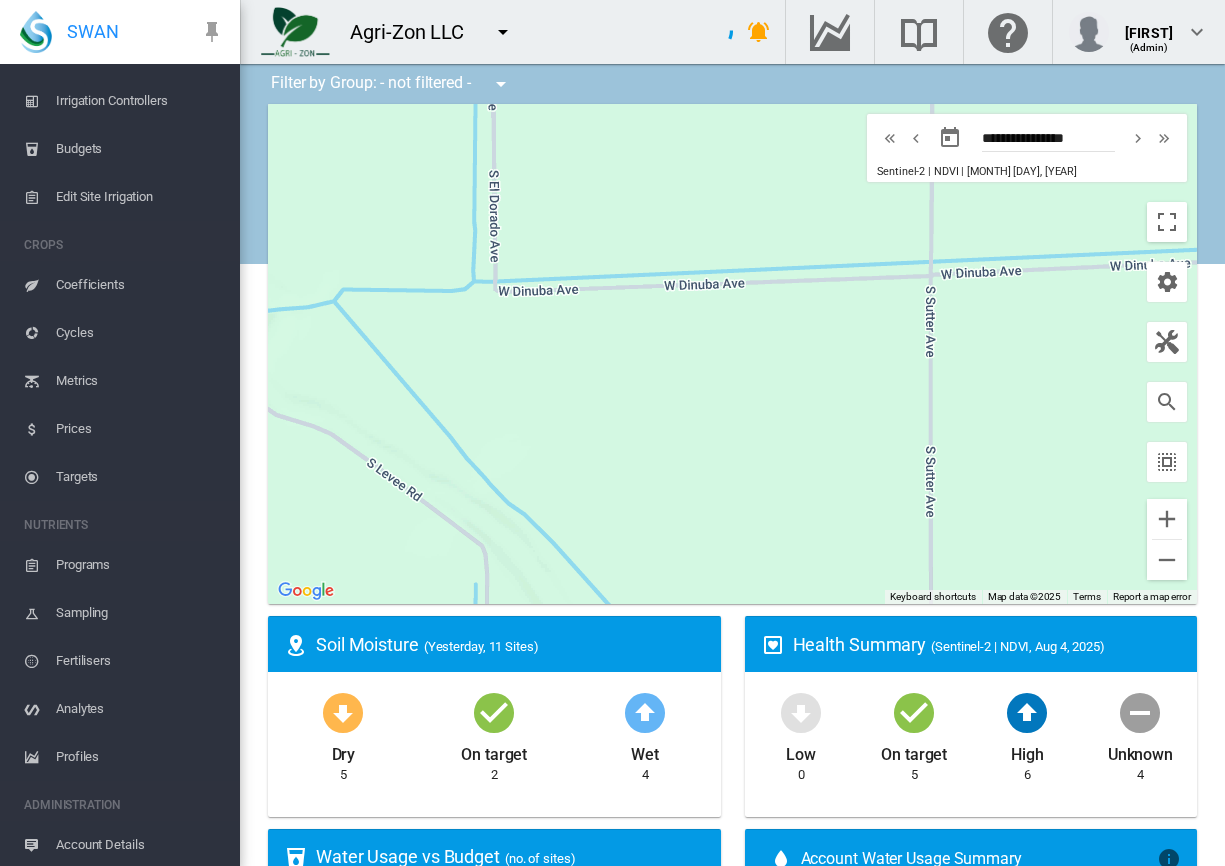 scroll, scrollTop: 454, scrollLeft: 0, axis: vertical 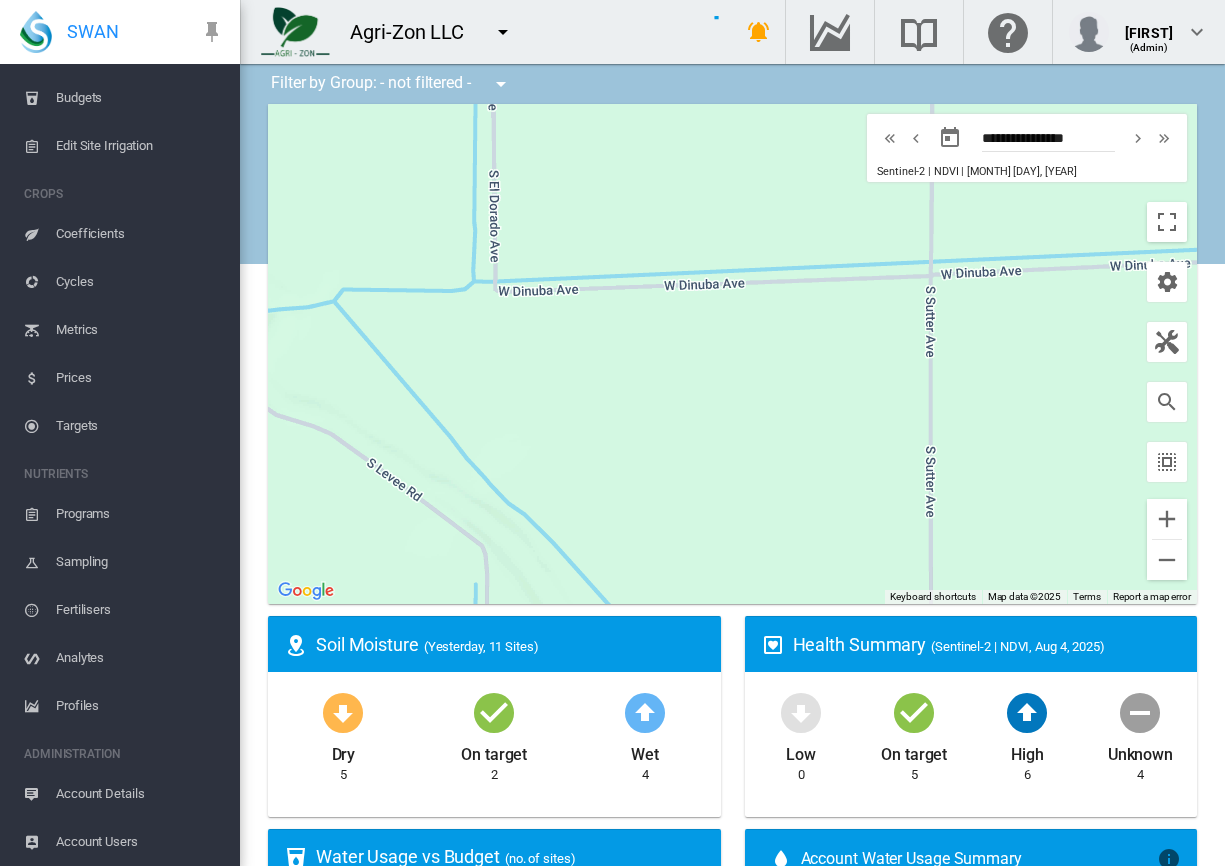 click on "Fertilisers" at bounding box center (140, 610) 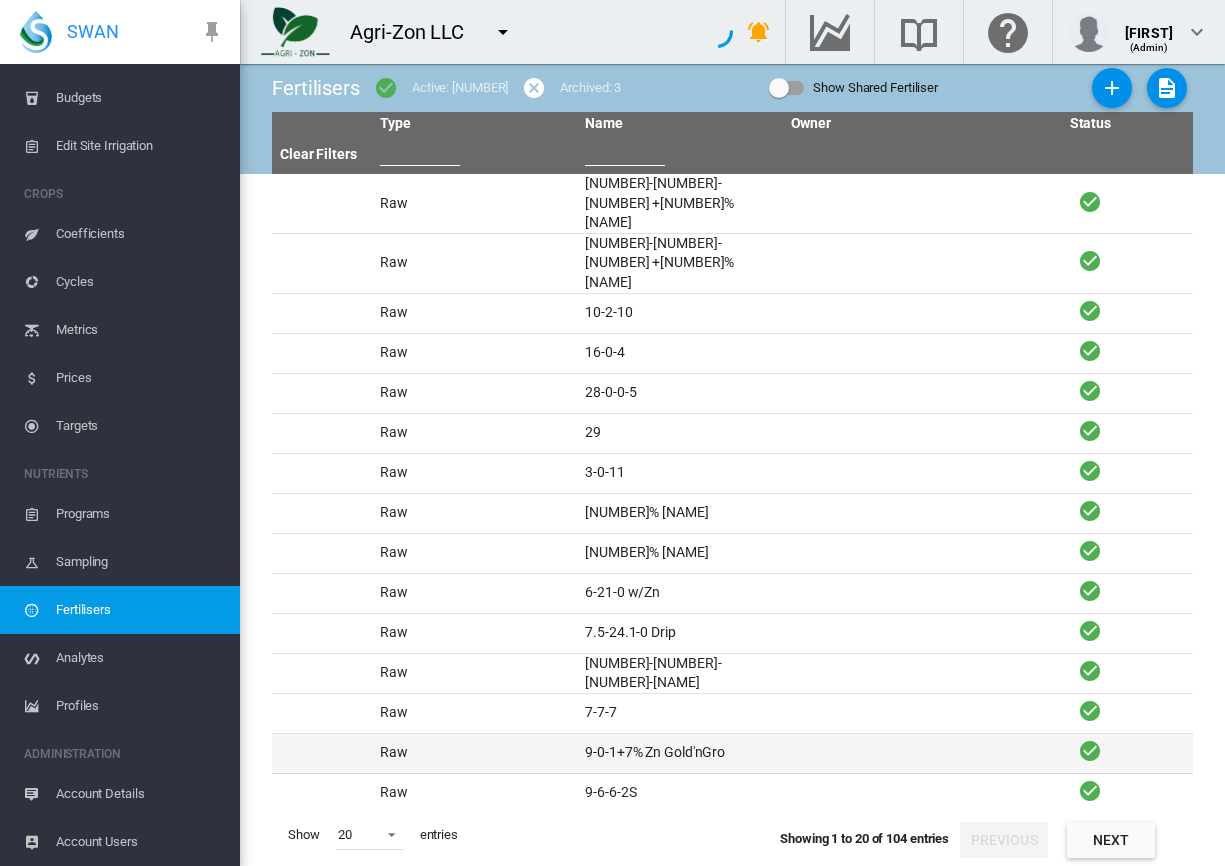 click on "9-0-1+7% Zn Gold'nGro" at bounding box center (679, 753) 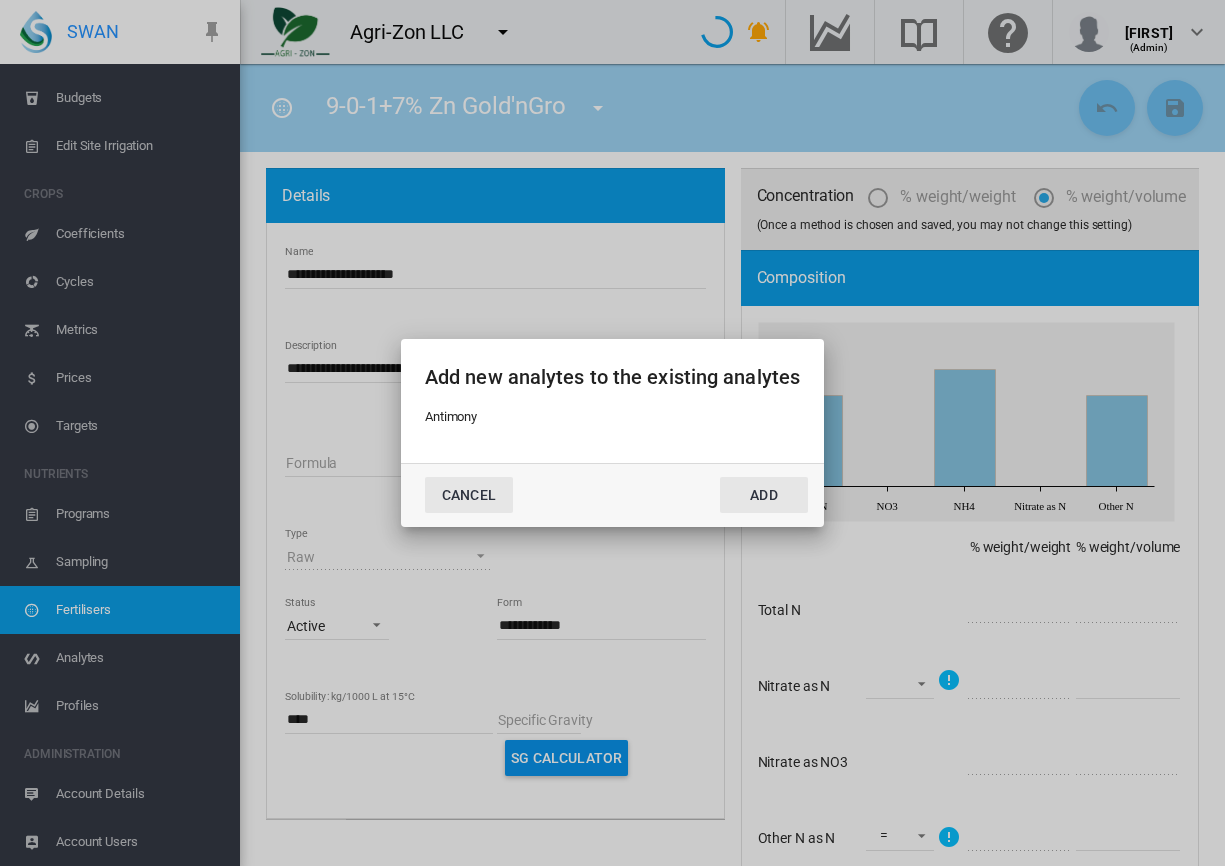 click on "Cancel" 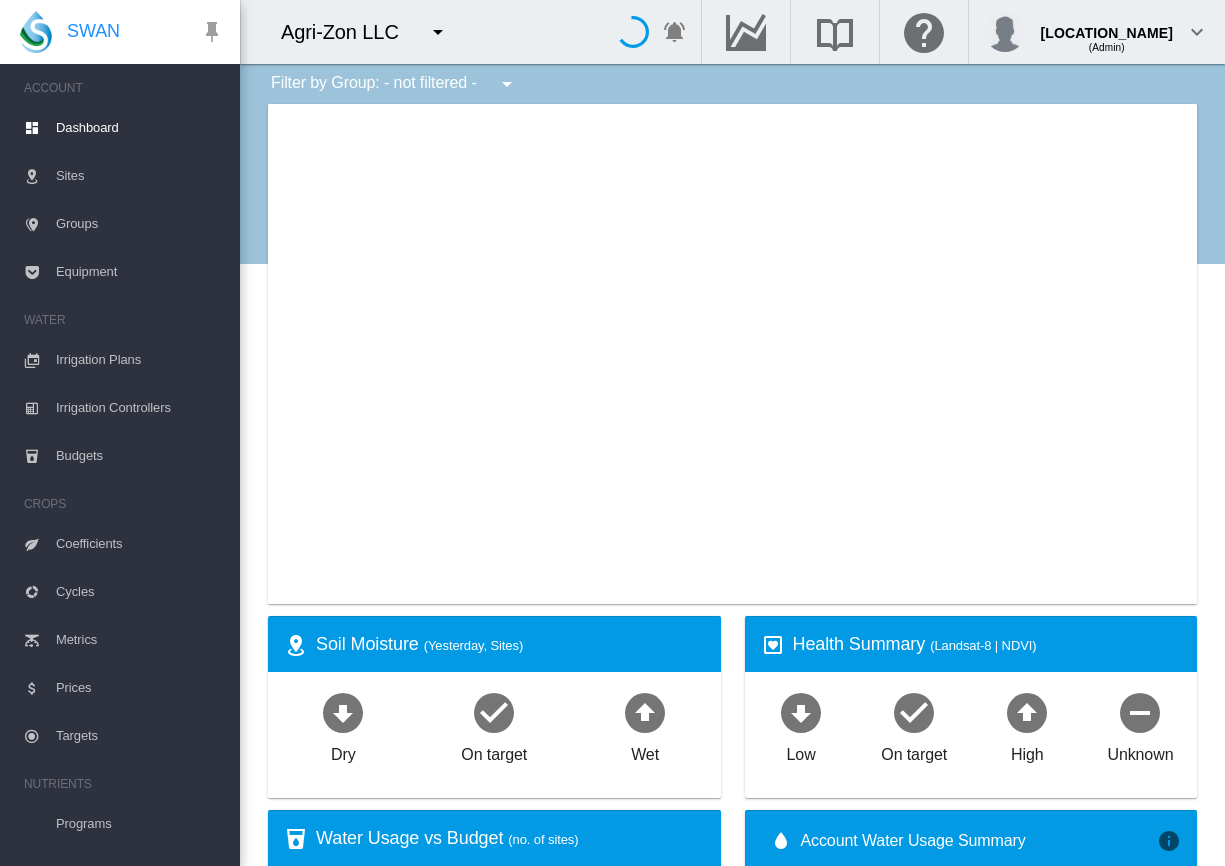 scroll, scrollTop: 0, scrollLeft: 0, axis: both 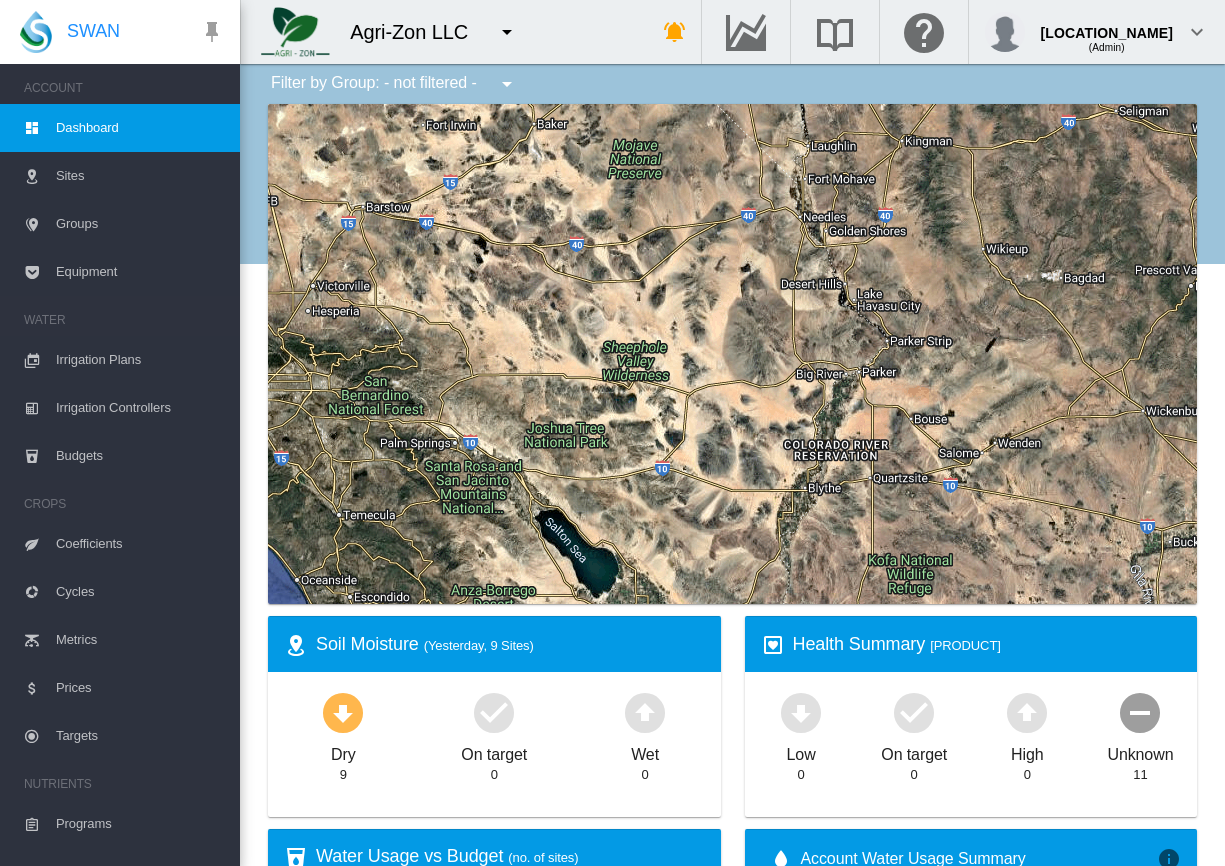 click at bounding box center (507, 32) 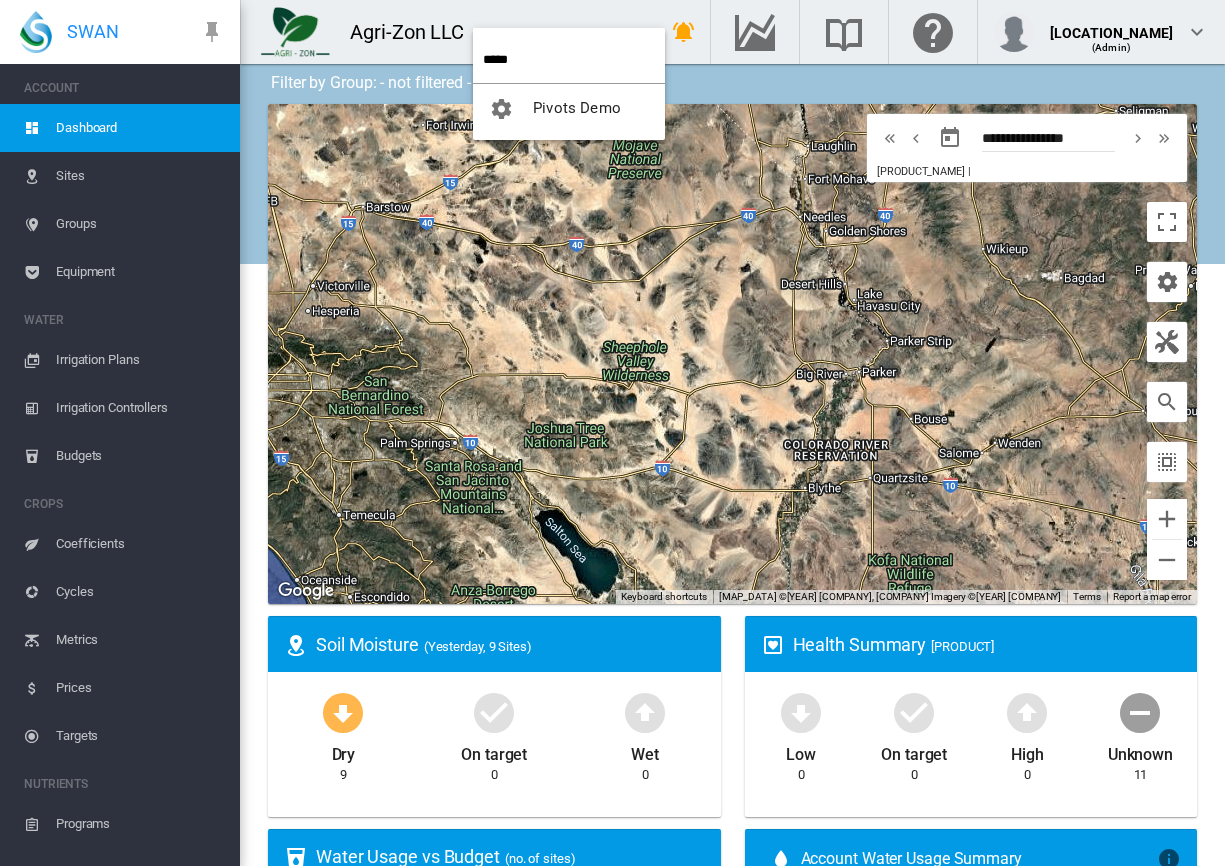type on "*****" 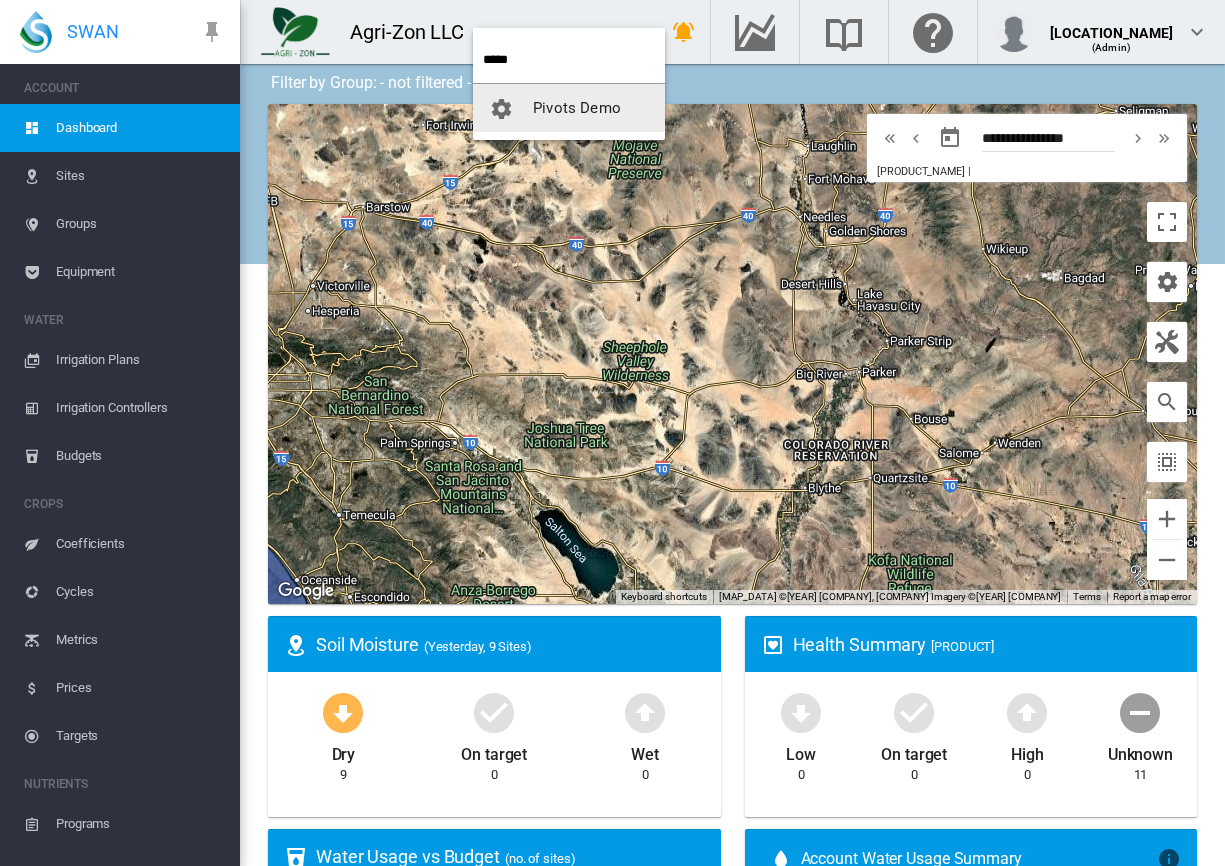 click on "Pivots Demo" at bounding box center [569, 108] 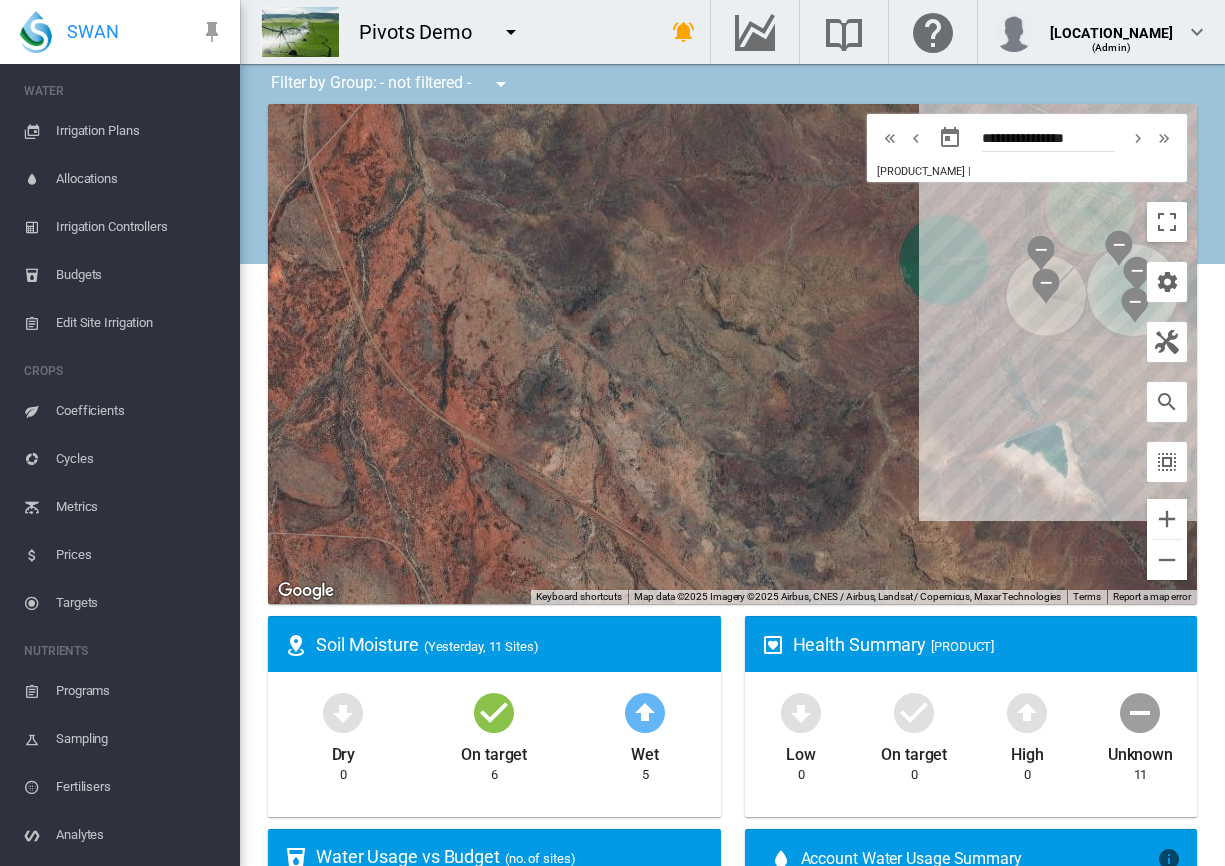 scroll, scrollTop: 300, scrollLeft: 0, axis: vertical 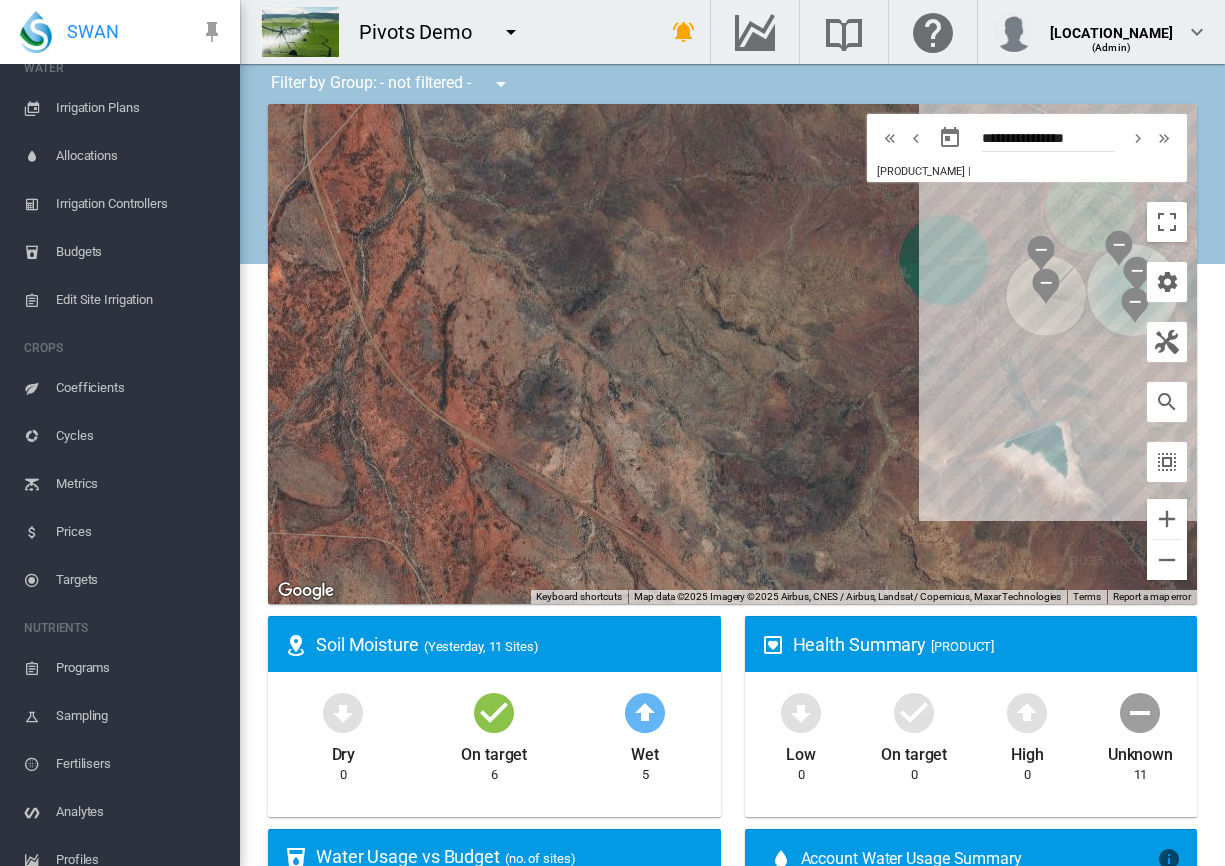 click on "Fertilisers" at bounding box center [140, 764] 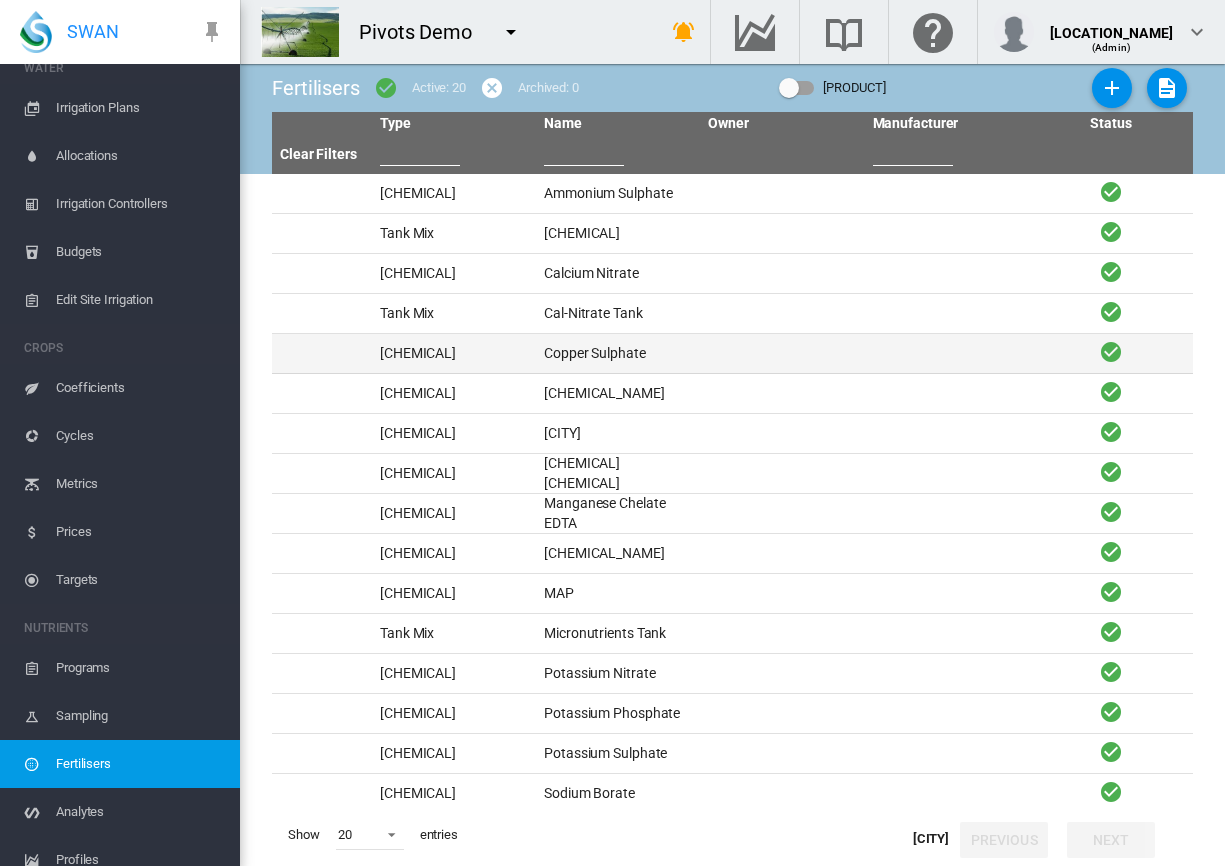 click on "[CHEMICAL]" at bounding box center (618, 353) 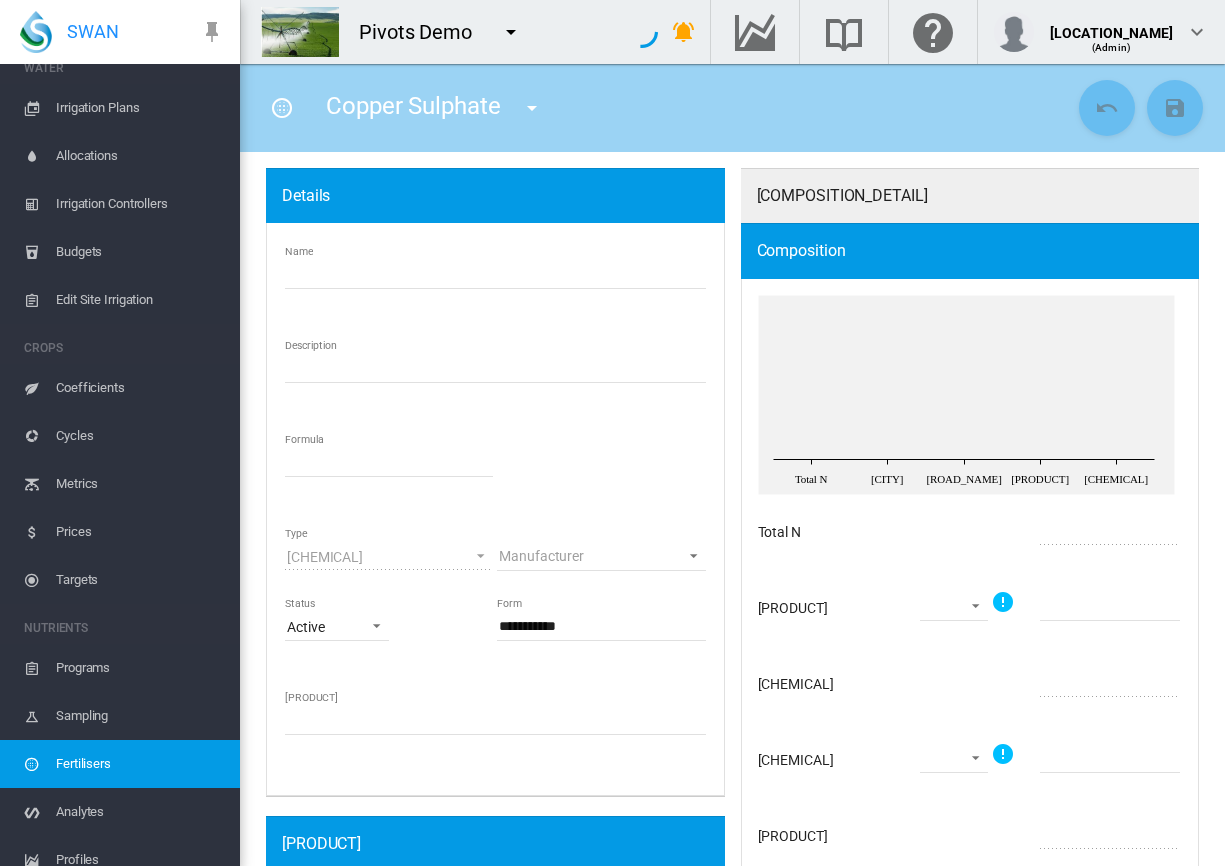 type on "**********" 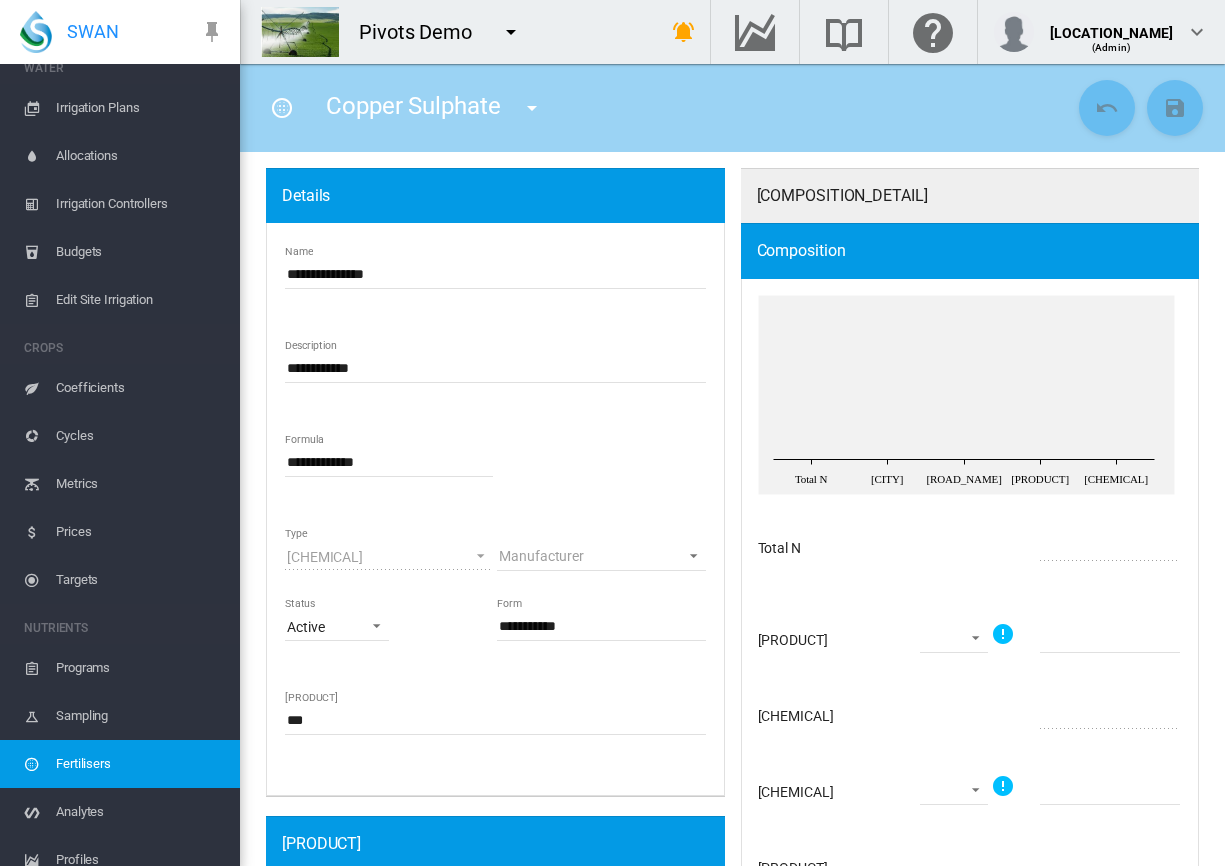click at bounding box center [282, 108] 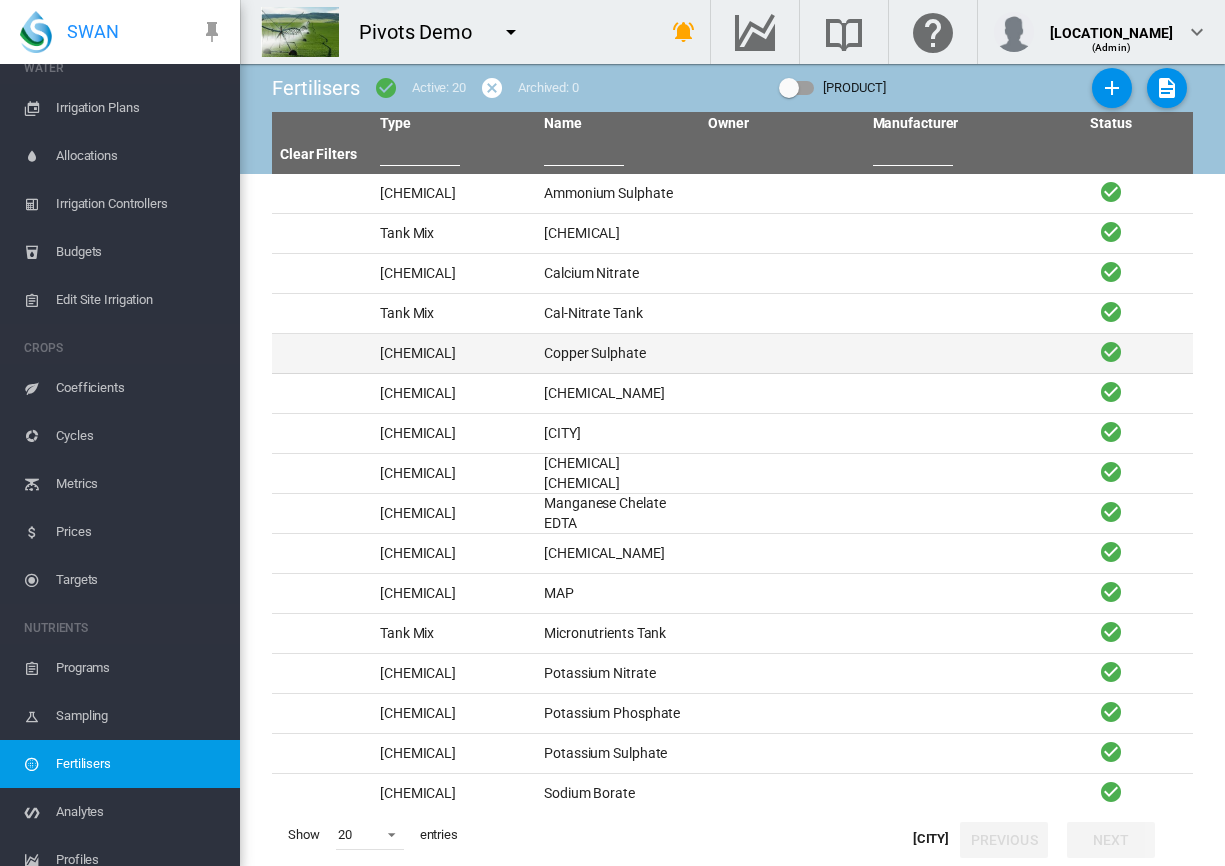 click on "[CHEMICAL]" at bounding box center (618, 353) 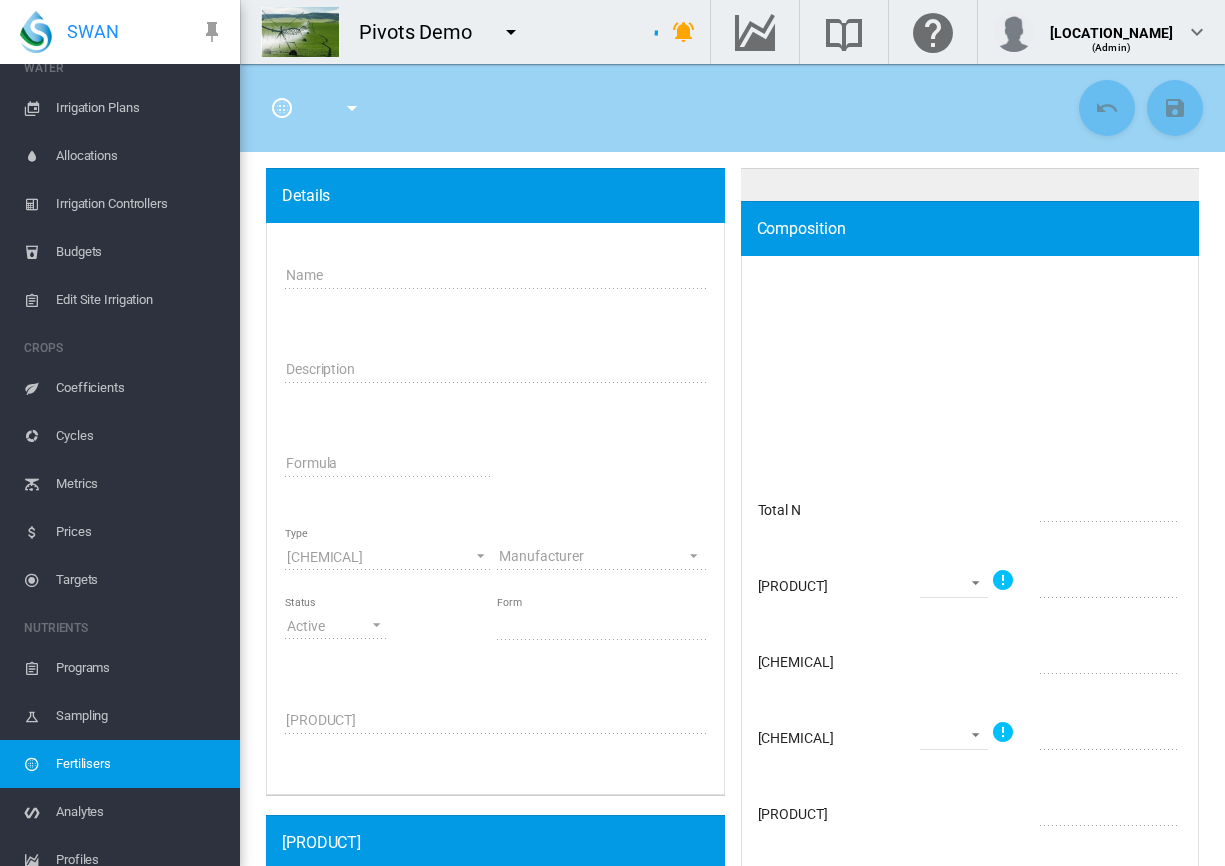 type on "****" 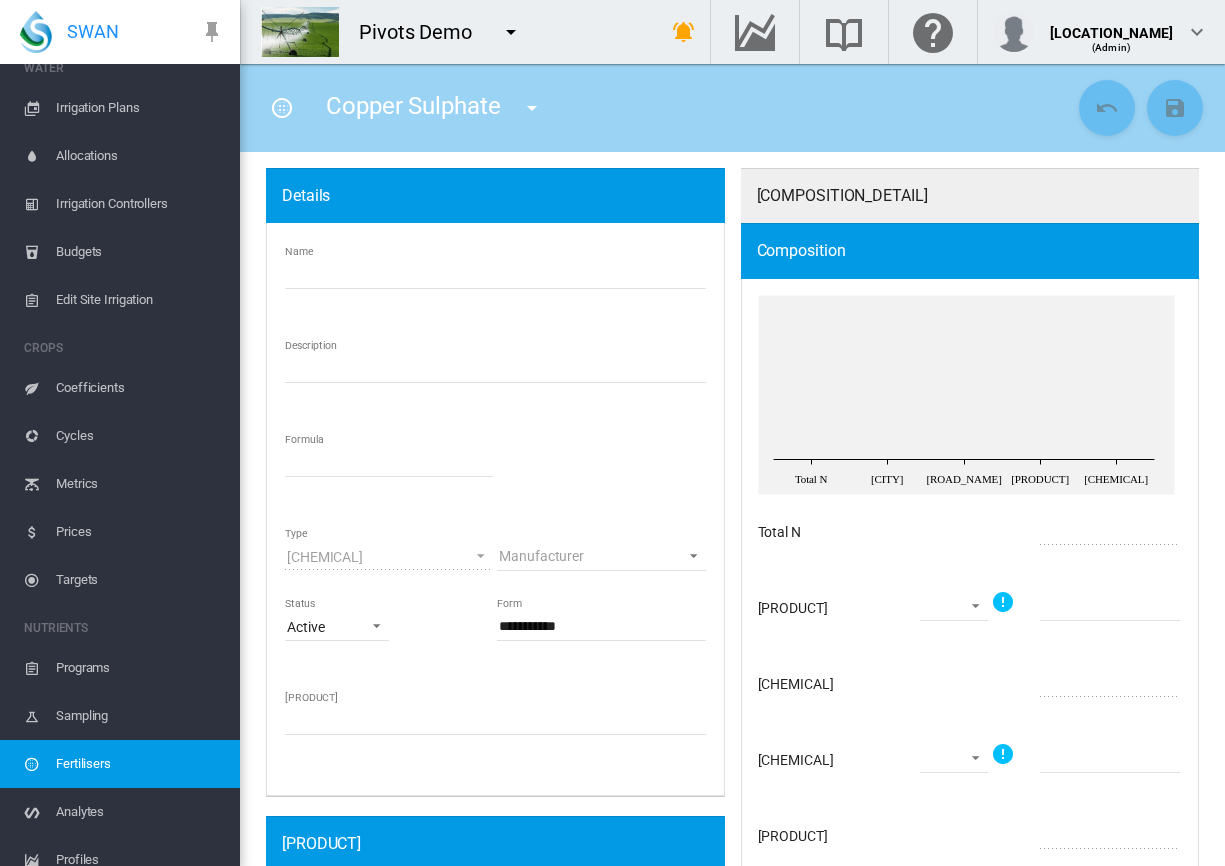 type on "**********" 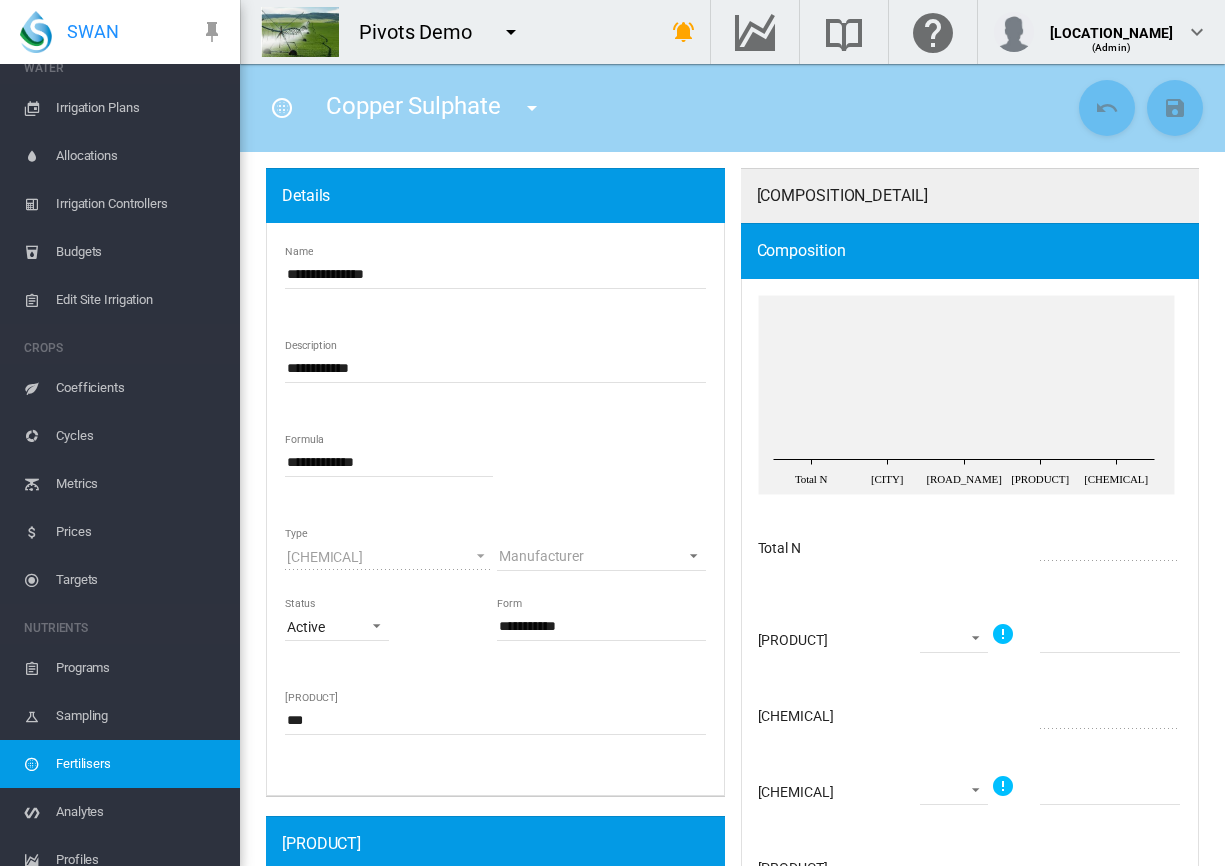 click at bounding box center (282, 108) 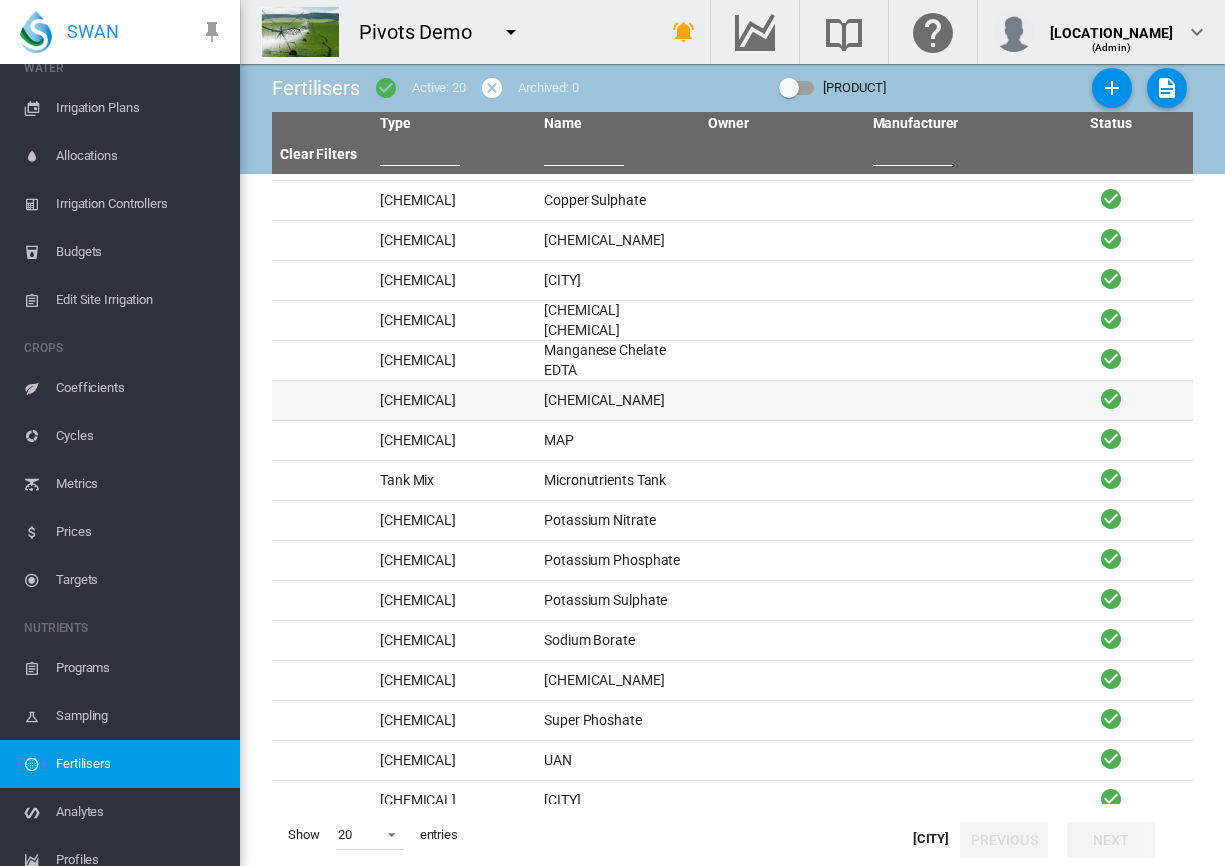 scroll, scrollTop: 170, scrollLeft: 0, axis: vertical 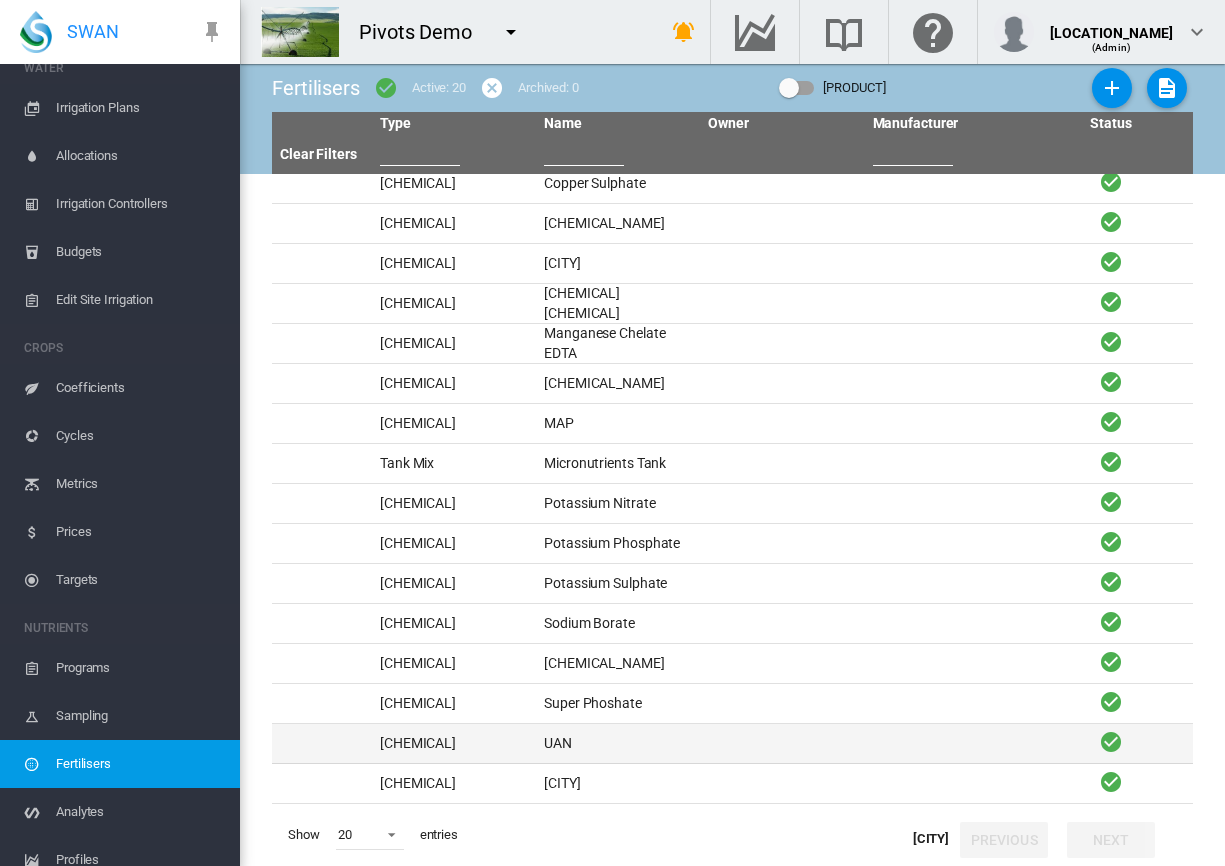 click on "UAN" at bounding box center (618, 743) 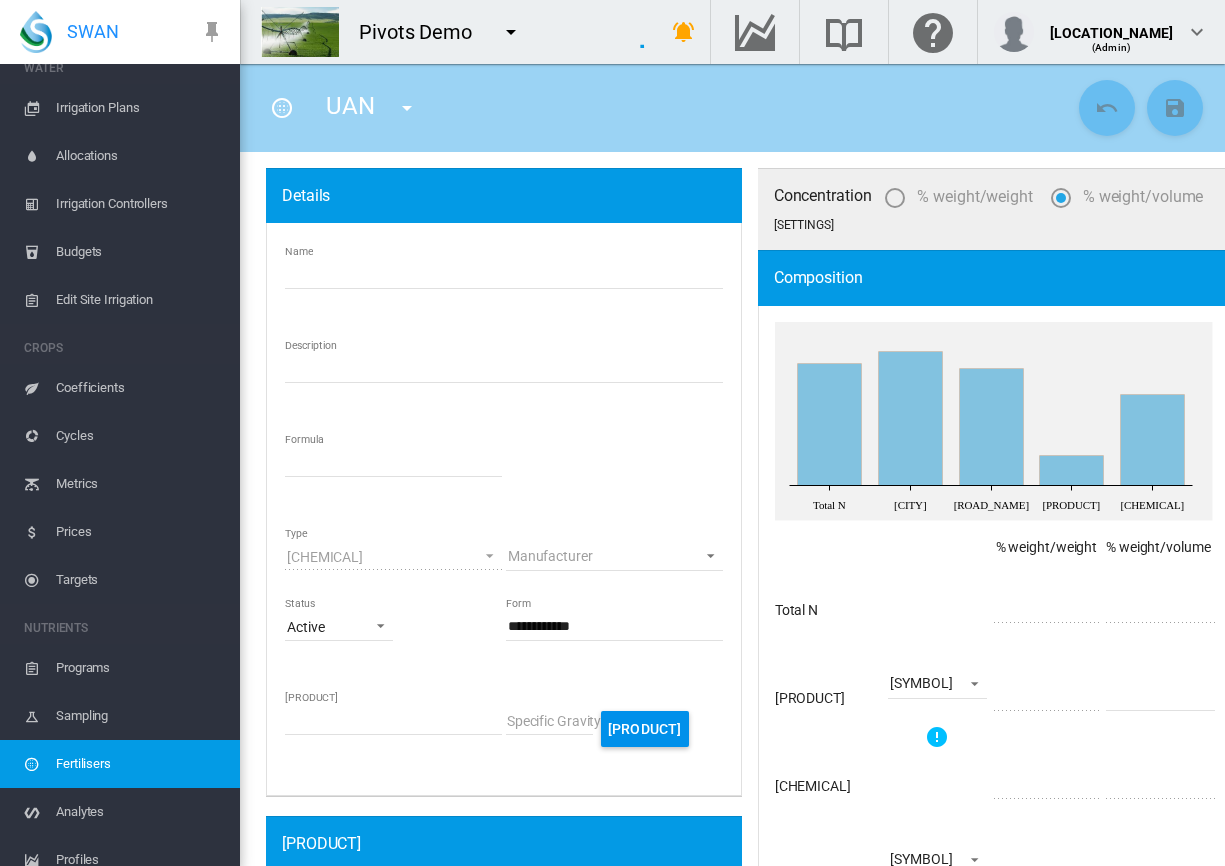 type on "***" 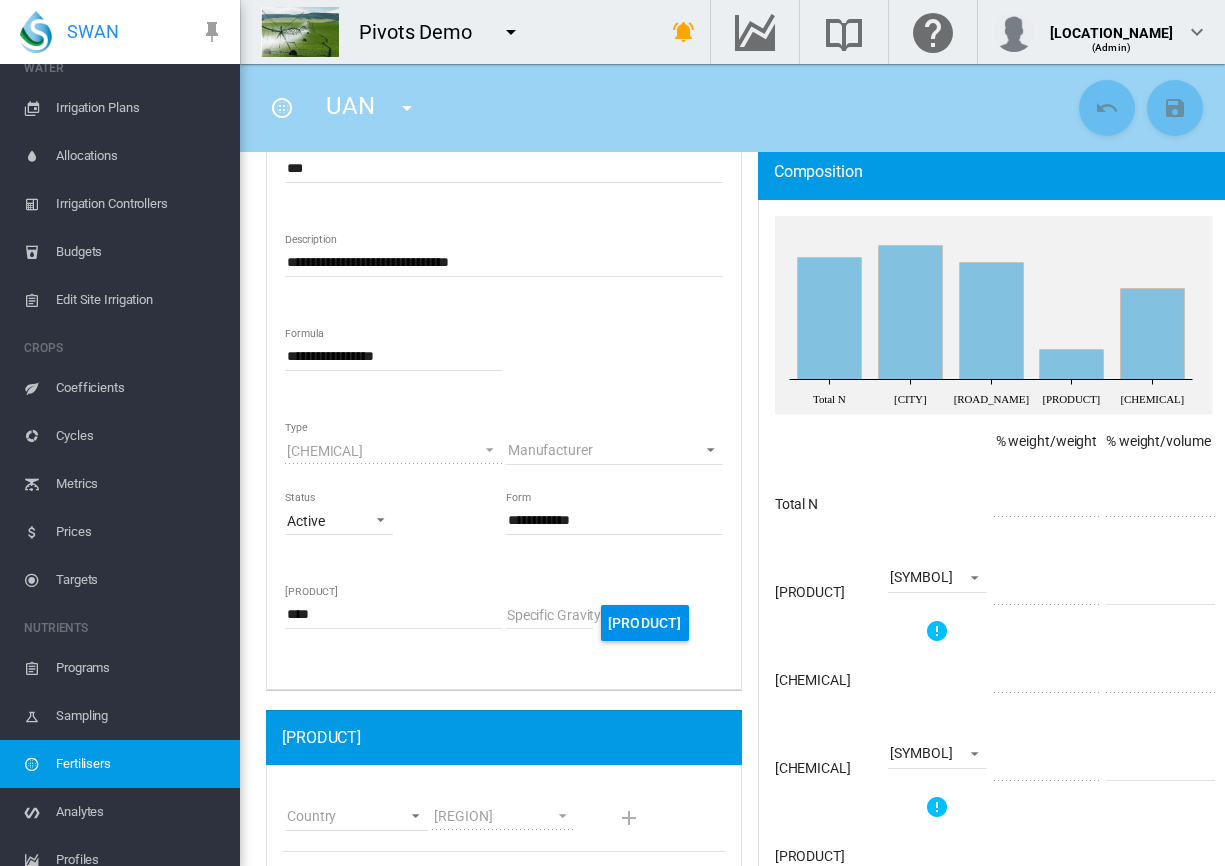 scroll, scrollTop: 200, scrollLeft: 0, axis: vertical 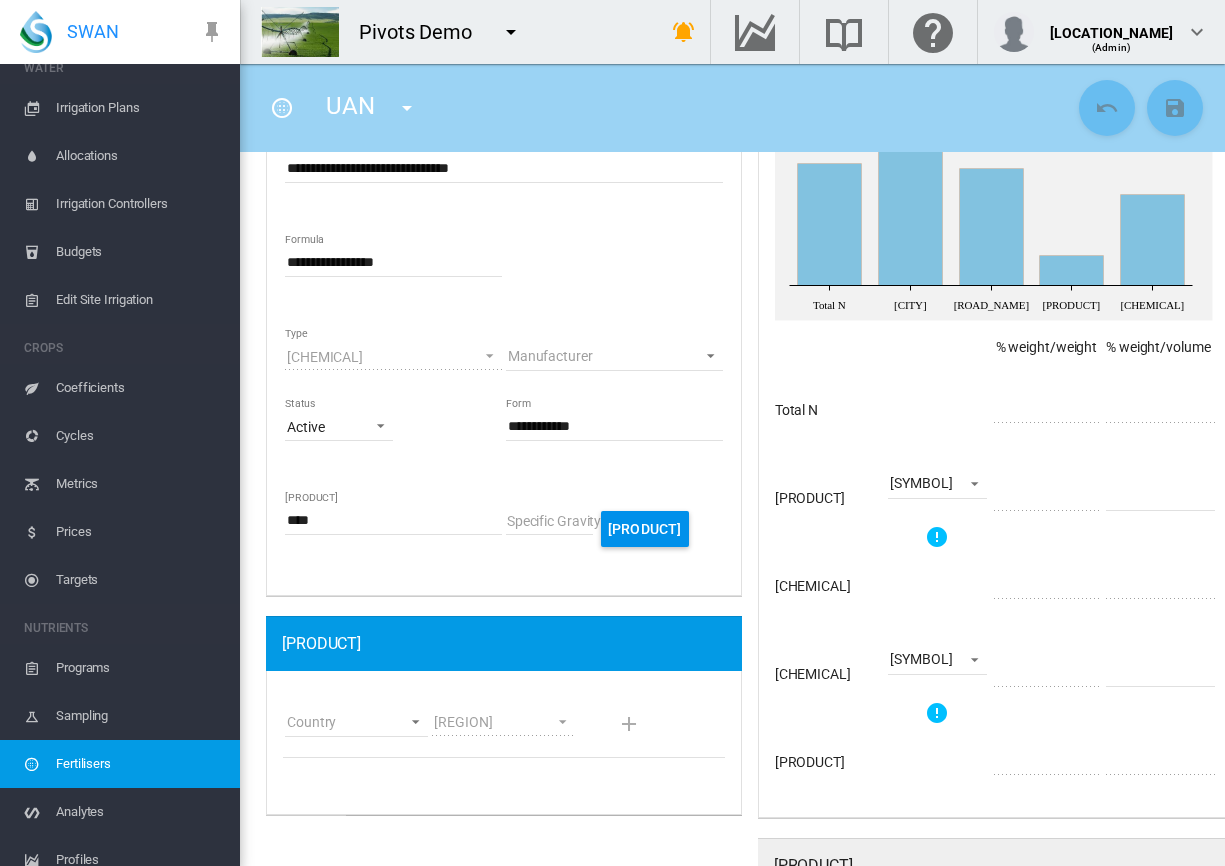 click on "Specific Gravity" at bounding box center (549, 520) 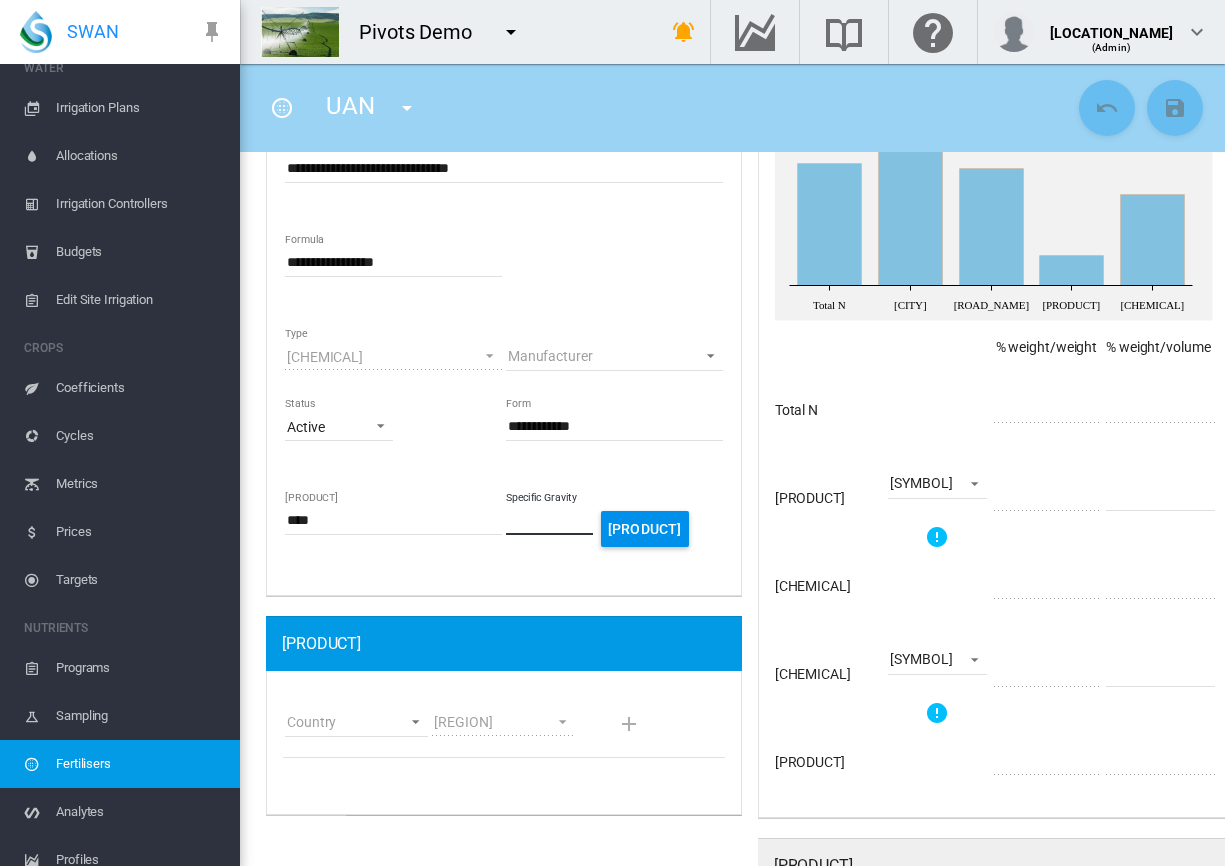 type on "***" 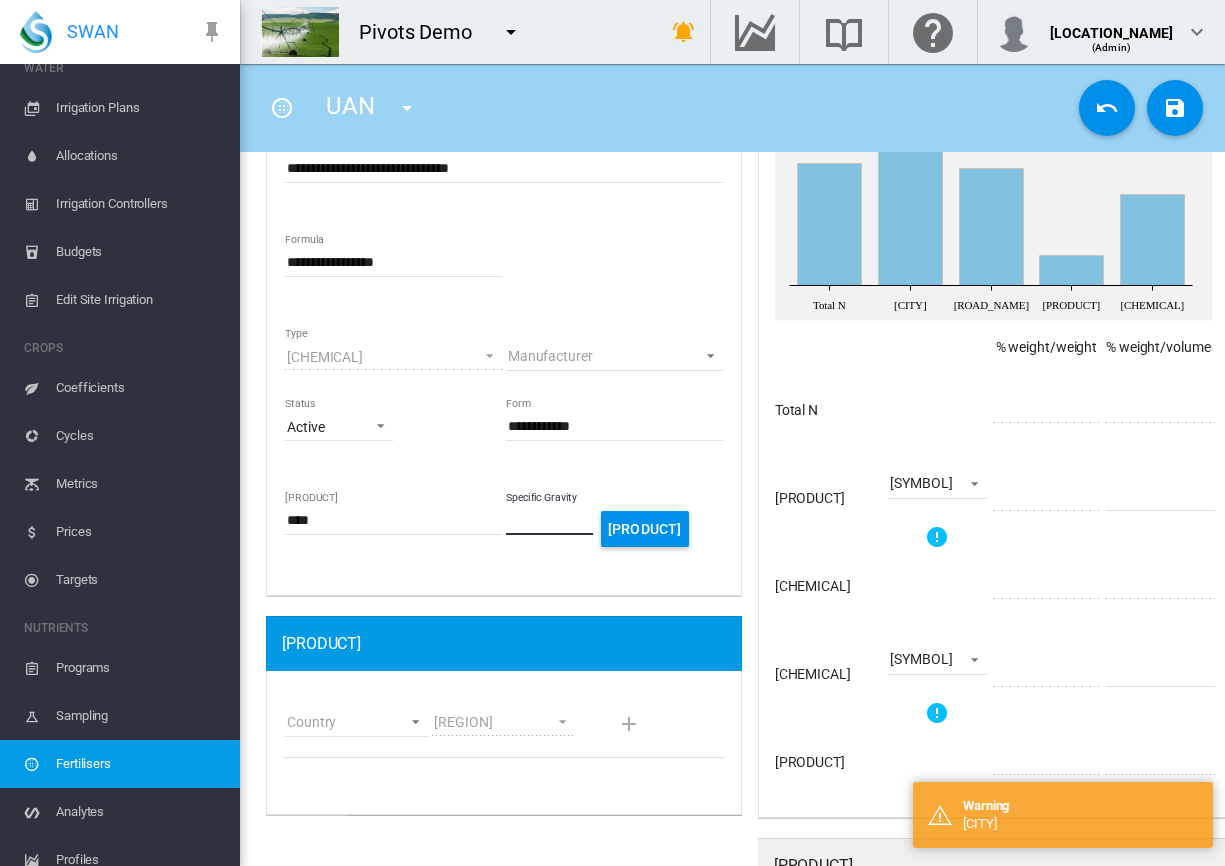 type on "*****" 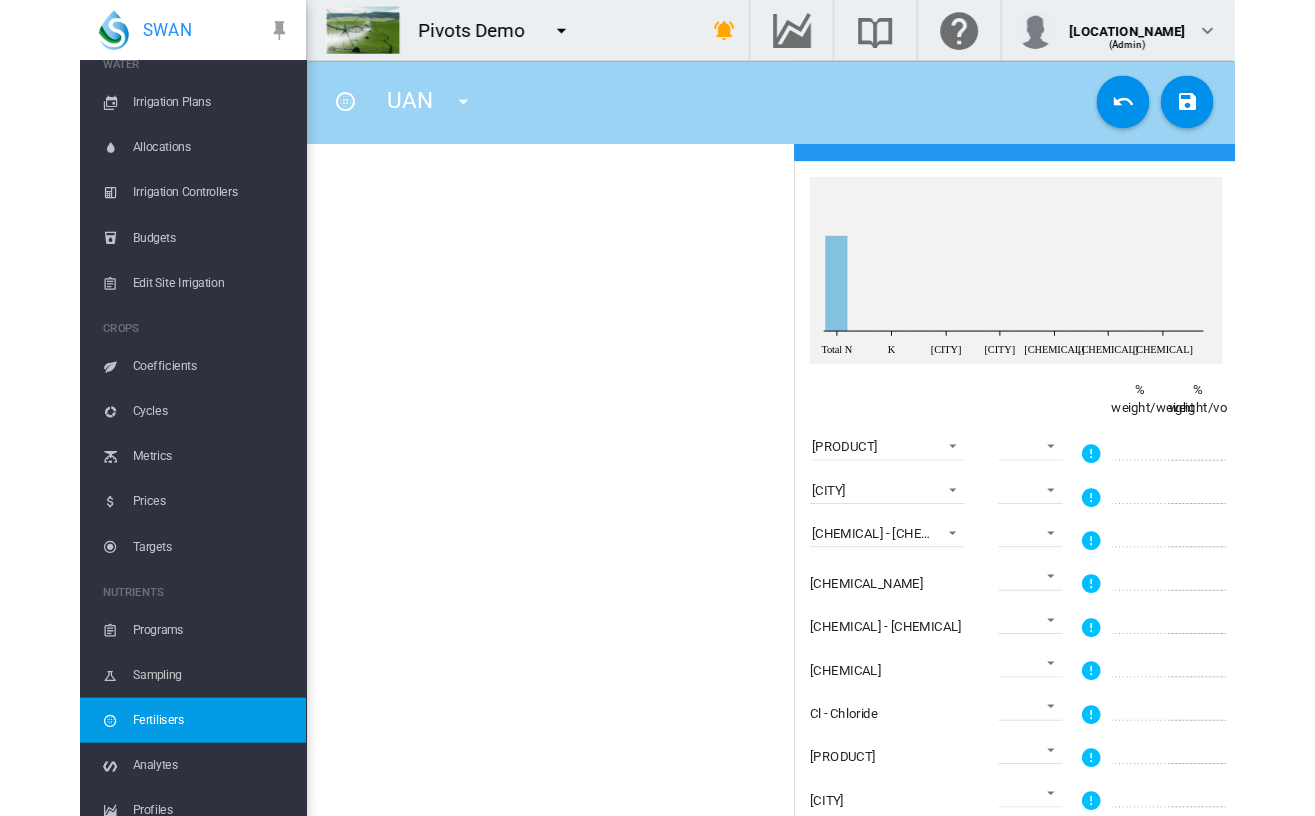 scroll, scrollTop: 1000, scrollLeft: 0, axis: vertical 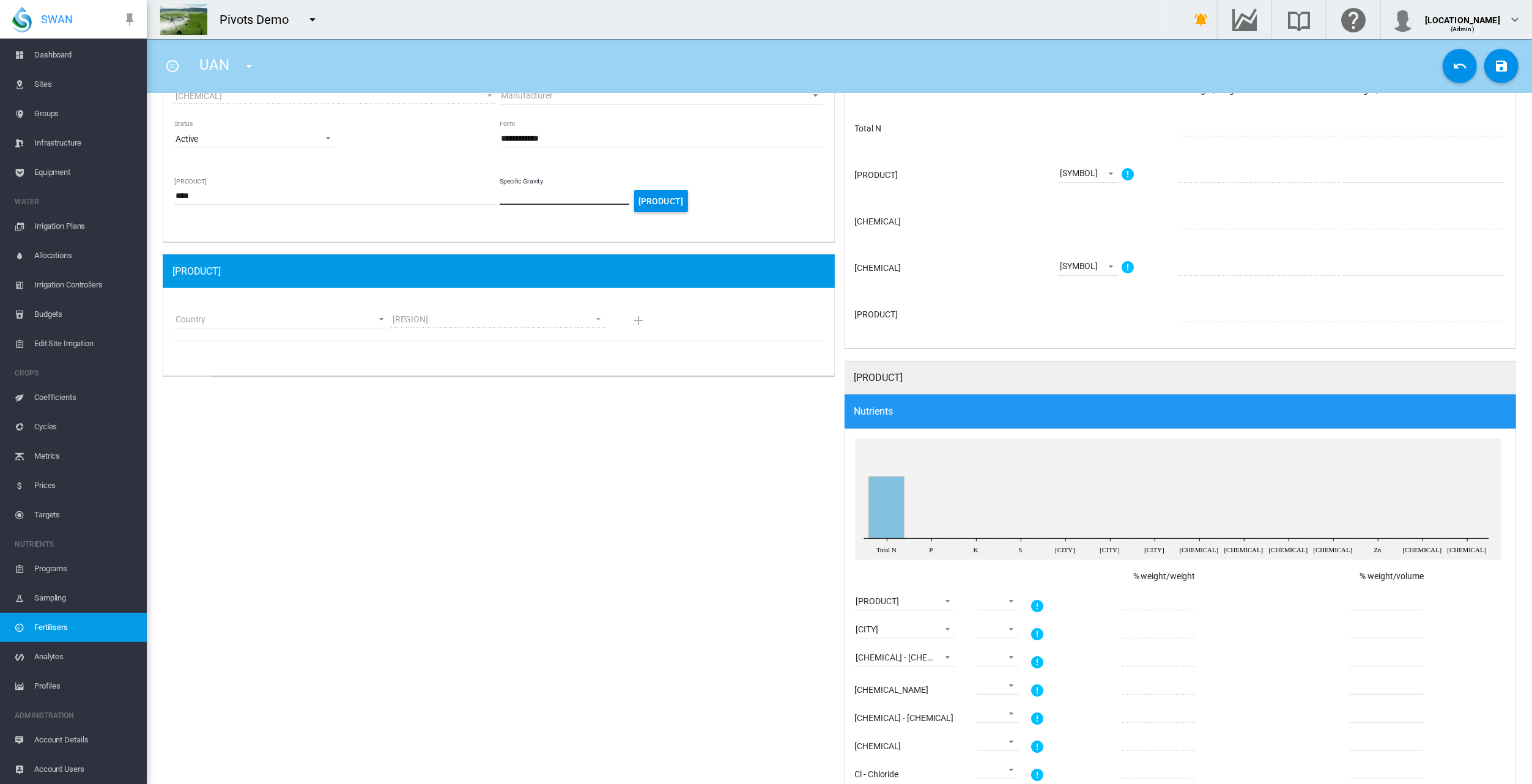 type on "***" 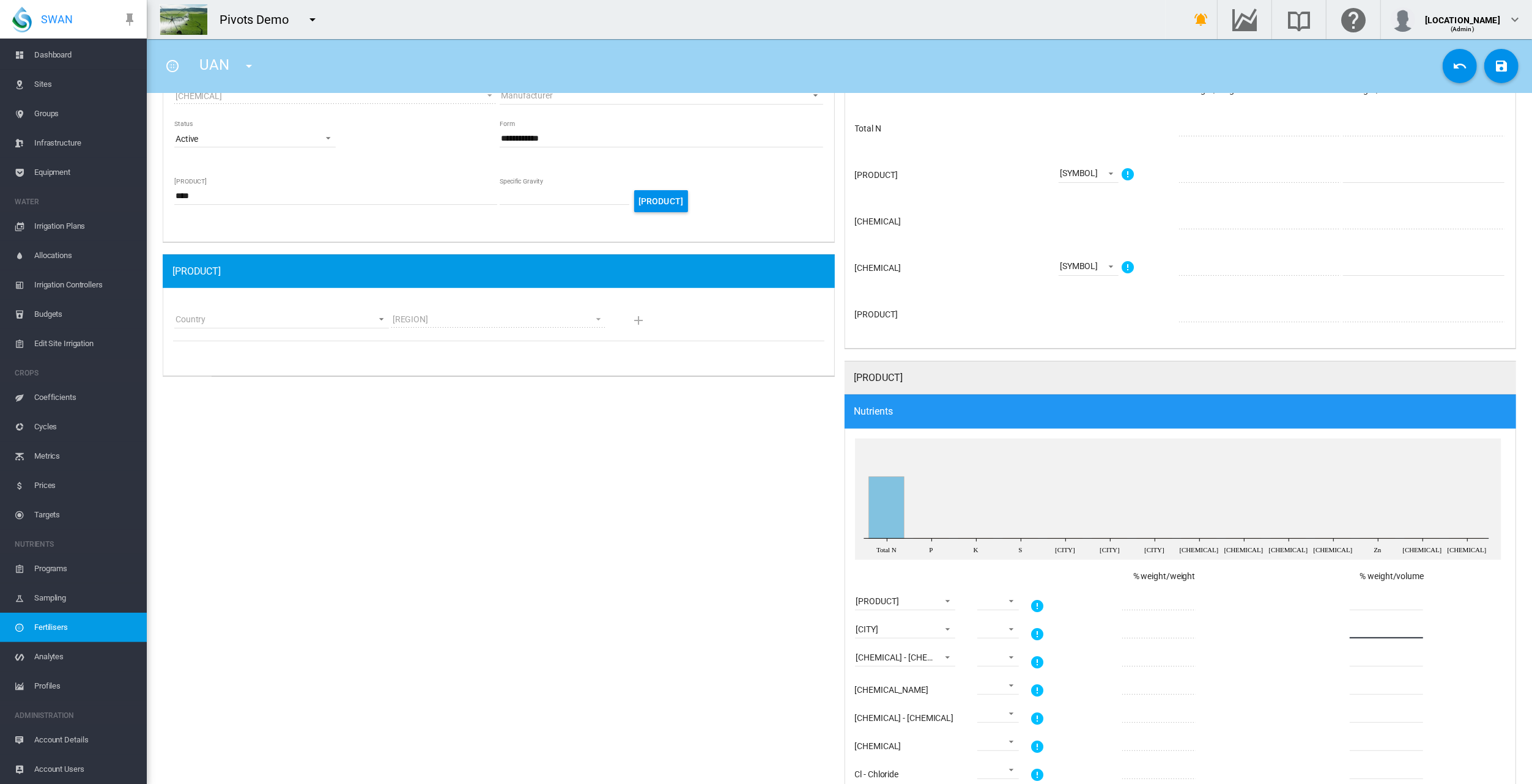 drag, startPoint x: 1390, startPoint y: 629, endPoint x: 1360, endPoint y: 629, distance: 30 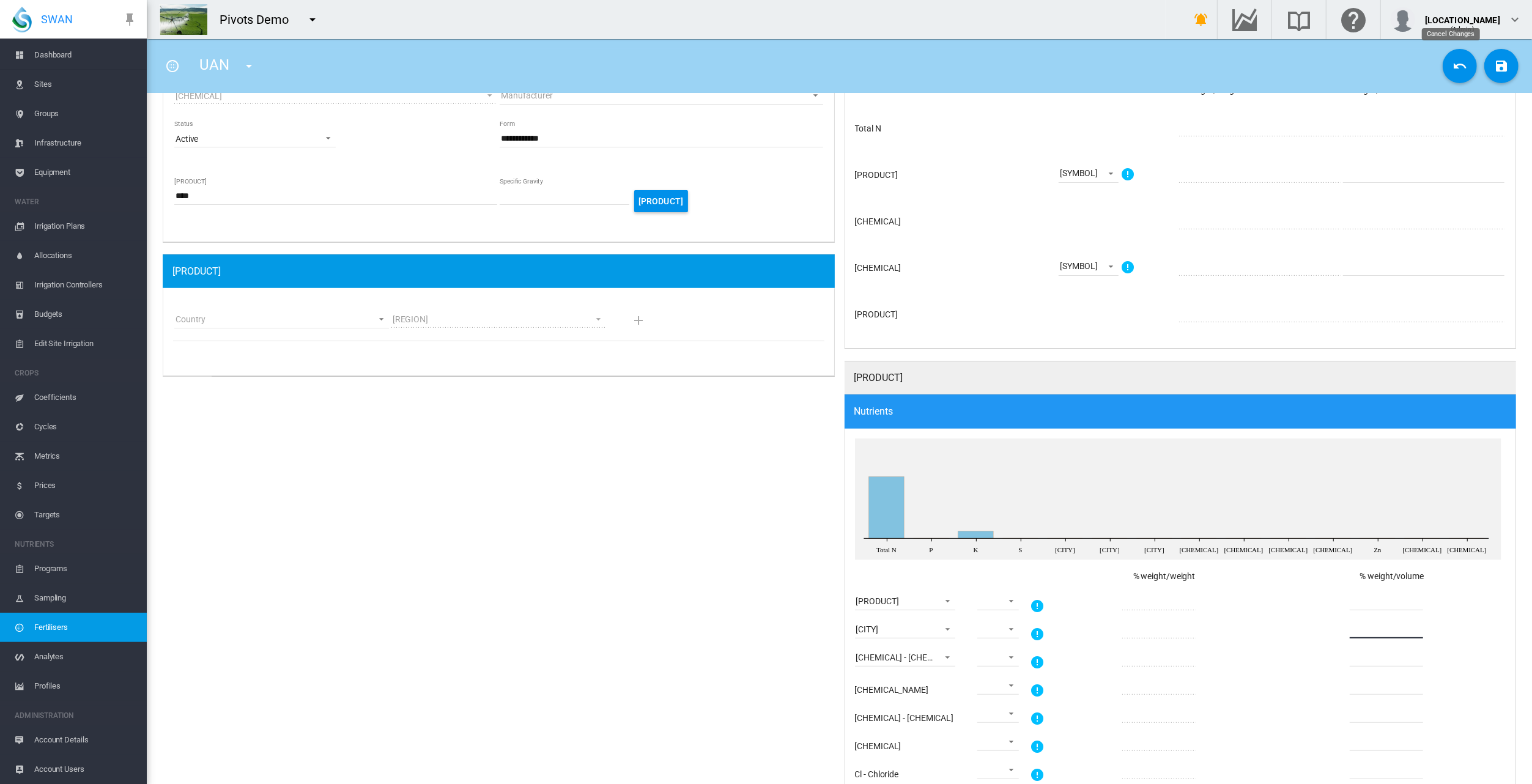 click at bounding box center [1460, 66] 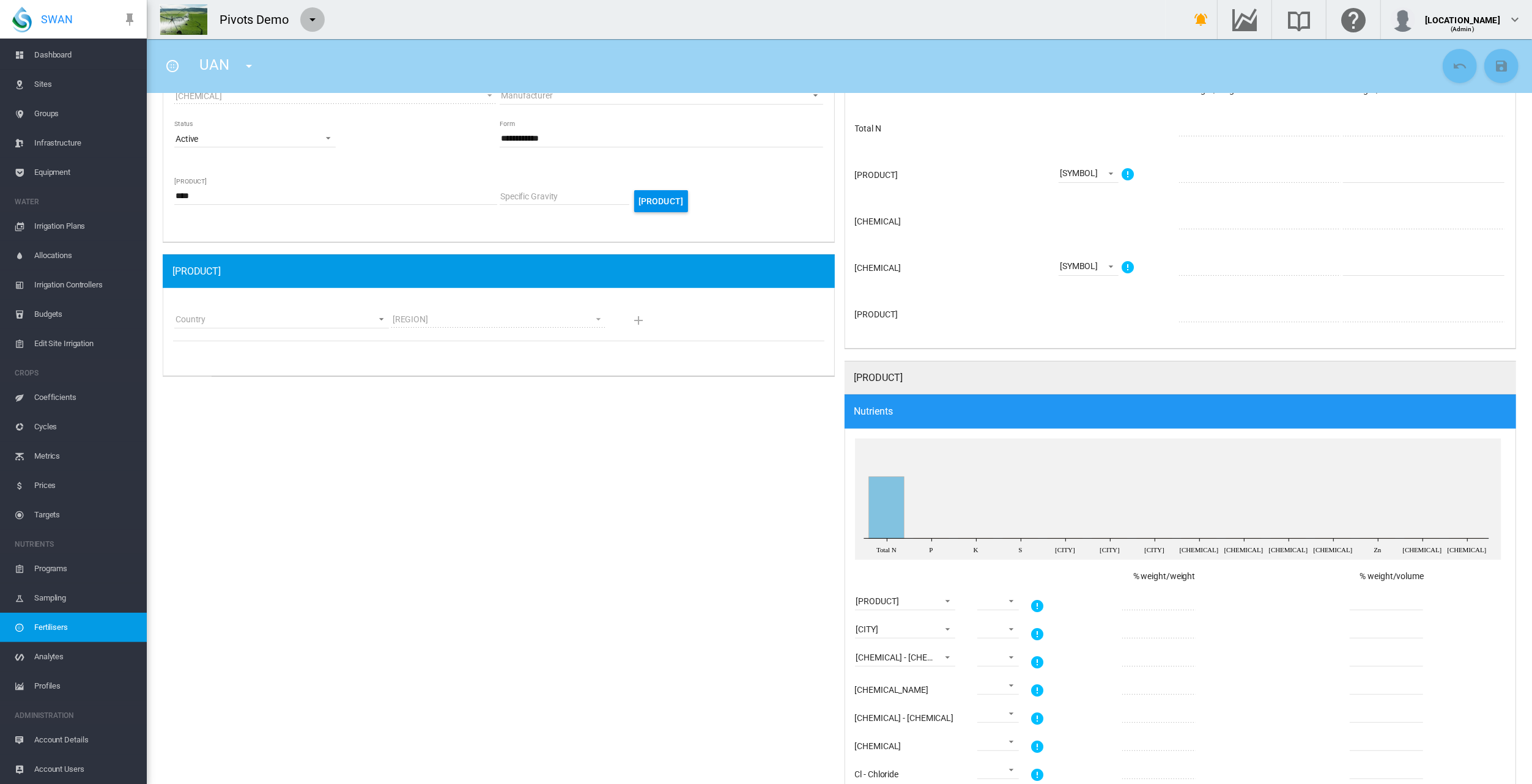 click at bounding box center [313, 20] 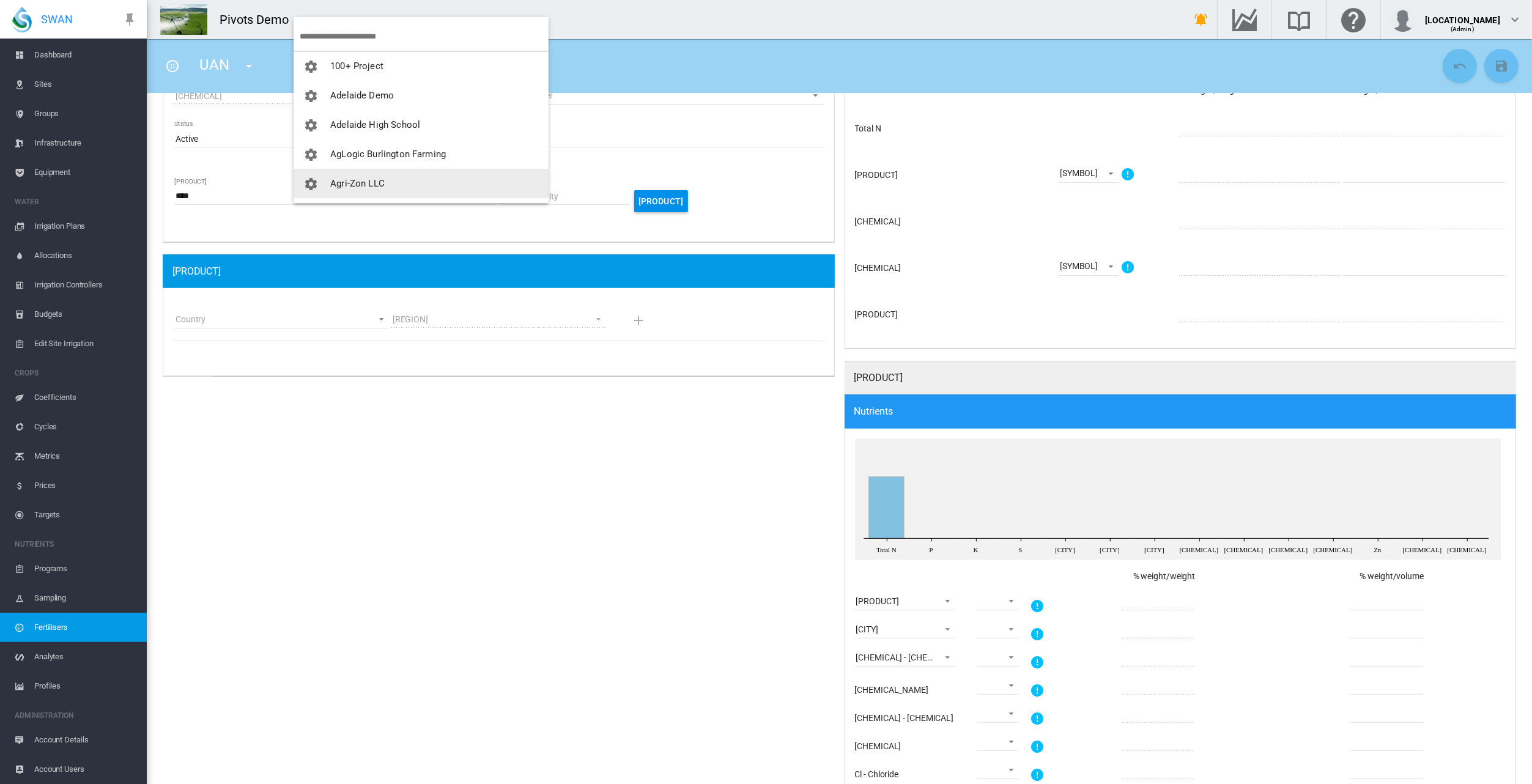 scroll, scrollTop: 24, scrollLeft: 0, axis: vertical 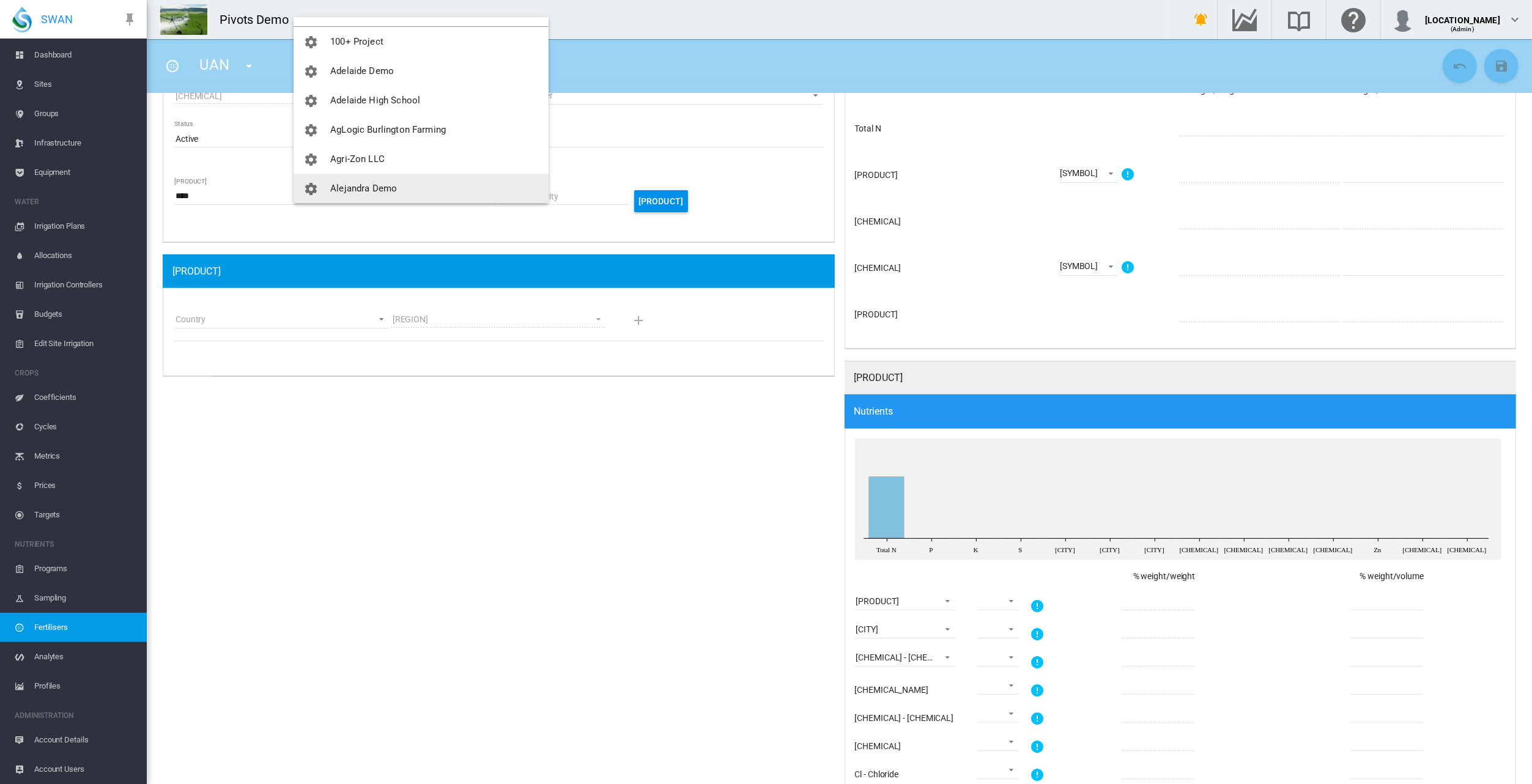 click at bounding box center (766, 392) 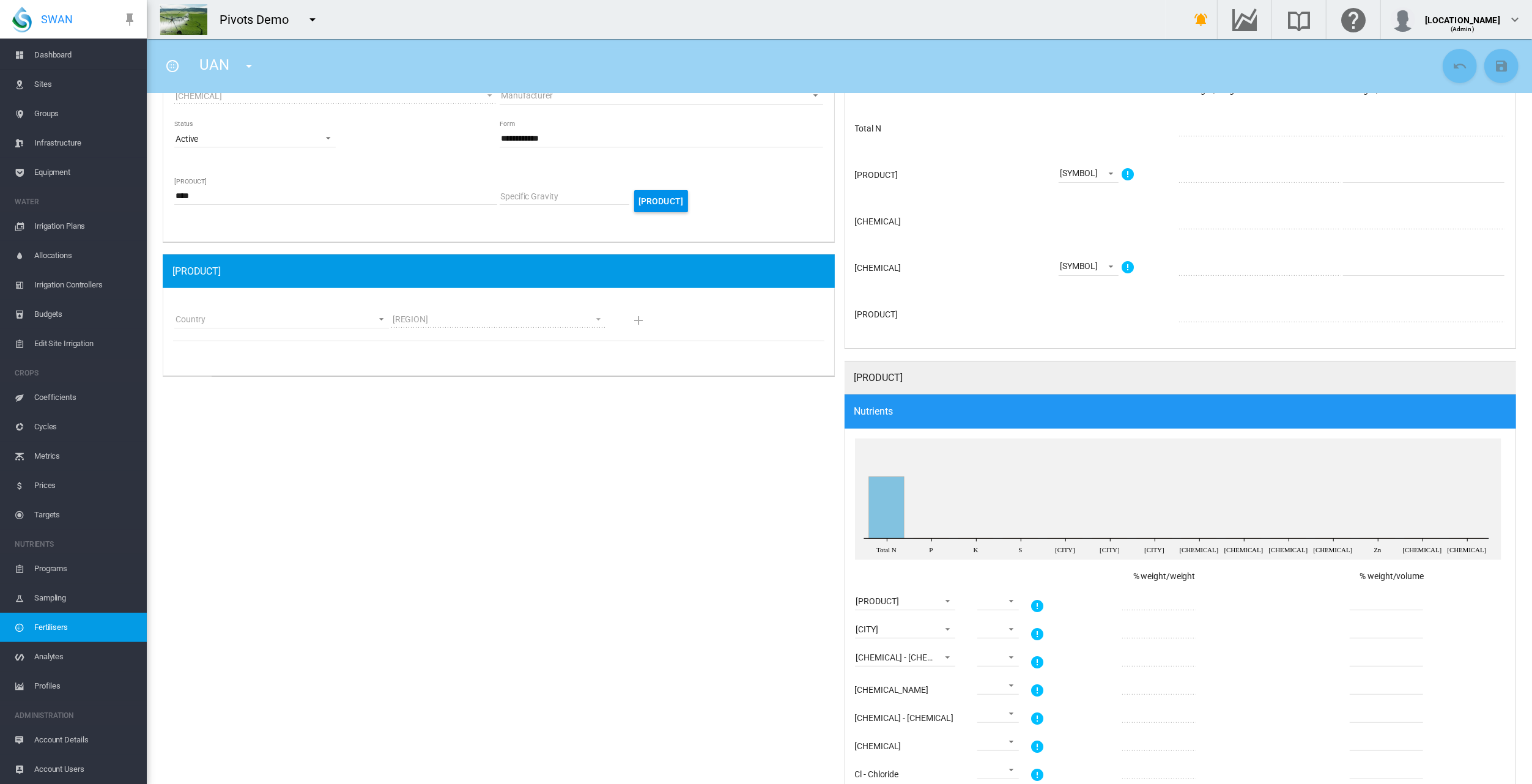 scroll, scrollTop: 0, scrollLeft: 0, axis: both 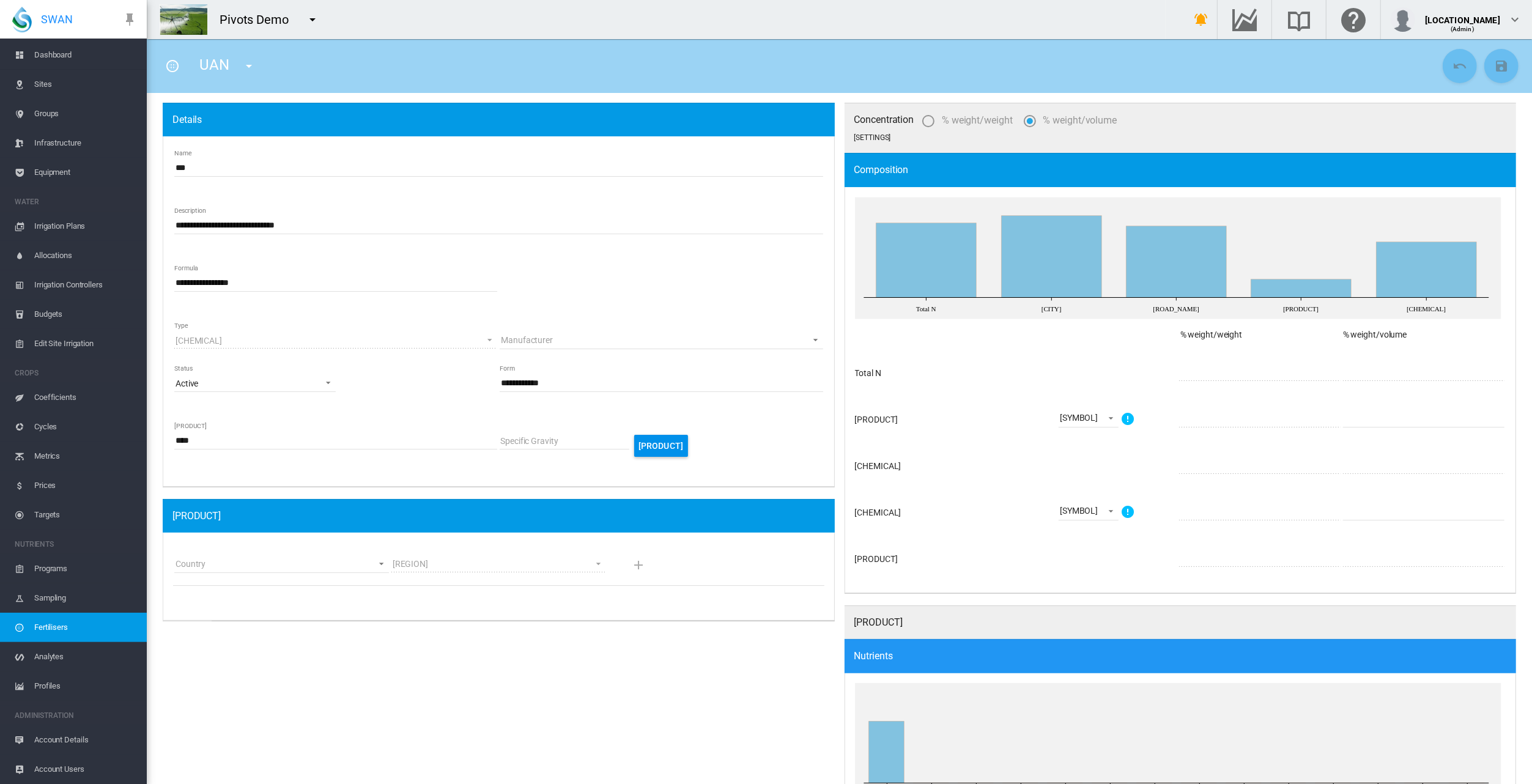 click at bounding box center (172, 66) 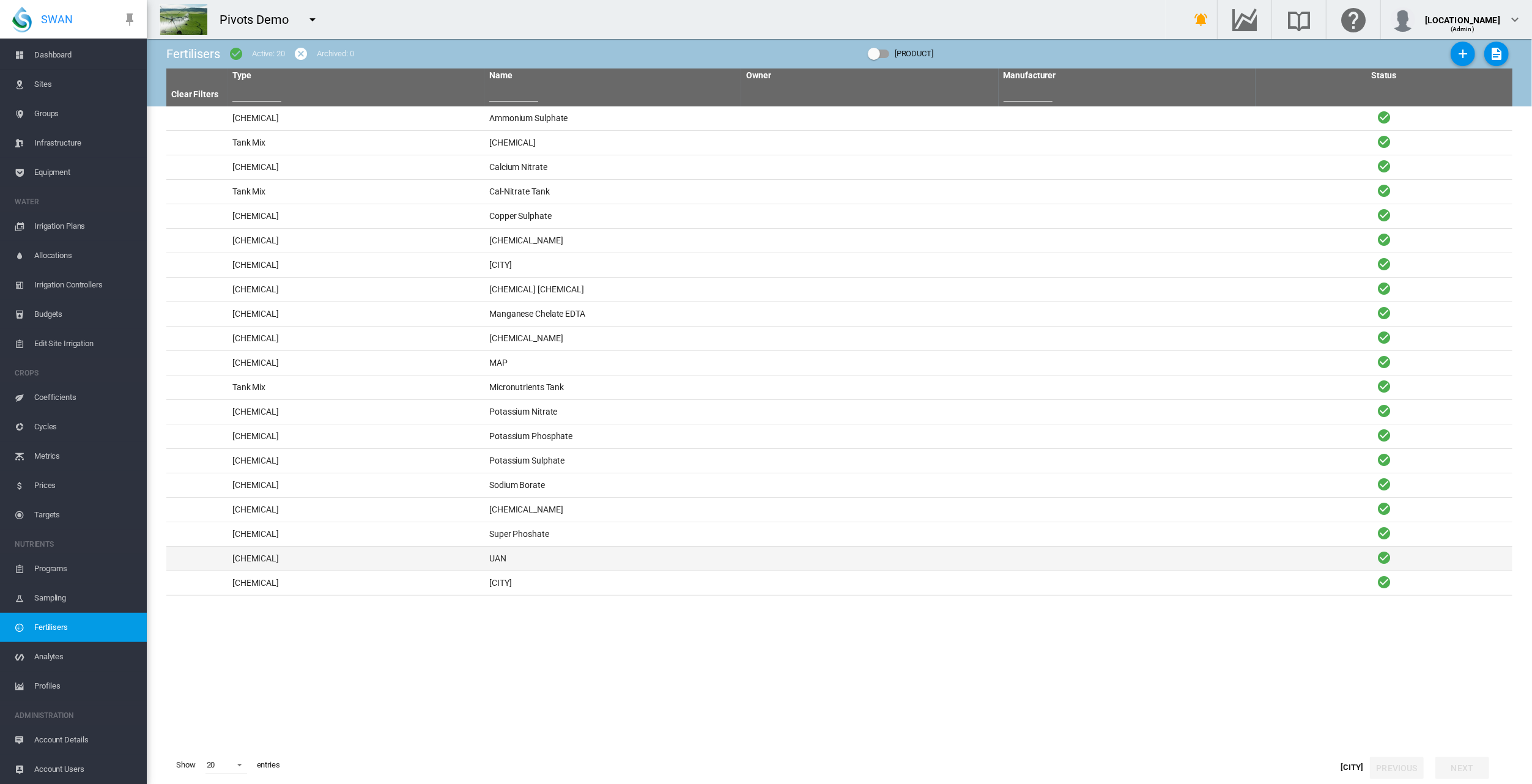 click on "UAN" at bounding box center [613, 558] 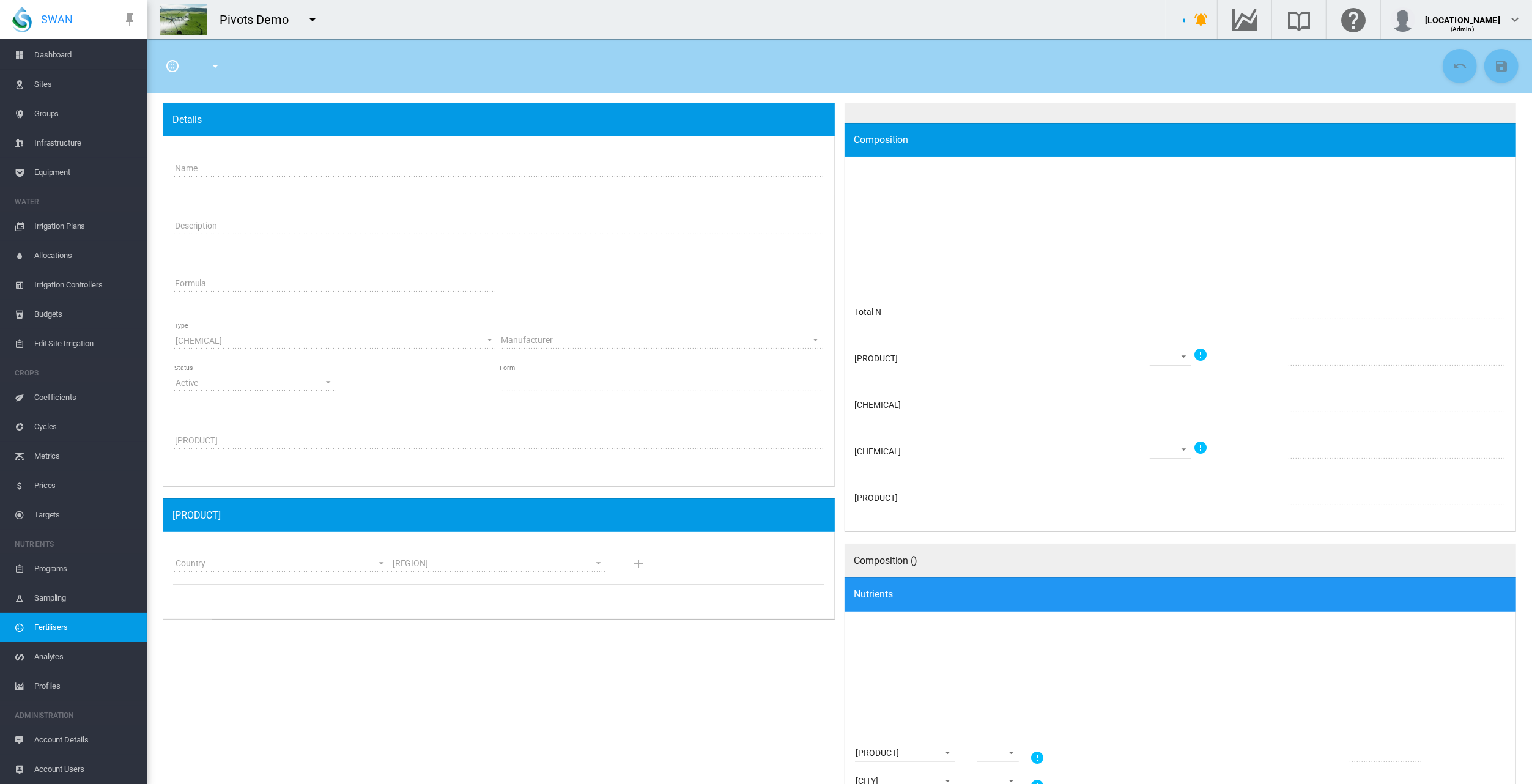 type on "***" 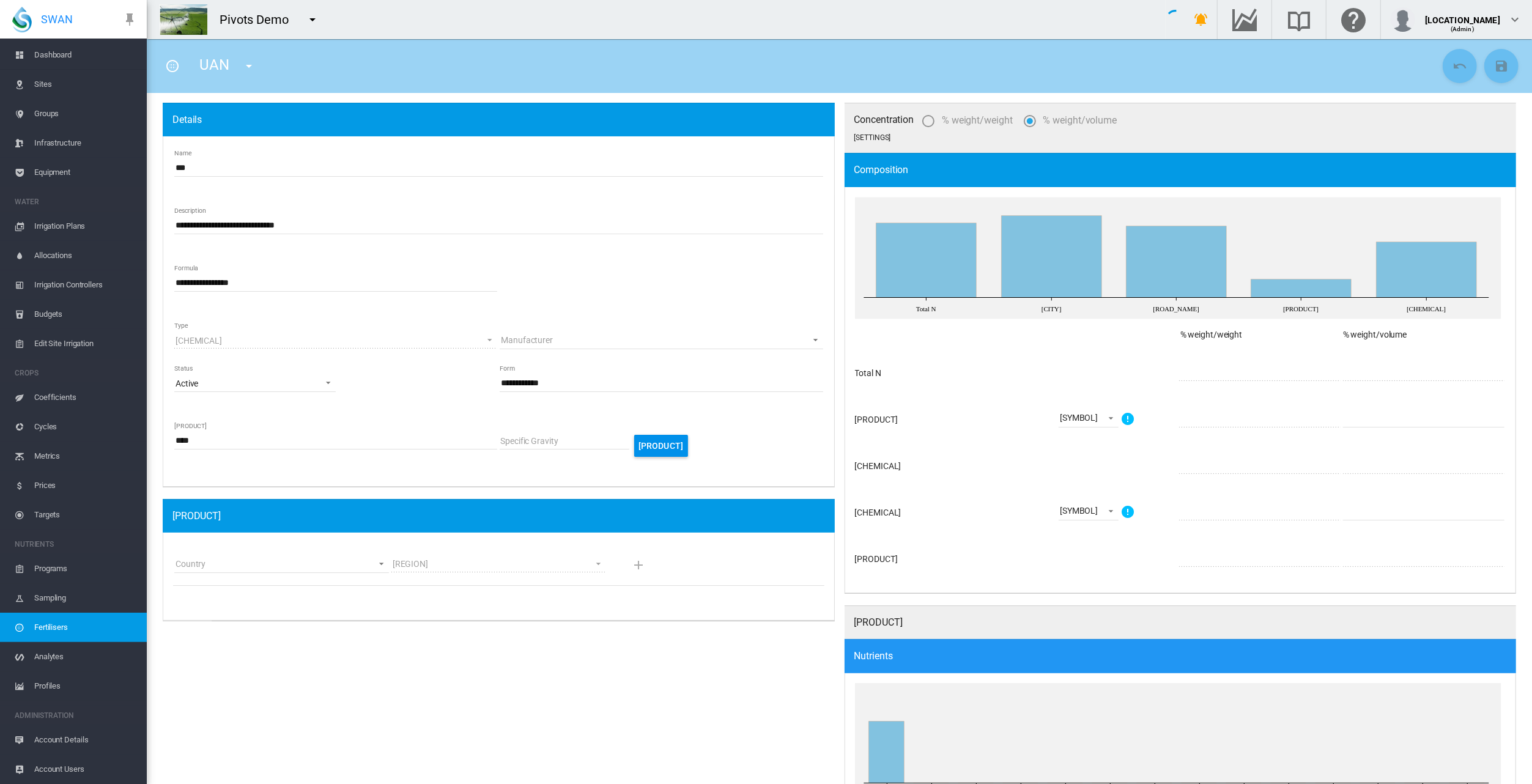 type on "****" 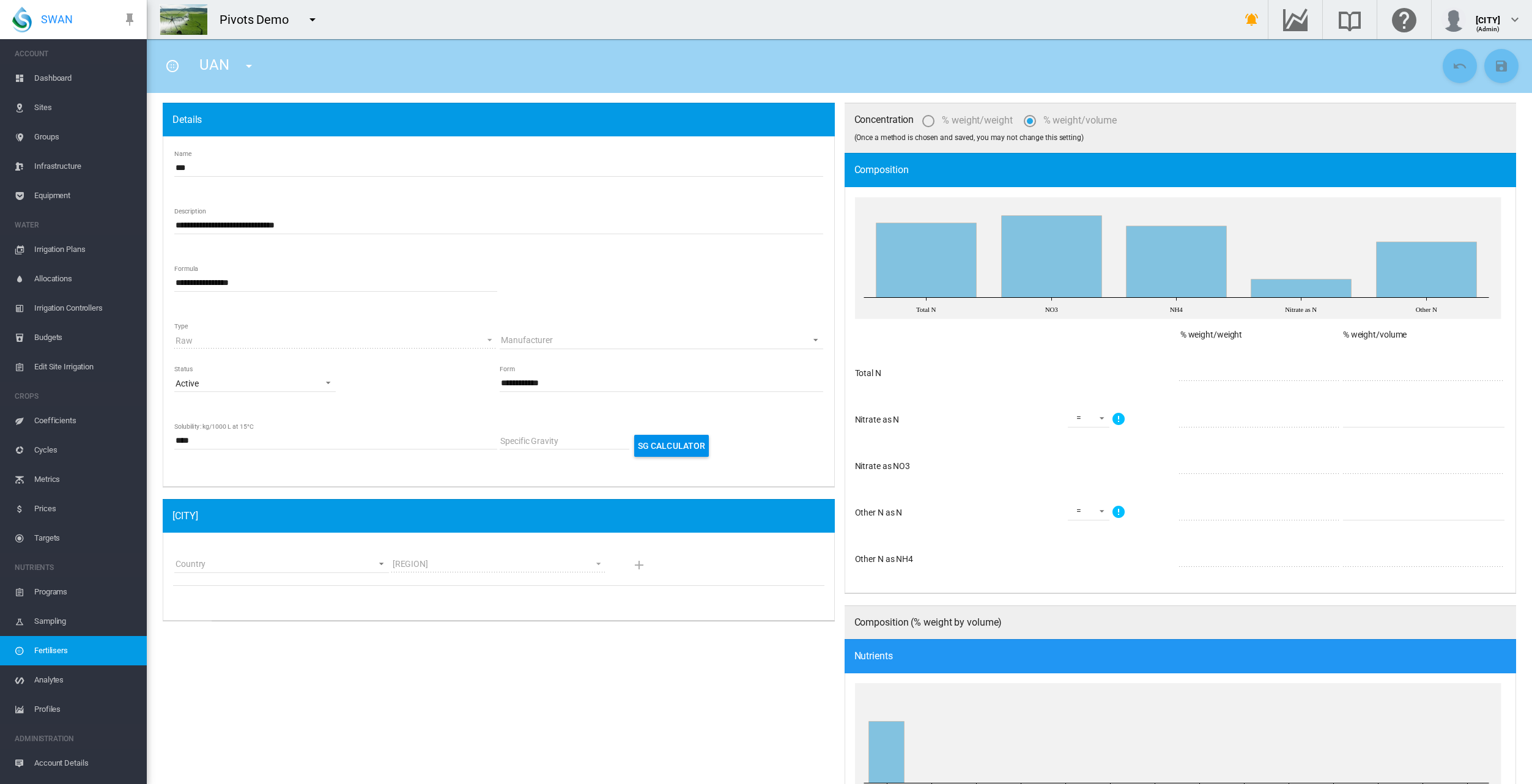 scroll, scrollTop: 0, scrollLeft: 0, axis: both 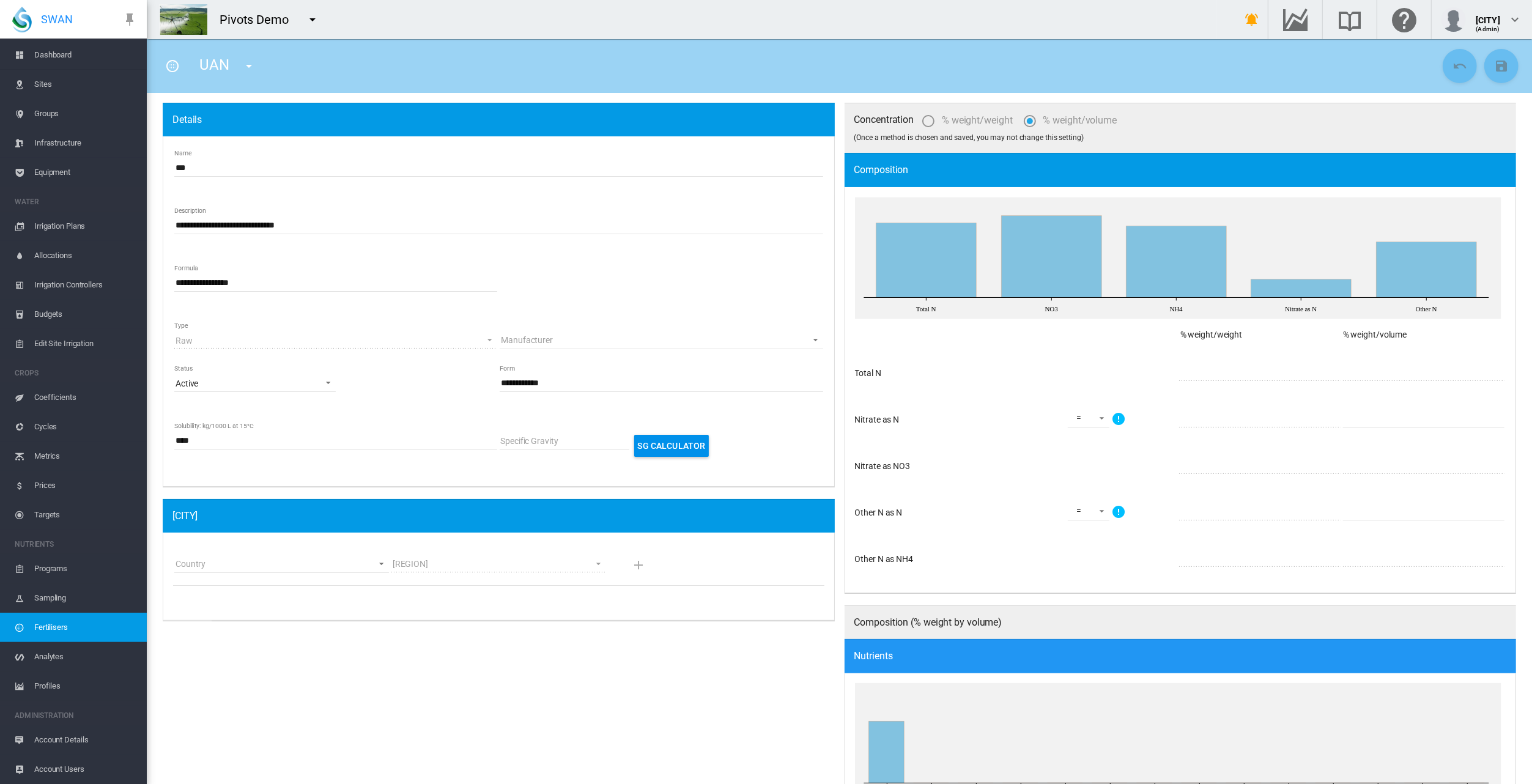 click on "Pivots Demo" at bounding box center [681, 20] 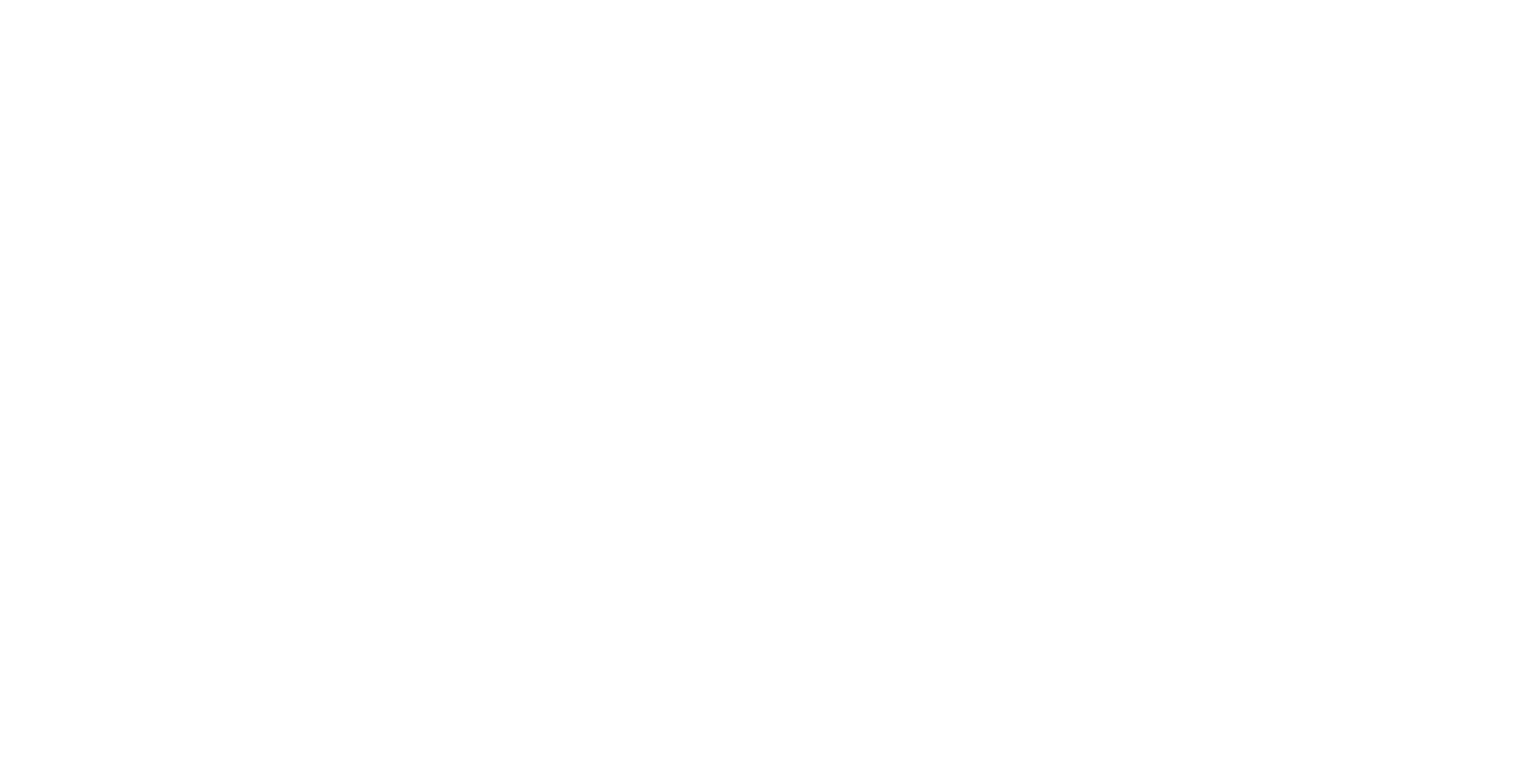 scroll, scrollTop: 0, scrollLeft: 0, axis: both 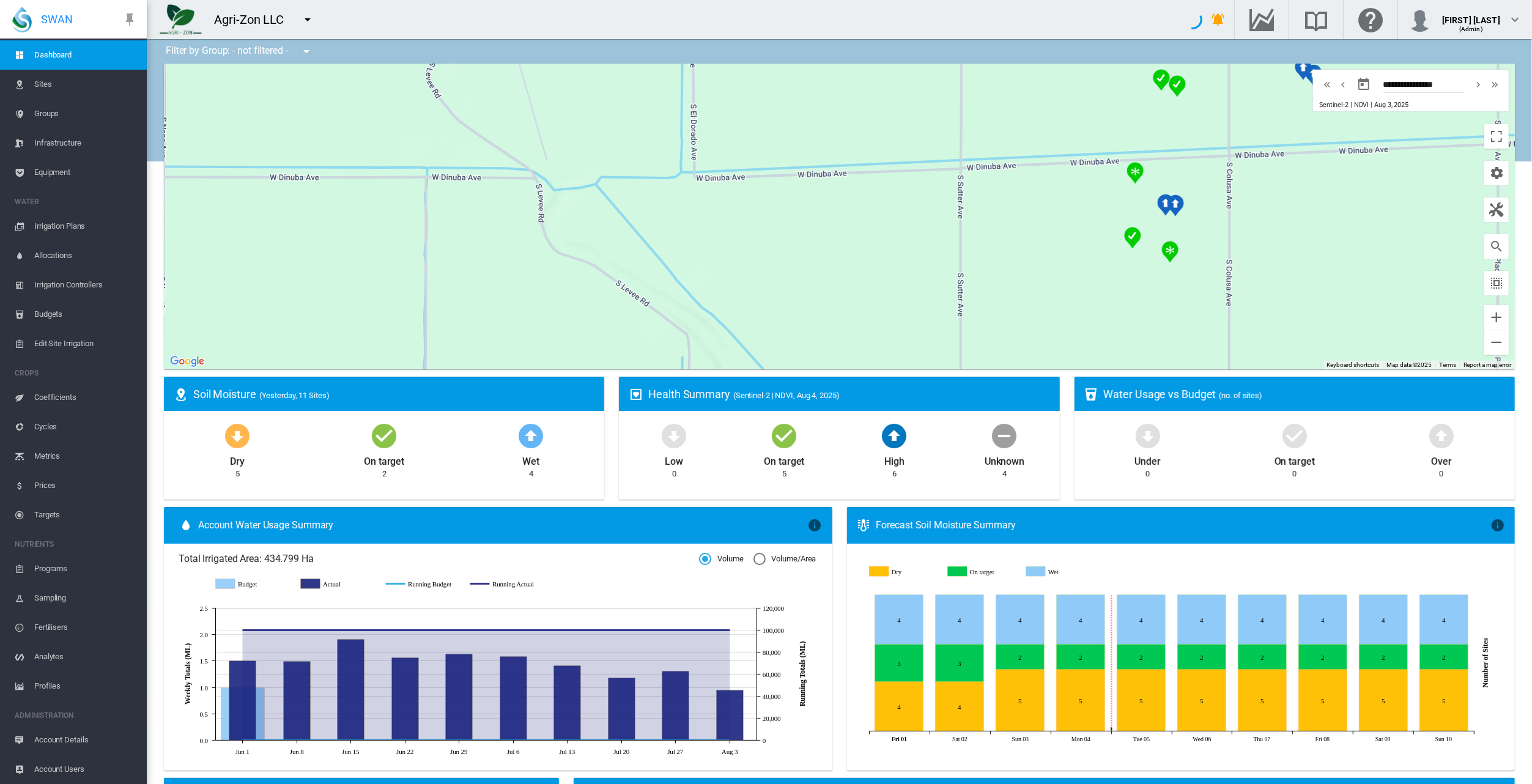 click on "Fertilisers" at bounding box center [86, 627] 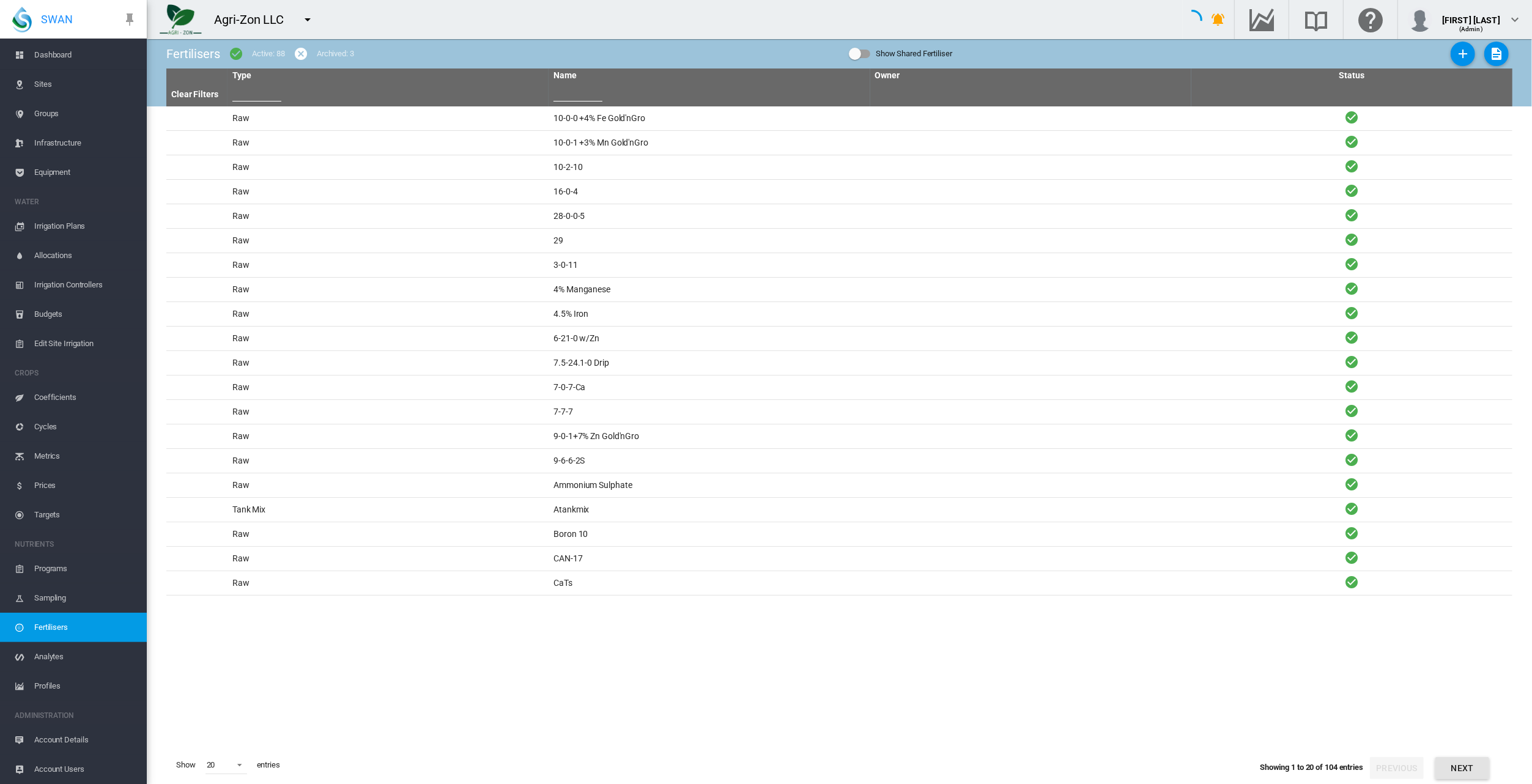 click on "Next" at bounding box center [1462, 768] 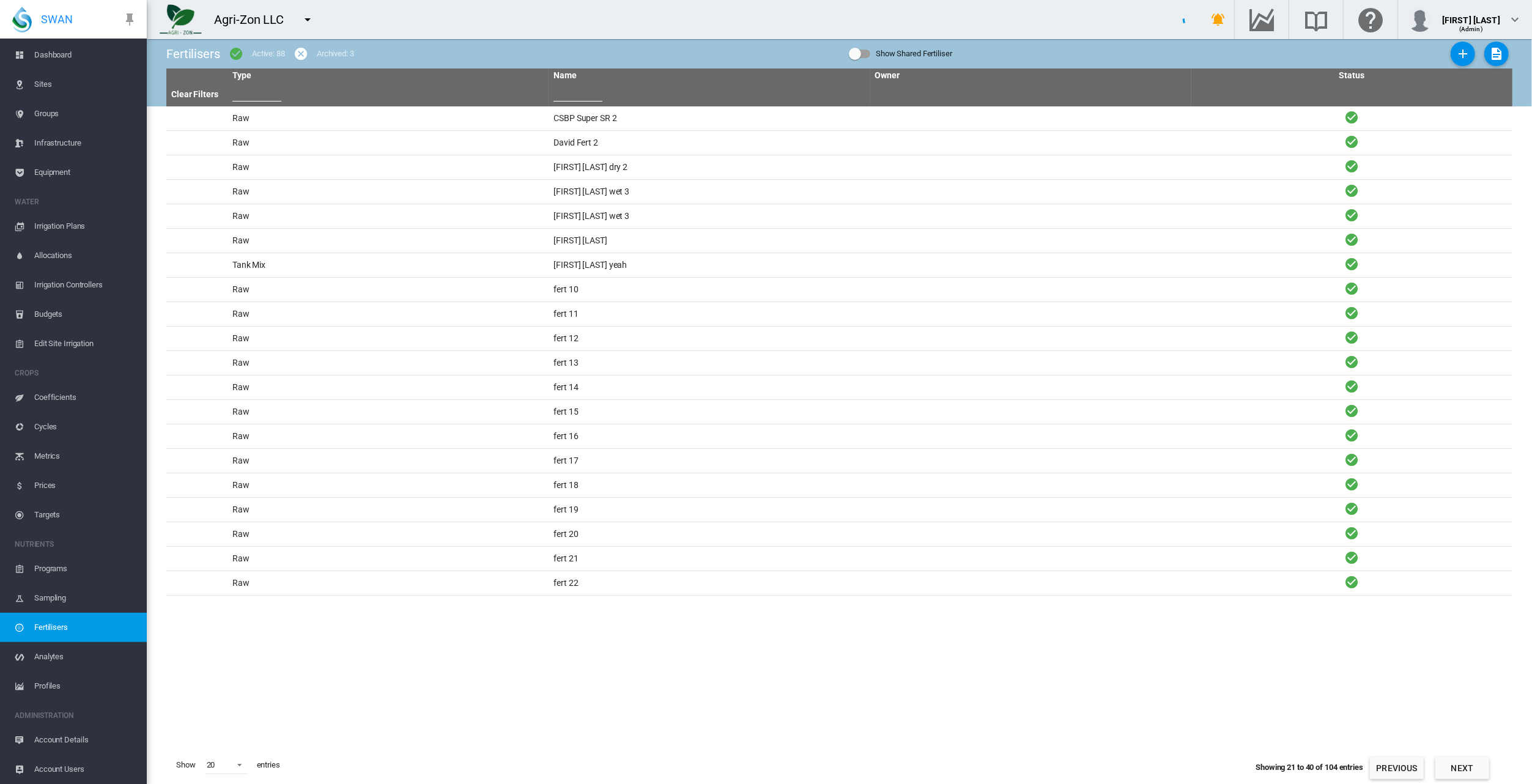 click on "Next" at bounding box center (1462, 768) 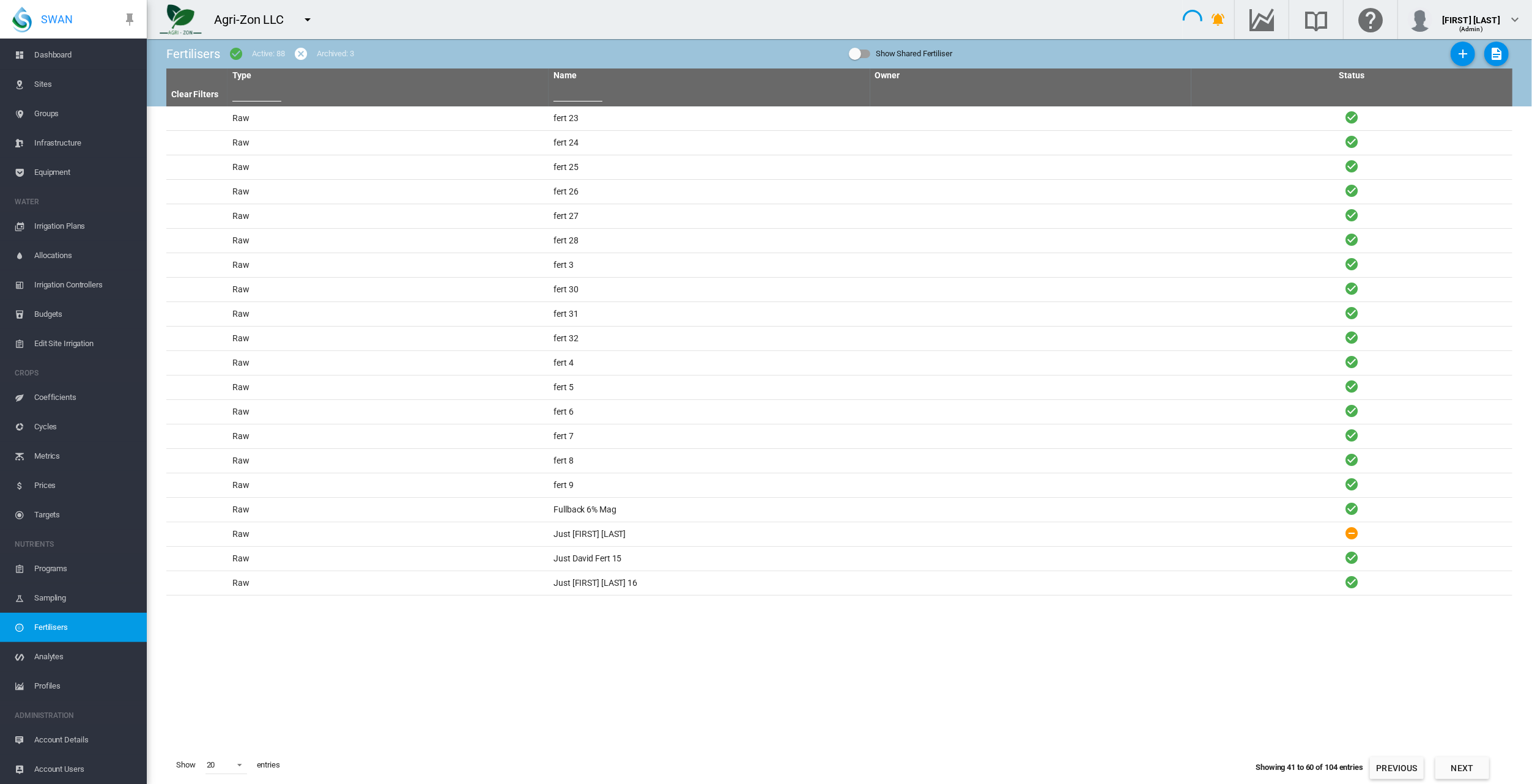 click on "Next" at bounding box center (1462, 768) 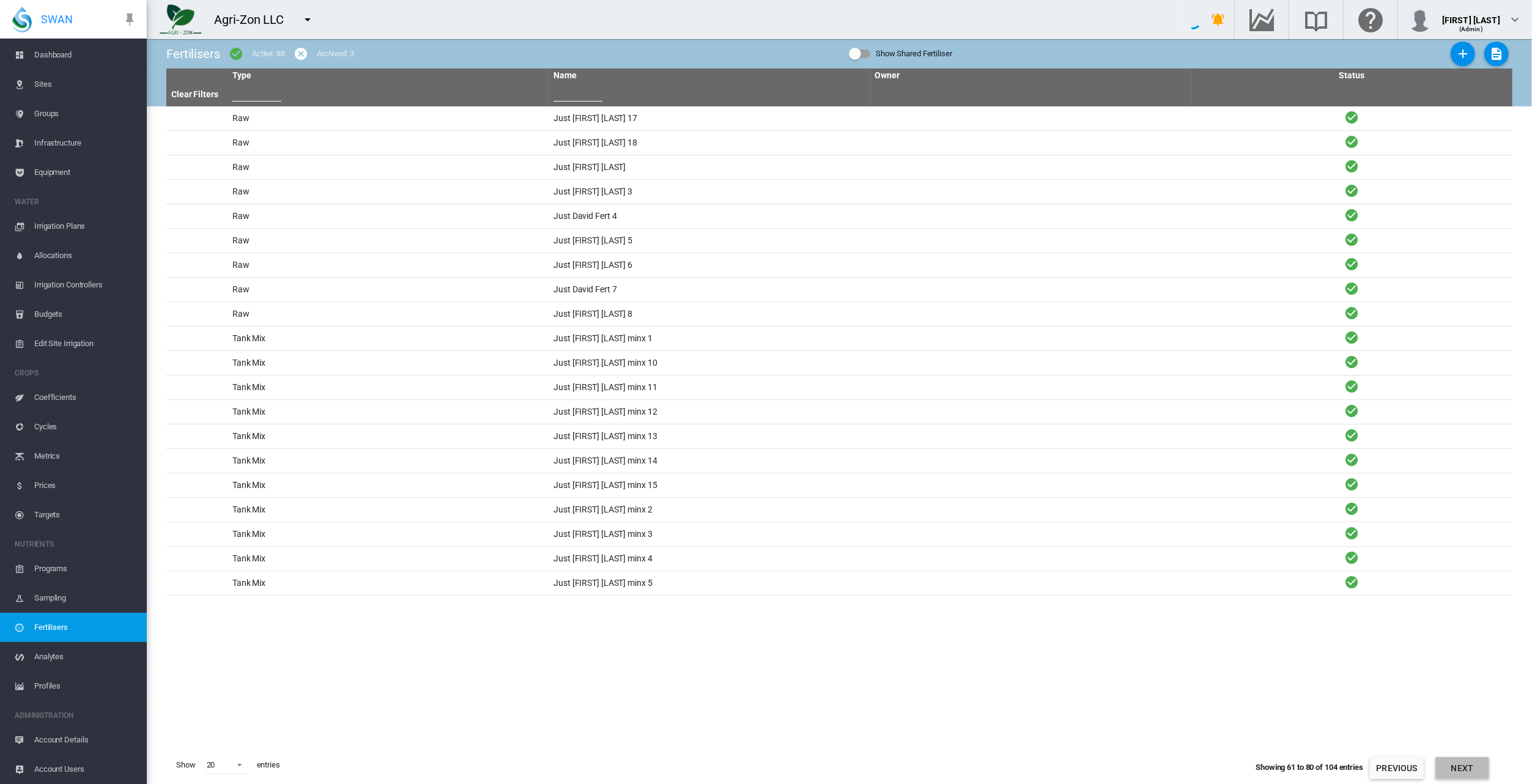 click on "Next" at bounding box center [1462, 768] 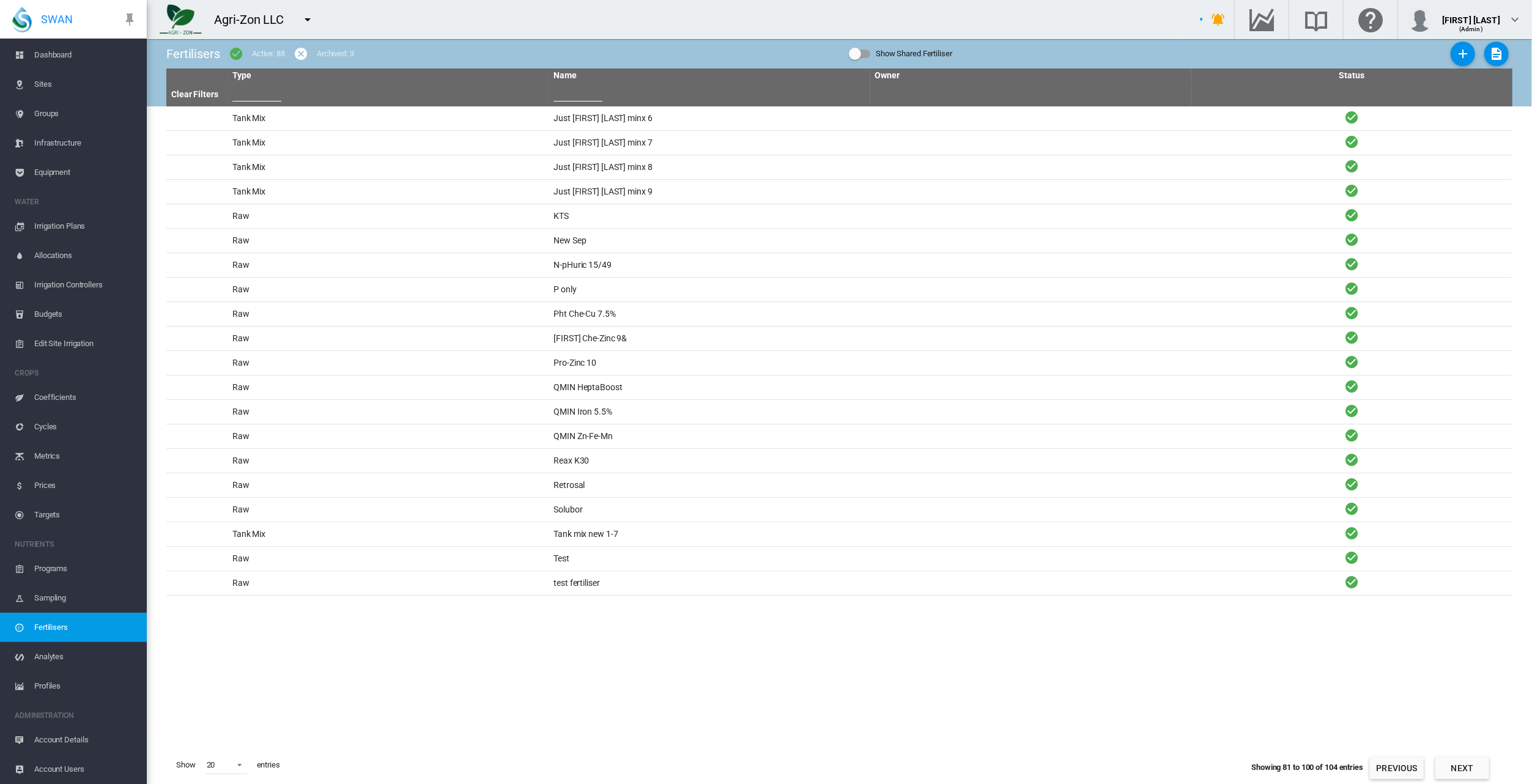 click on "Next" at bounding box center [1462, 768] 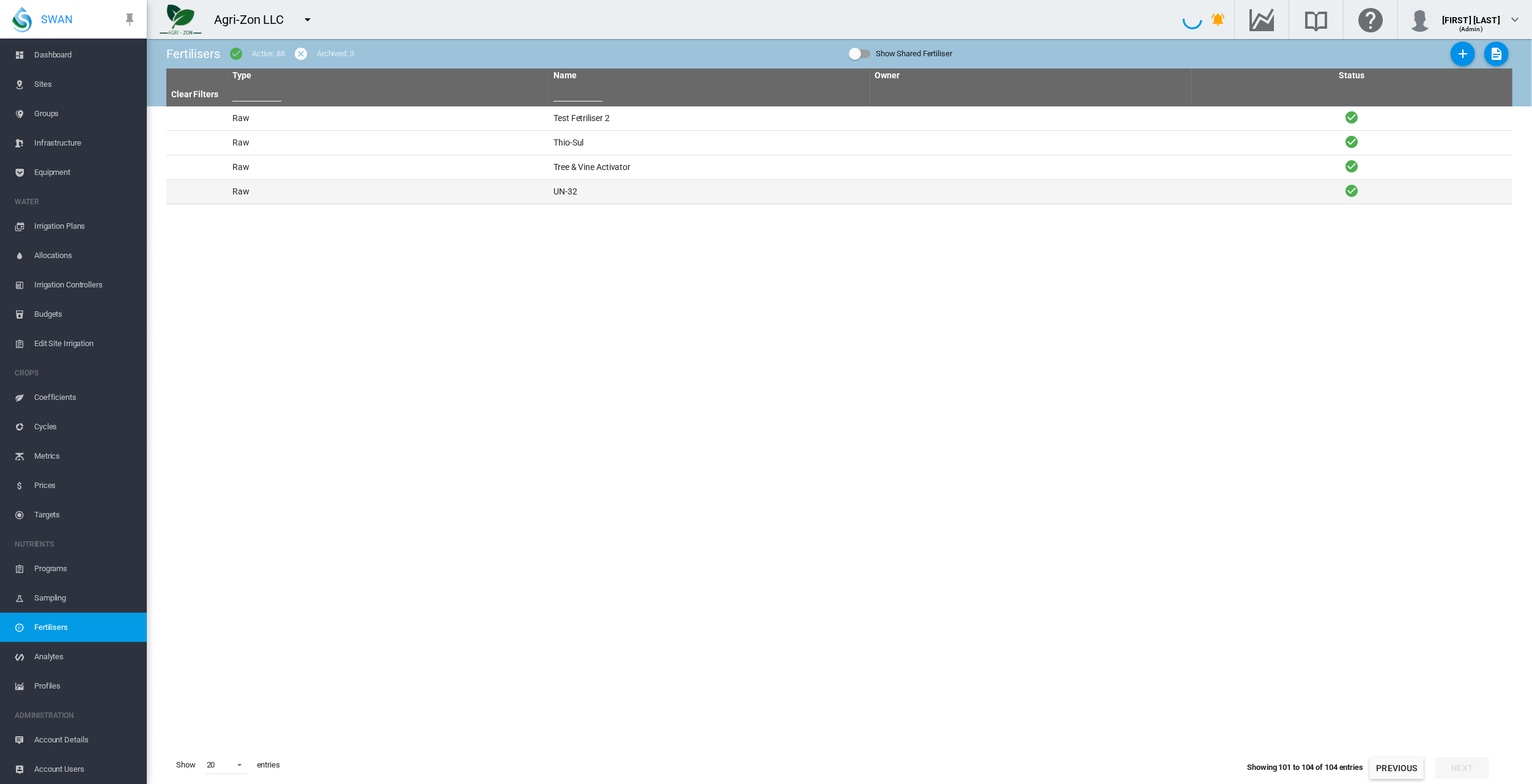 click on "Raw" at bounding box center [388, 191] 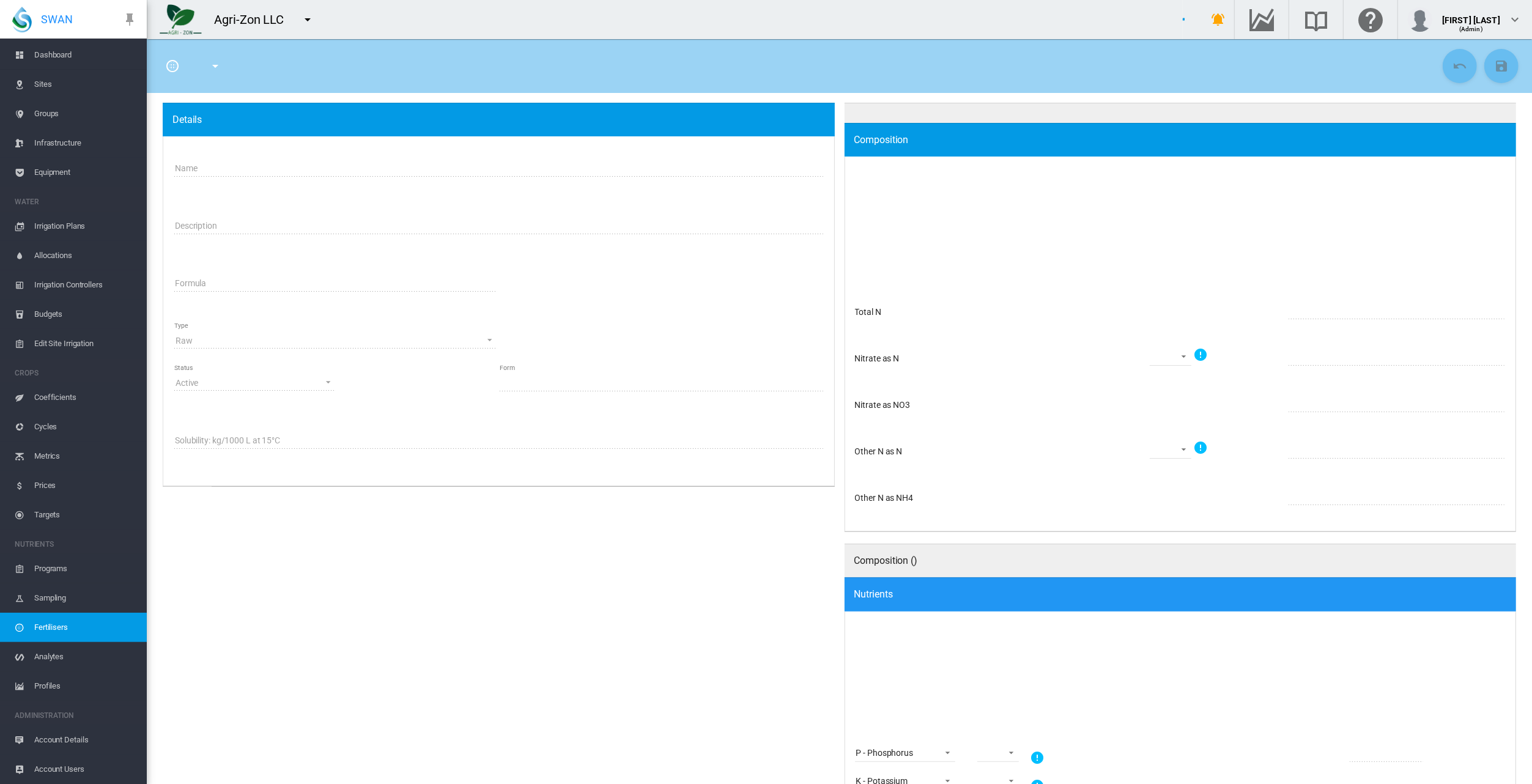 type on "*****" 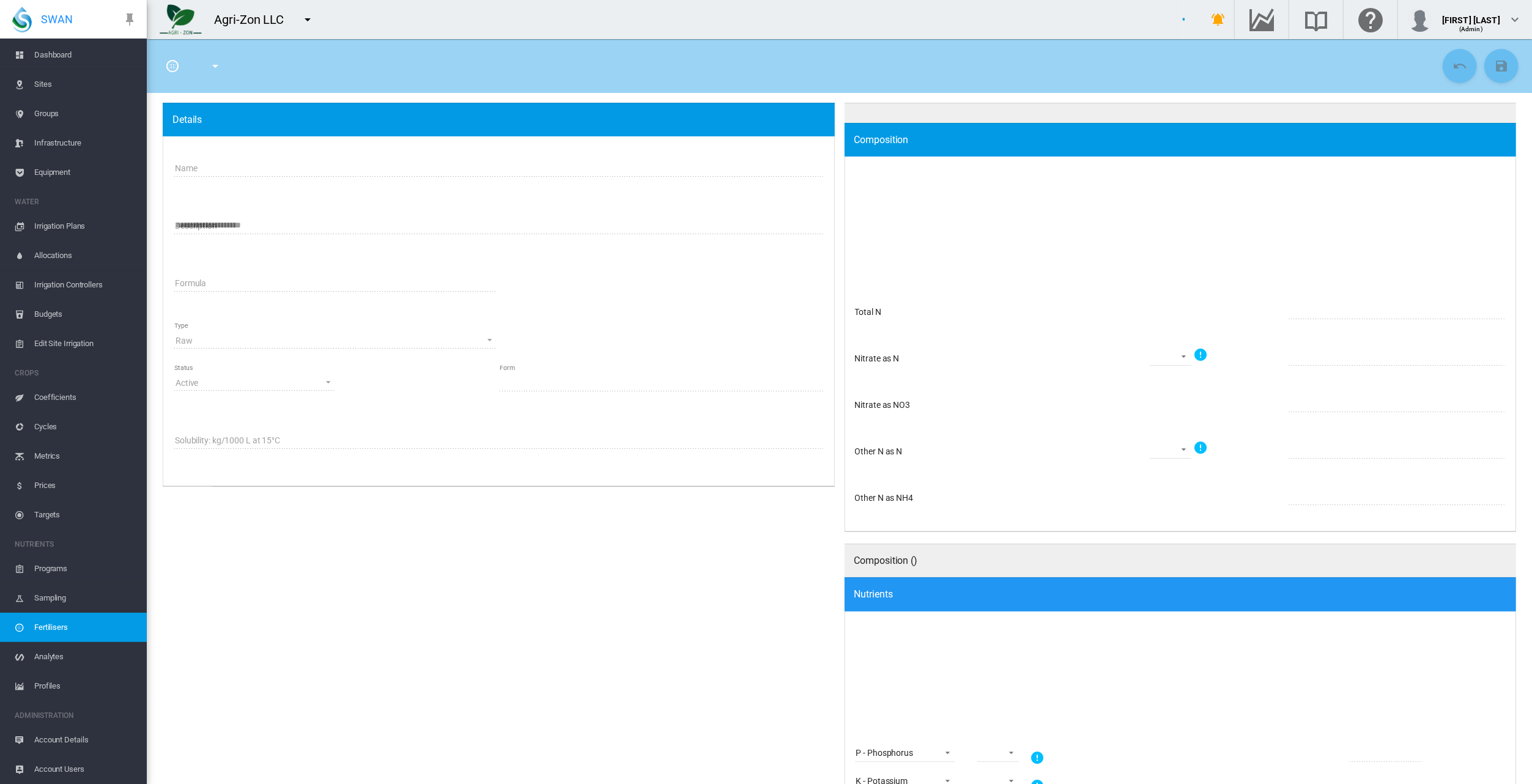 type on "*****" 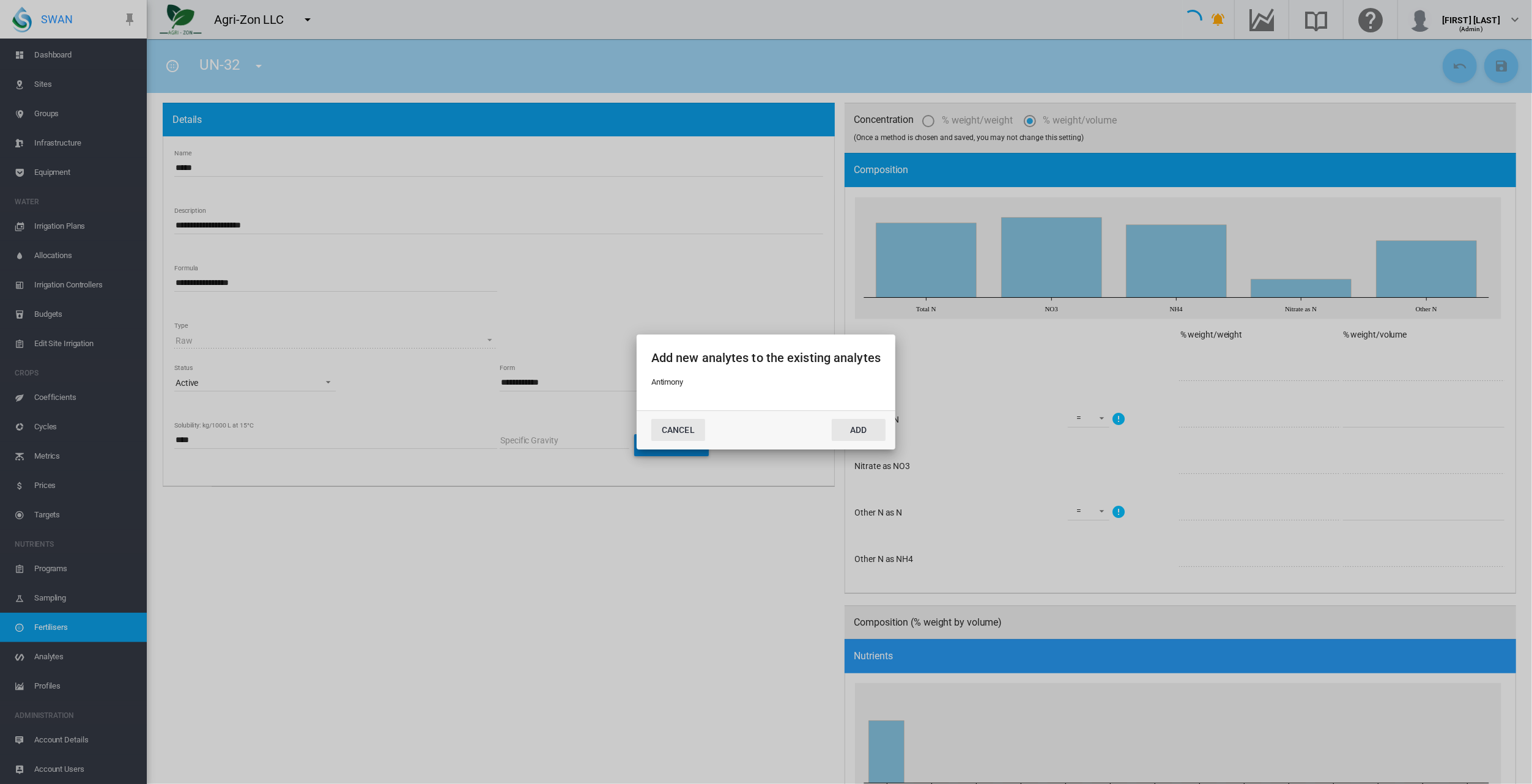 click on "Cancel" 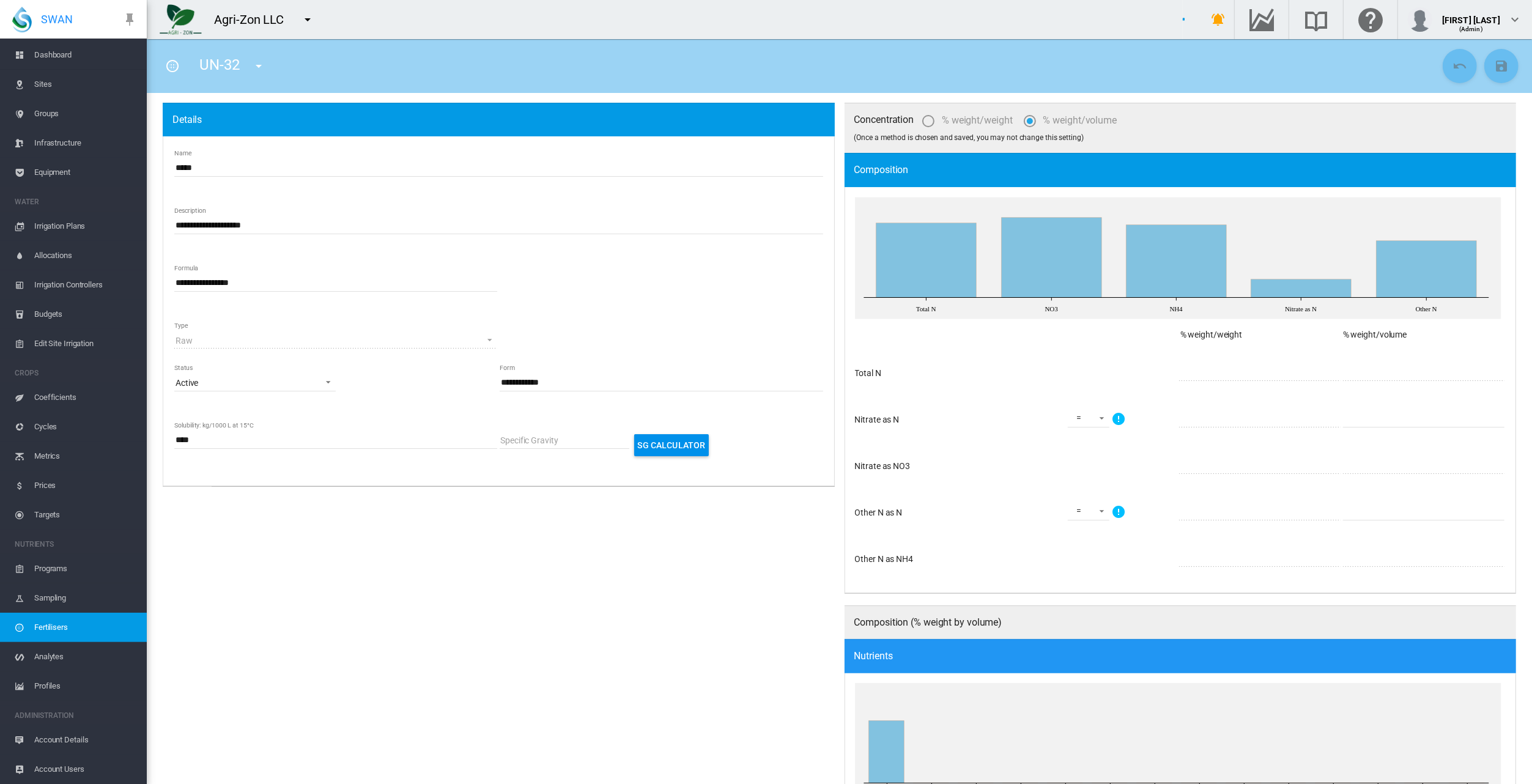 scroll, scrollTop: 0, scrollLeft: 0, axis: both 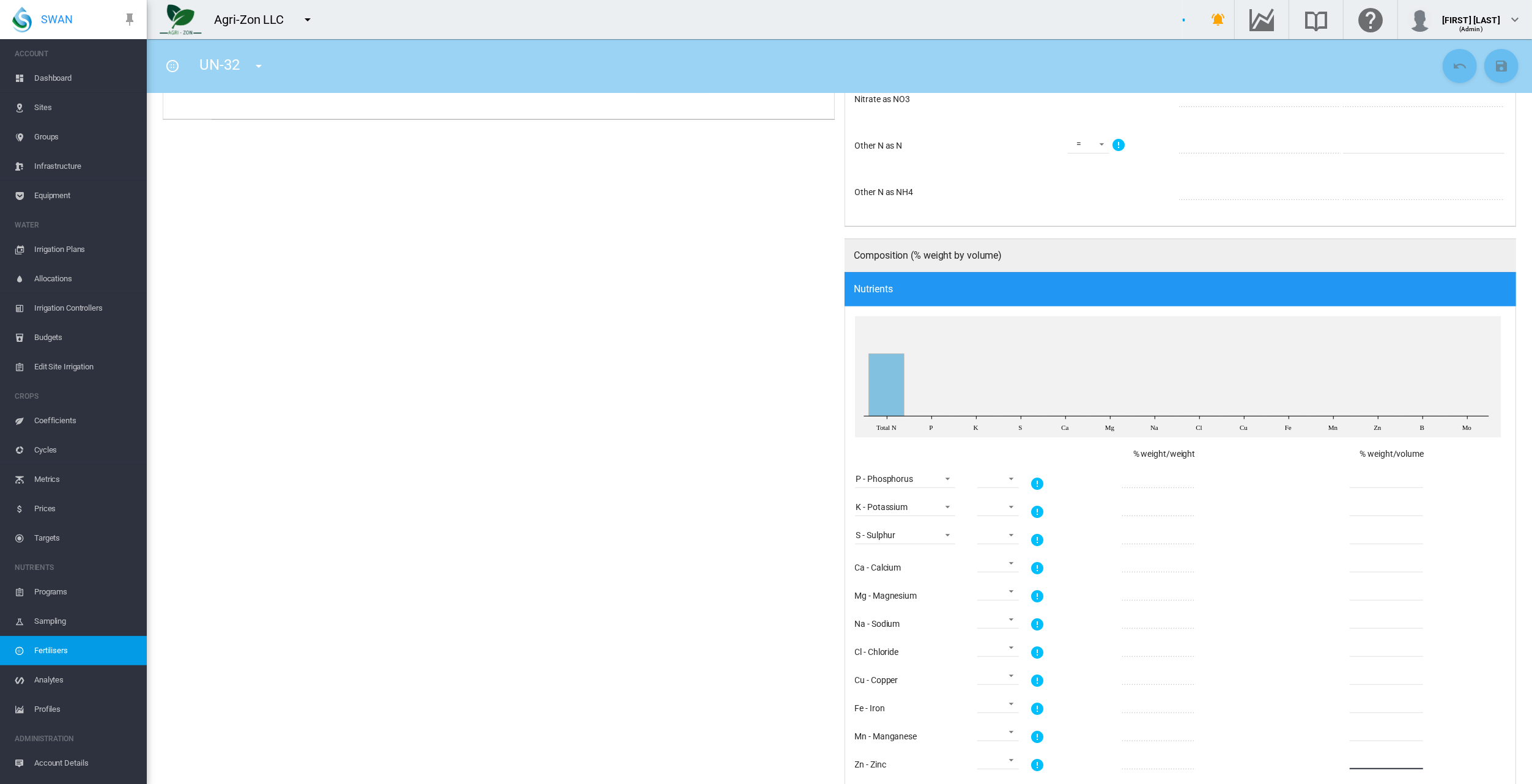 drag, startPoint x: 1381, startPoint y: 760, endPoint x: 1368, endPoint y: 763, distance: 13.34166 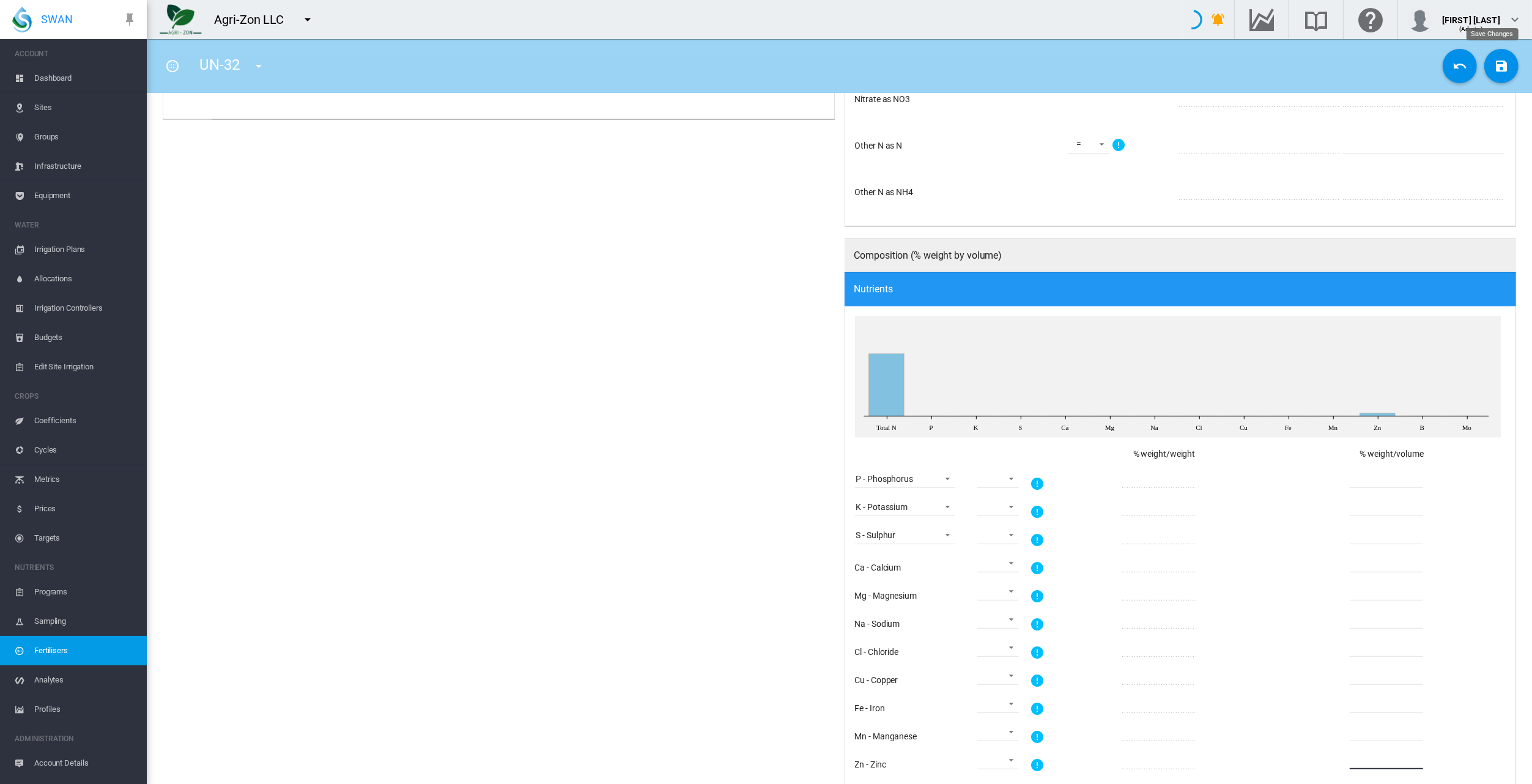 type on "*" 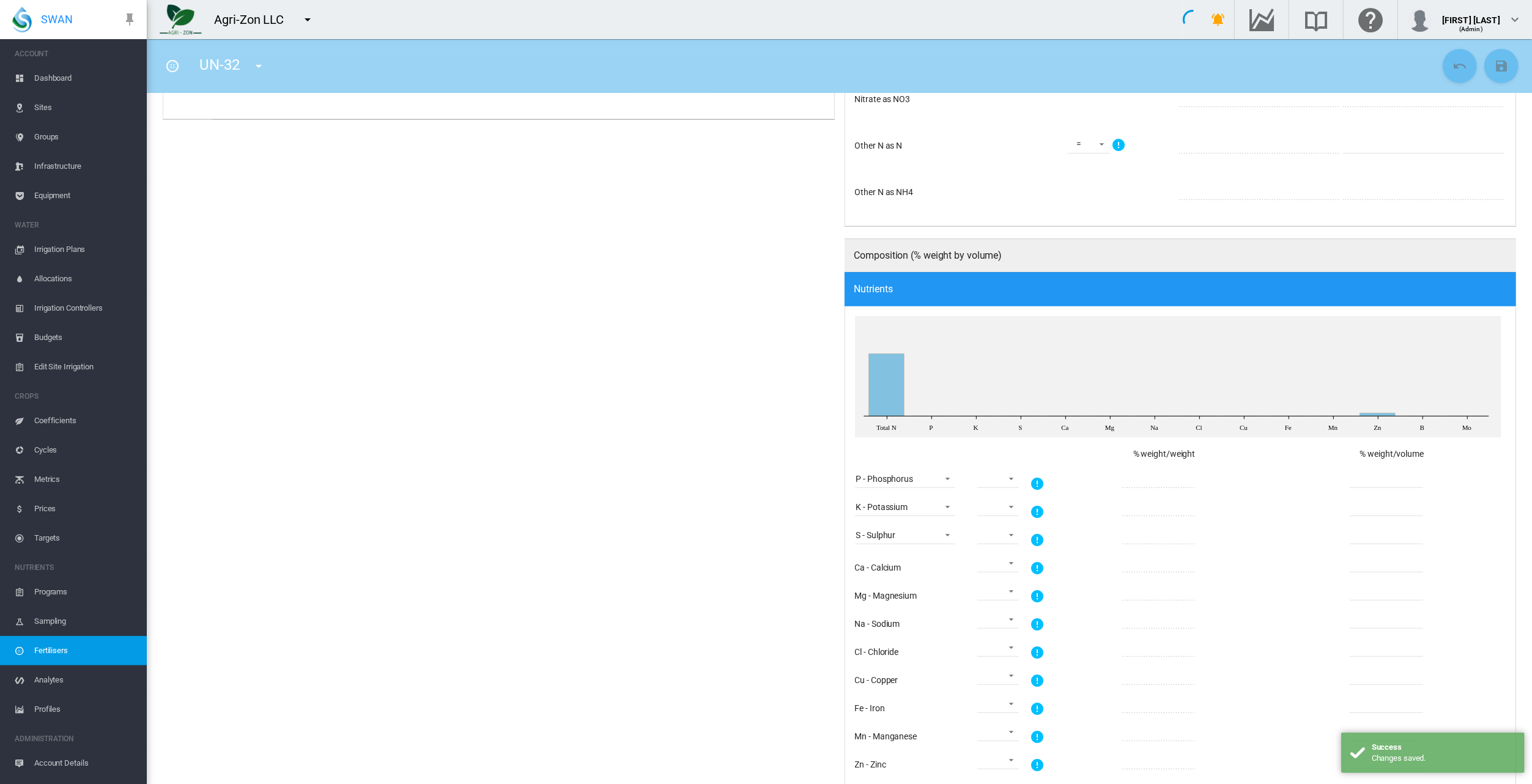 click on "Details
Name
[NAME]
Description
[DESCRIPTION]
Formula
[FORMULA]
Type" at bounding box center (498, 373) 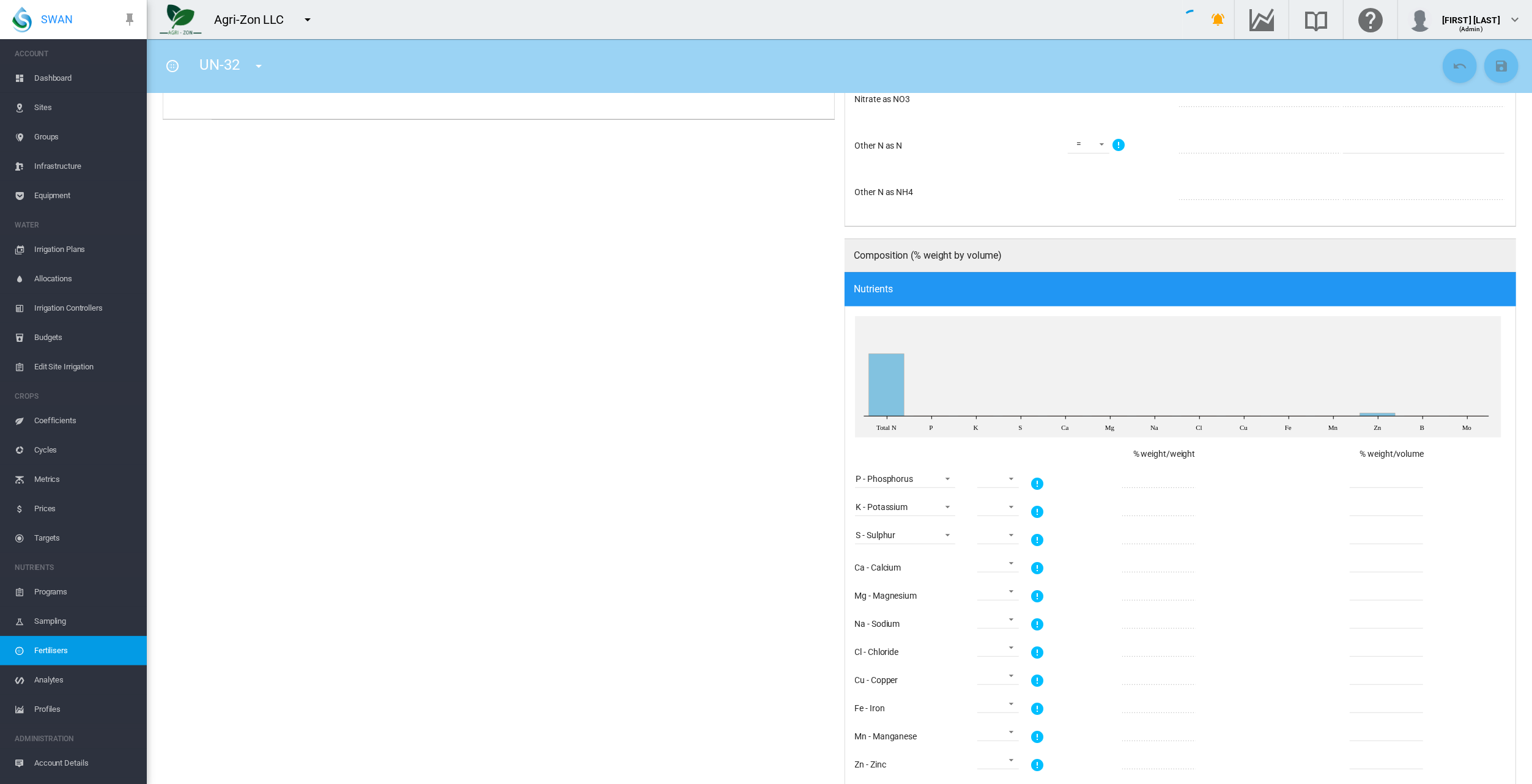 scroll, scrollTop: 0, scrollLeft: 0, axis: both 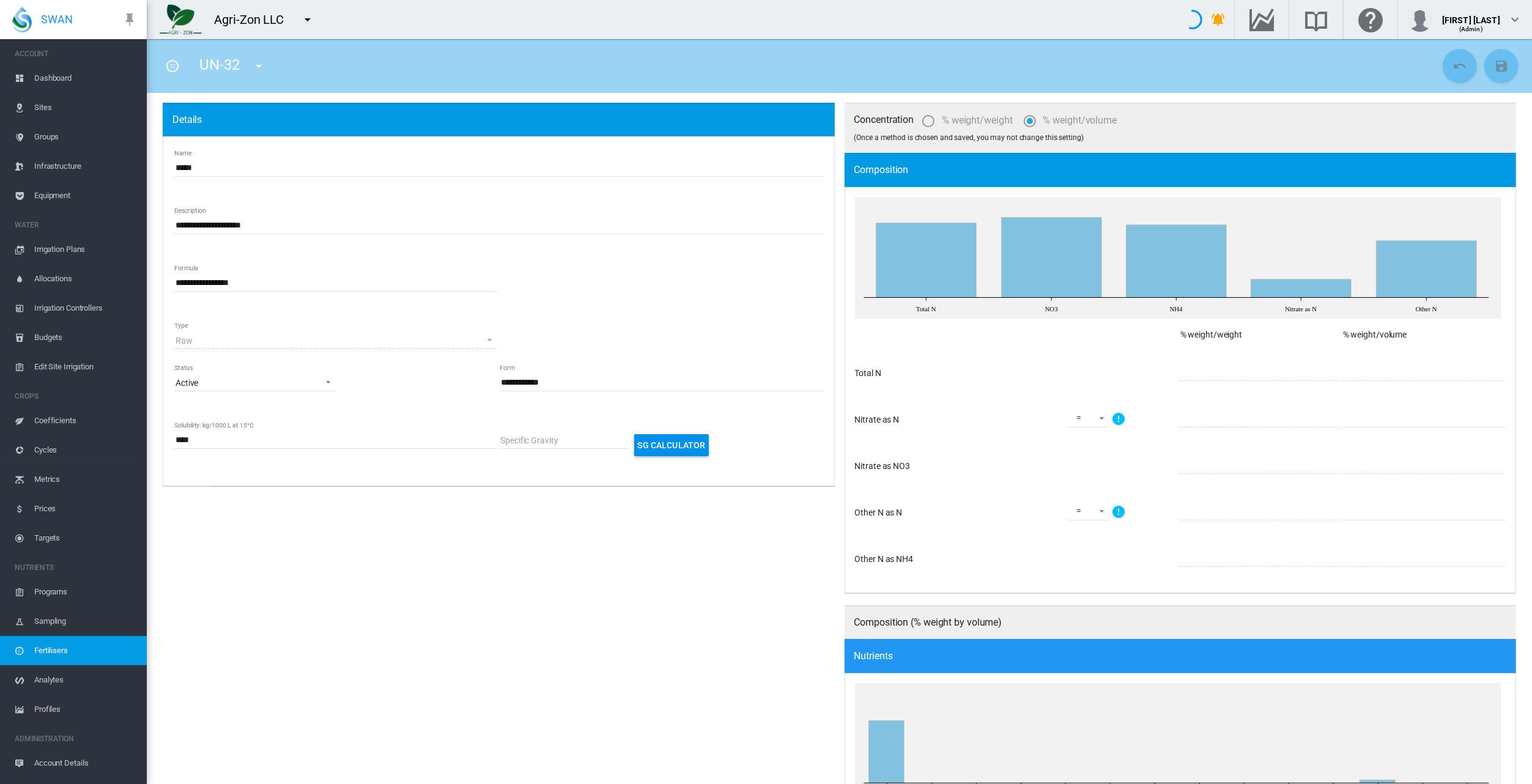 click on "Sites" at bounding box center [86, 108] 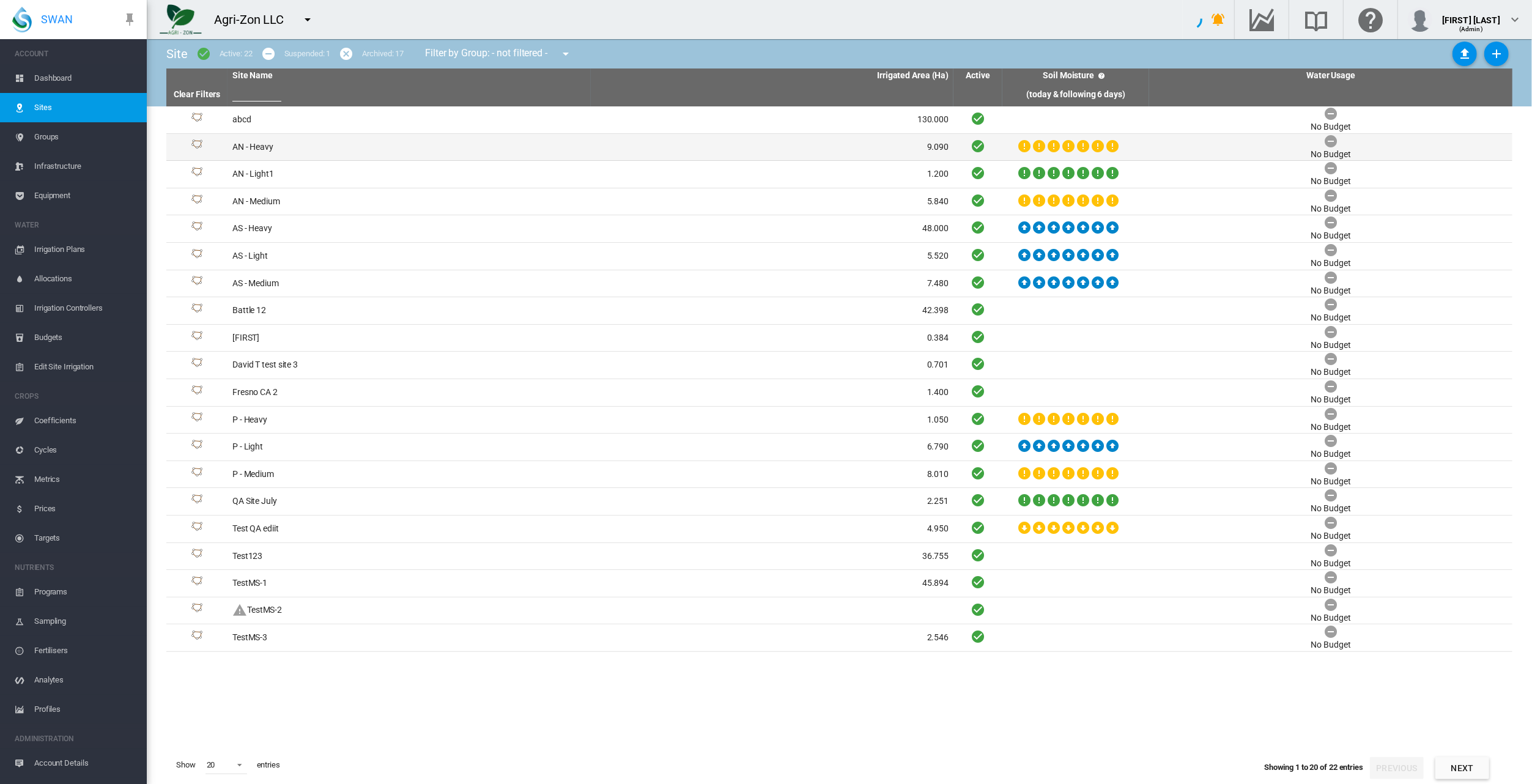 click on "AN - Heavy" at bounding box center (409, 147) 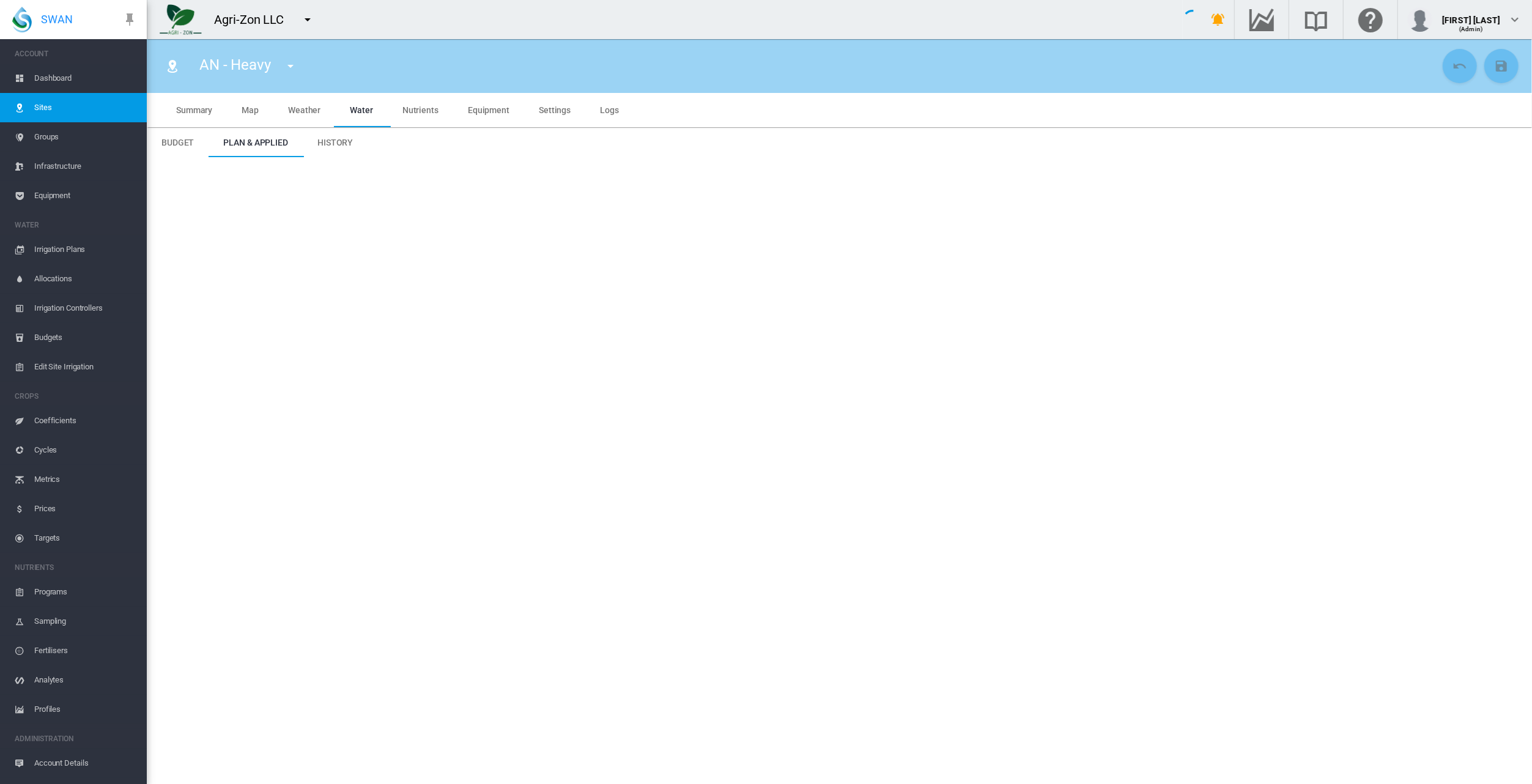 type on "**********" 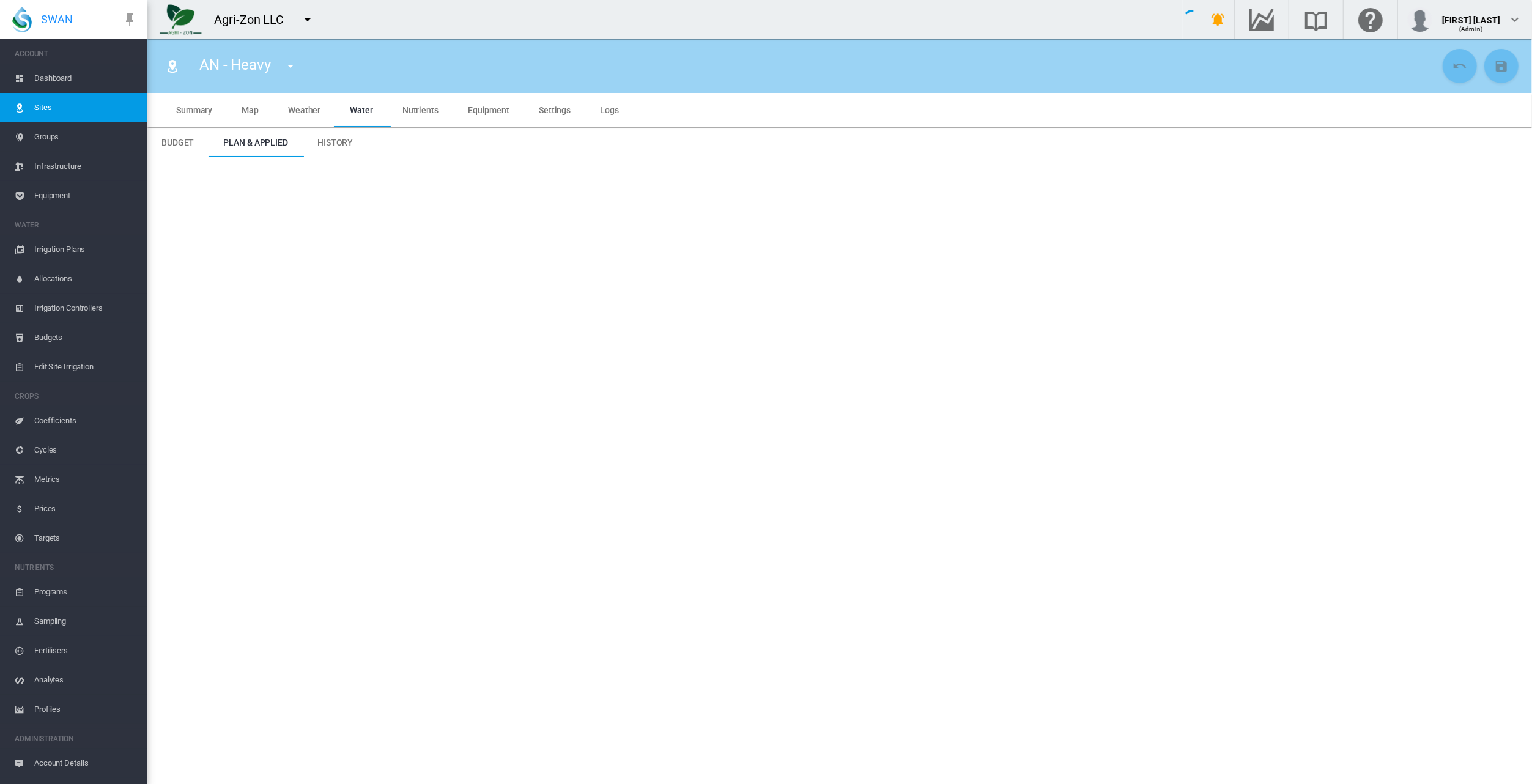 type on "*****" 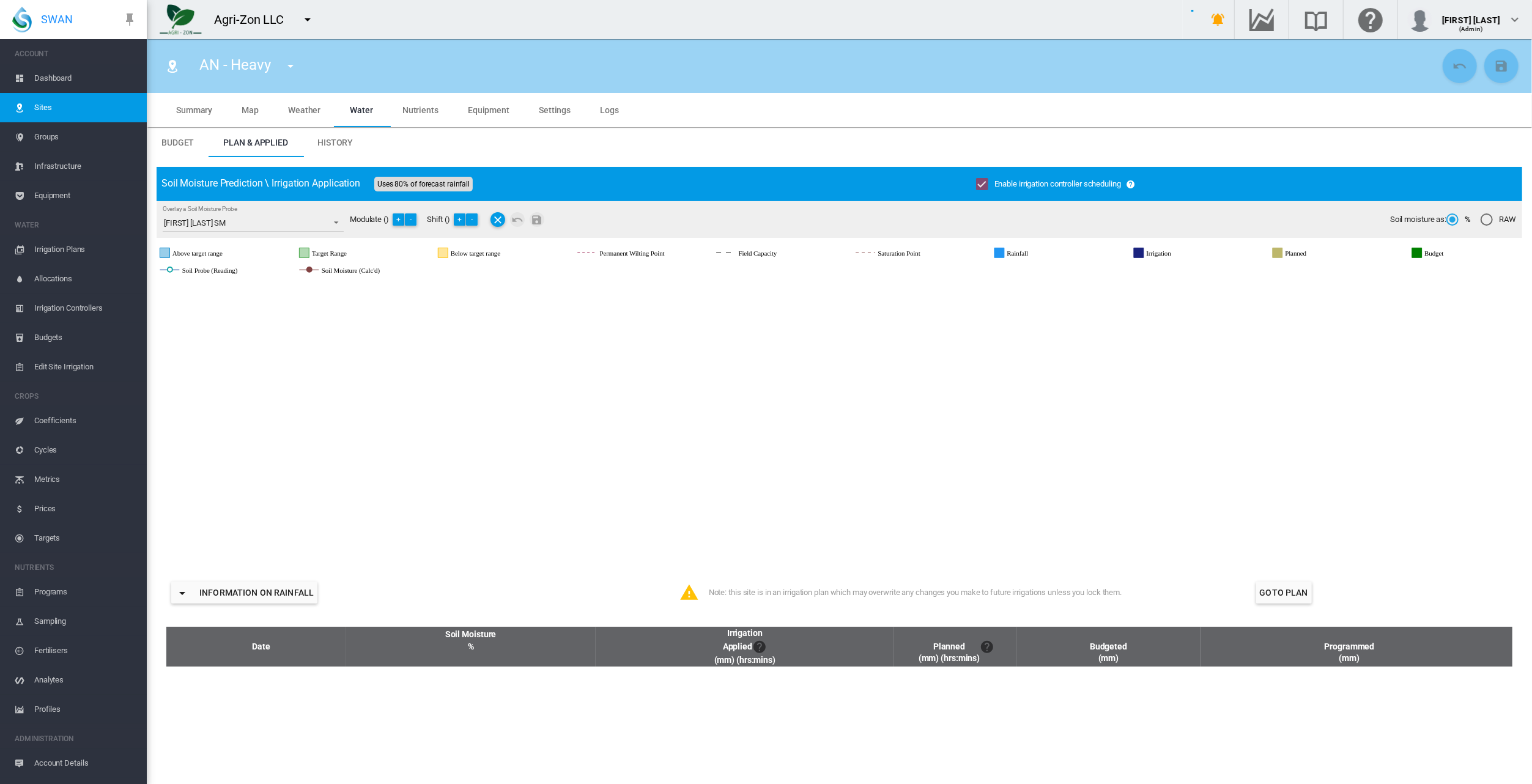click on "Nutrients" at bounding box center (420, 110) 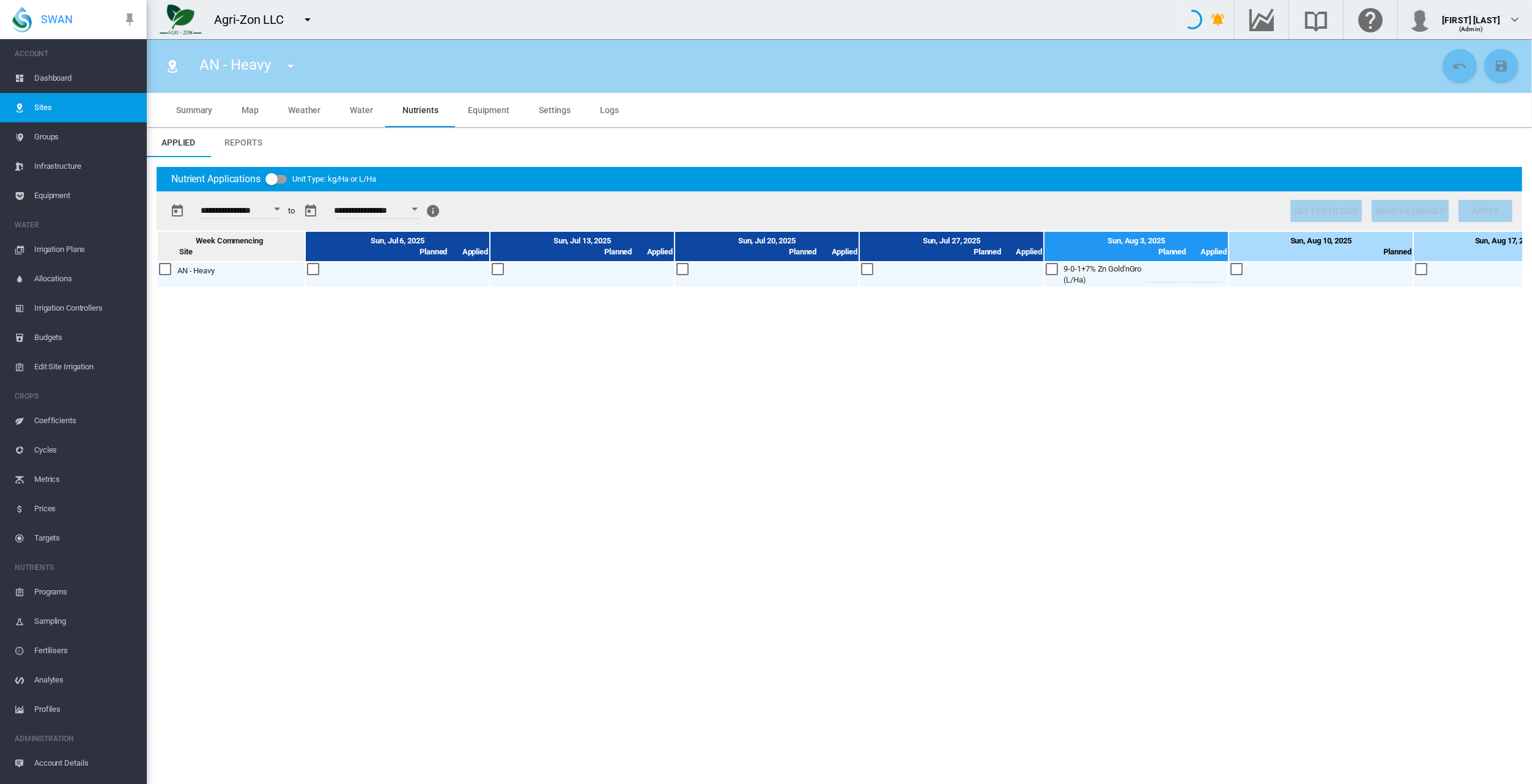 click at bounding box center (498, 270) 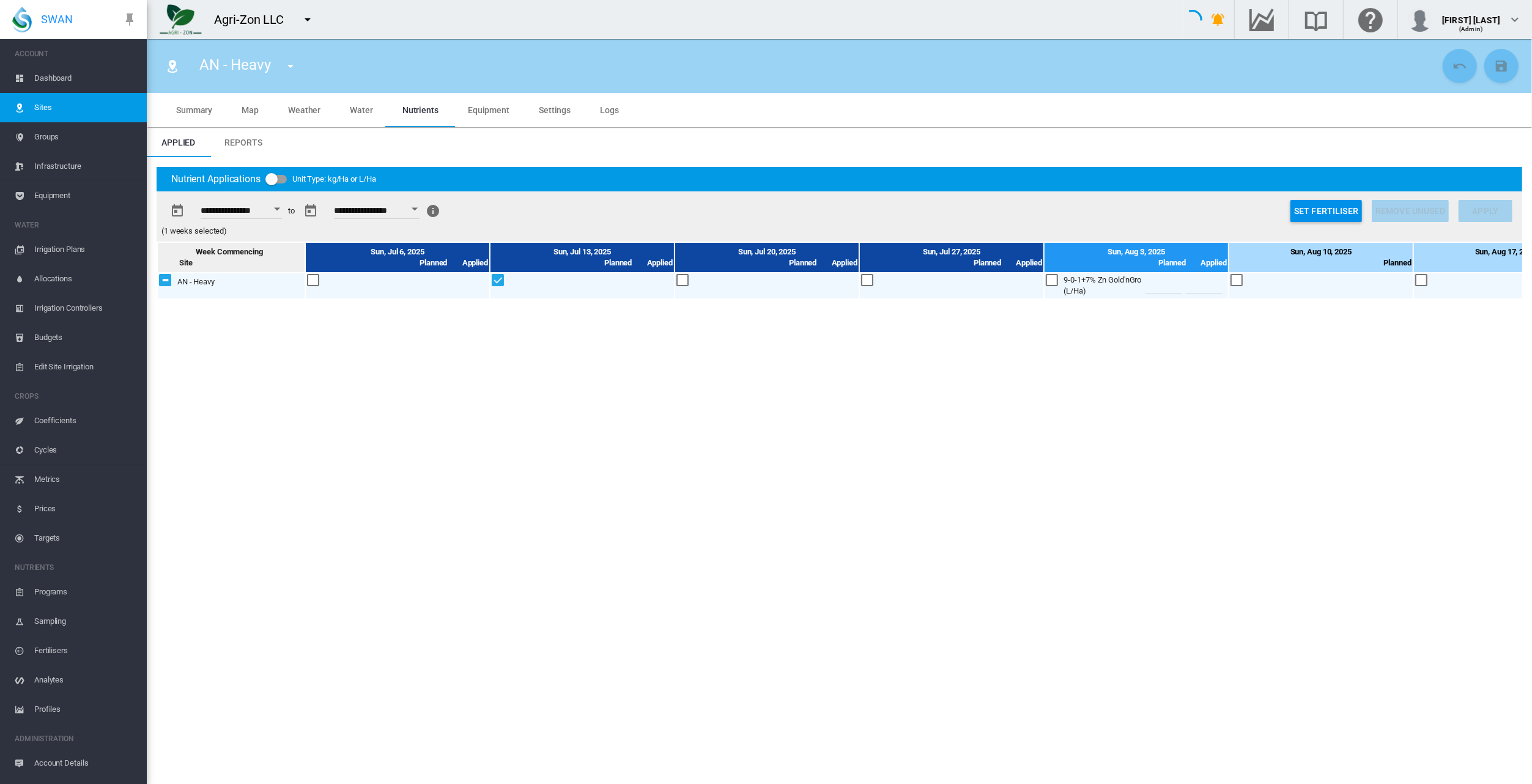 click on "Set Fertiliser" at bounding box center [1326, 211] 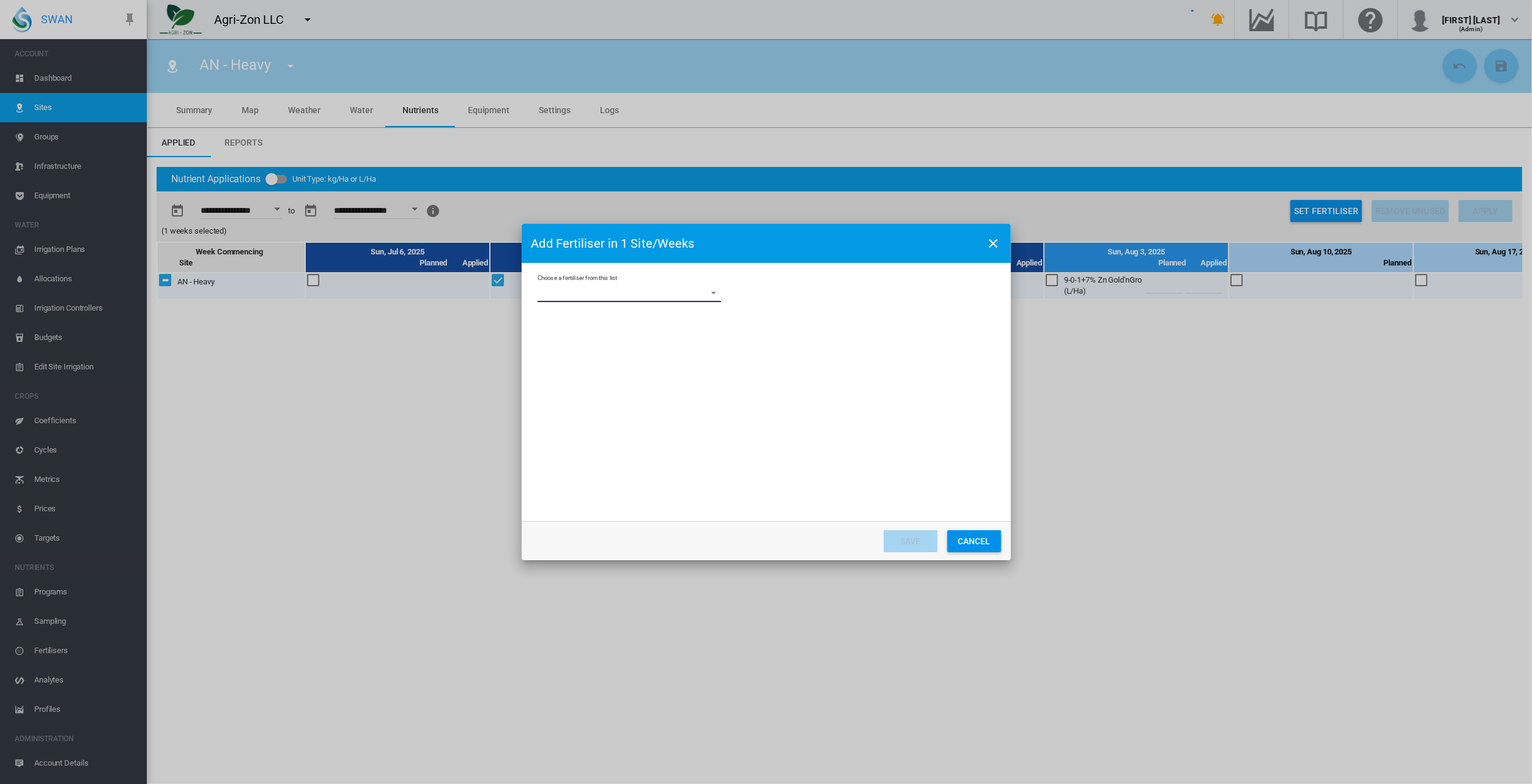 click on "Choose a fertiliser from this list
10-0-0 +4% Fe Gold'nGro
10-0-1 +3% Mn Gold'nGro
10-2-10
16-0-4
28-0-0-5
29
3-0-11
4% Manganese
4.5% Iron
6-21-0 w/Zn
7.5-24.1-0 Drip
7-0-7-Ca
7-7-7
9-0-1+7% Zn Gold'nGro
9-6-6-2S
Ammonium Sulphate
Atankmix
Boron 10
CAN-17" at bounding box center [629, 293] 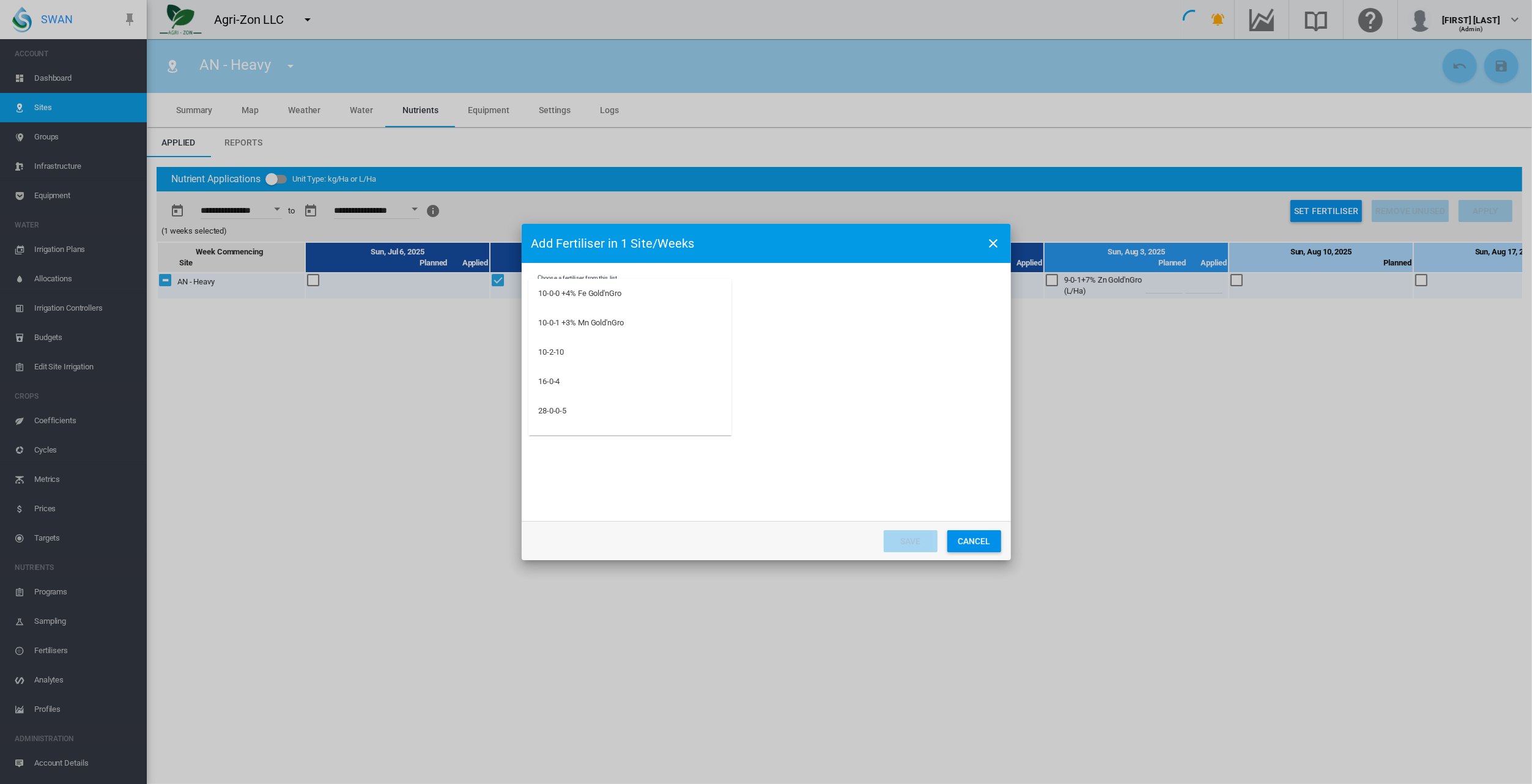 scroll, scrollTop: 2427, scrollLeft: 0, axis: vertical 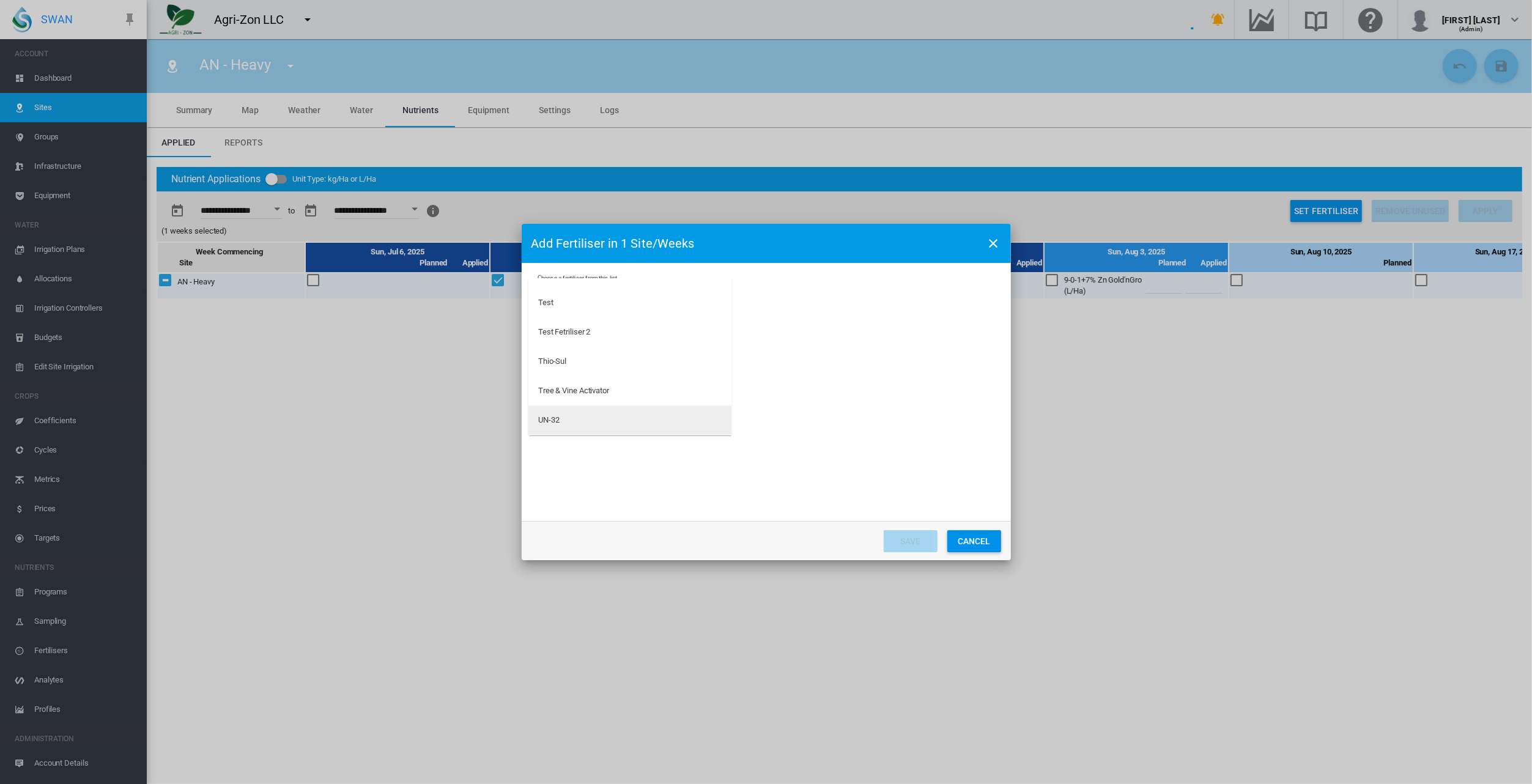 click on "UN-32" at bounding box center [630, 421] 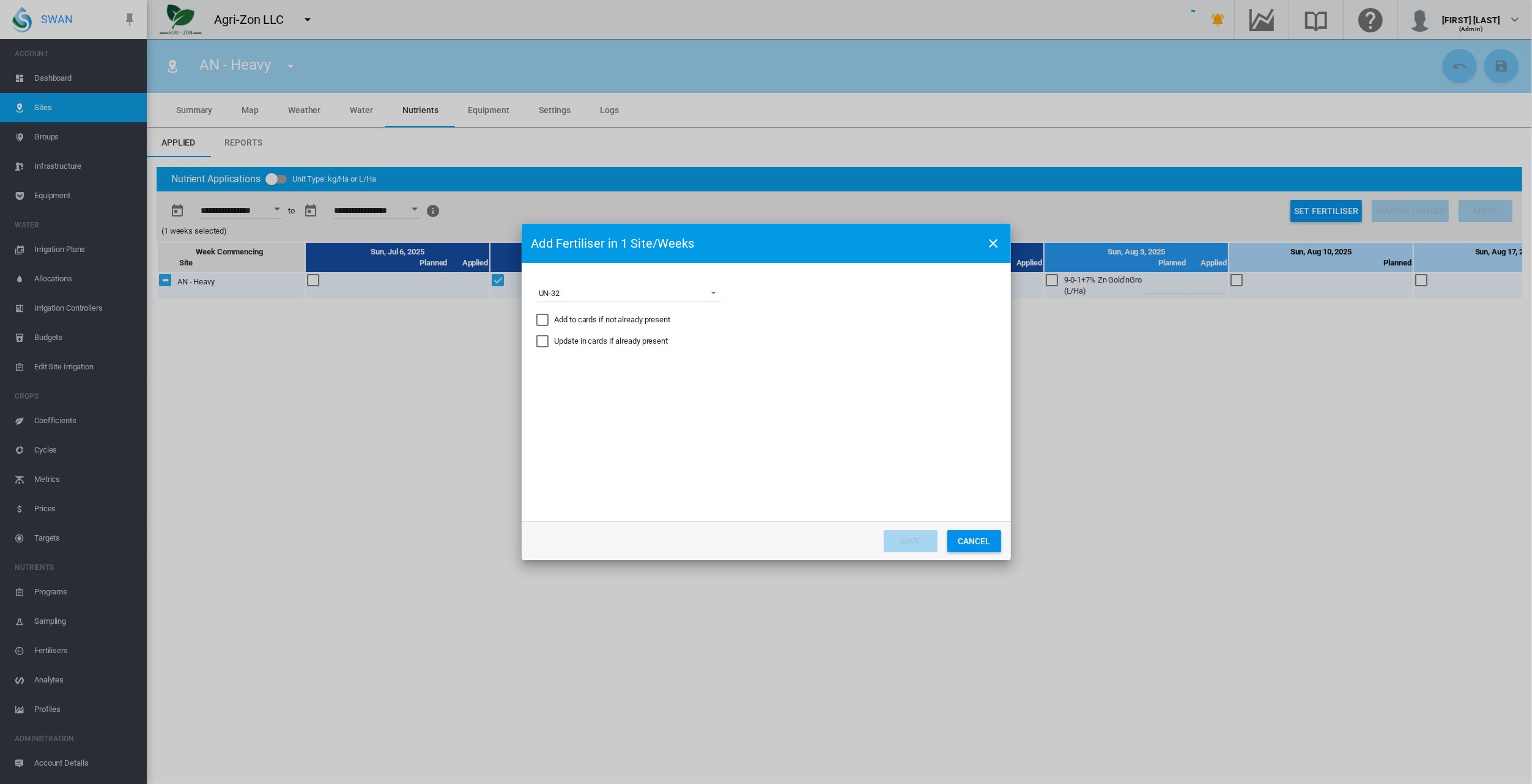 drag, startPoint x: 545, startPoint y: 315, endPoint x: 549, endPoint y: 330, distance: 15.52417 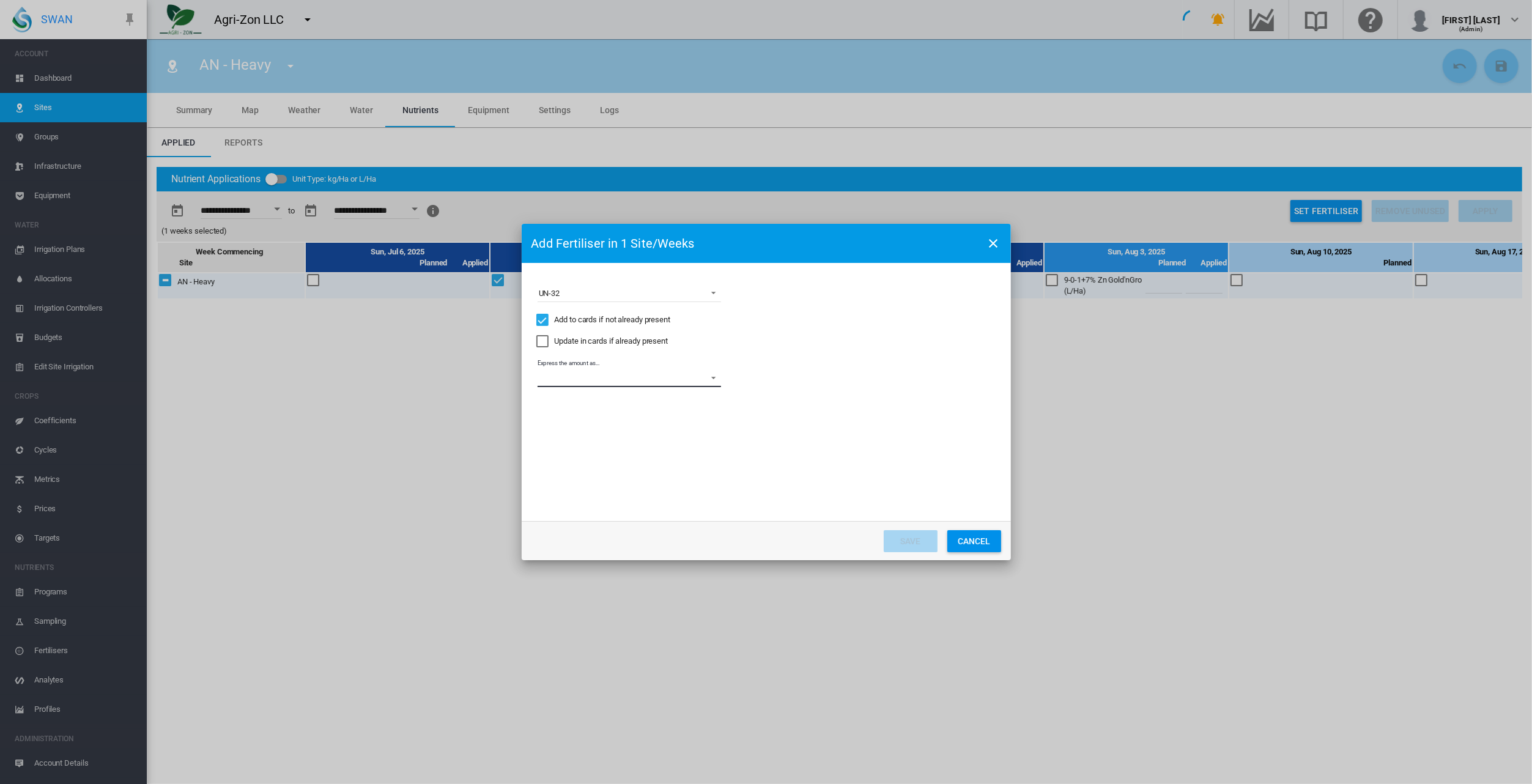 click on "Express the amount as...
L per site/week
L/Ha
Distribute gross amount proportional to area" at bounding box center [629, 378] 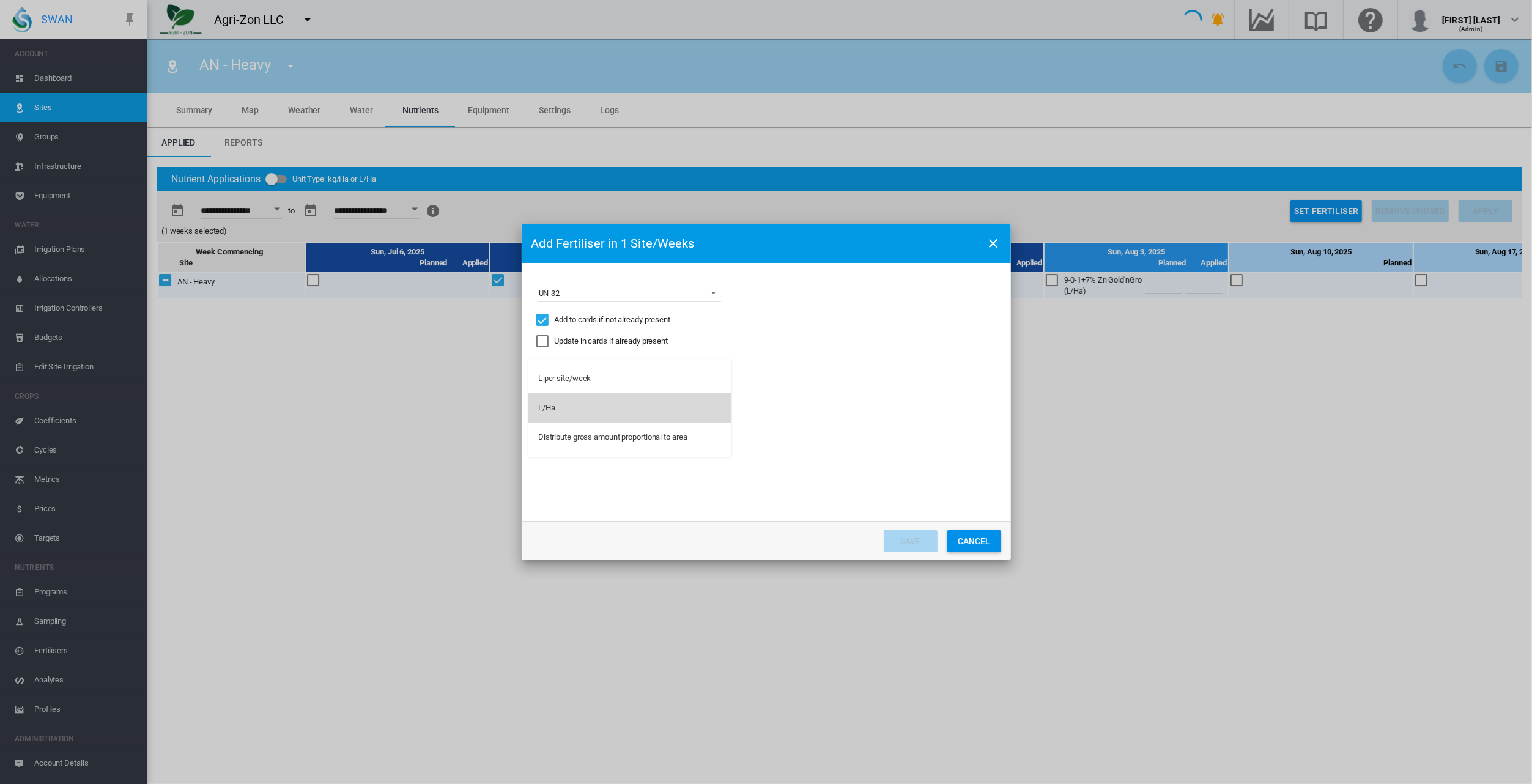 click on "L/Ha" at bounding box center [547, 408] 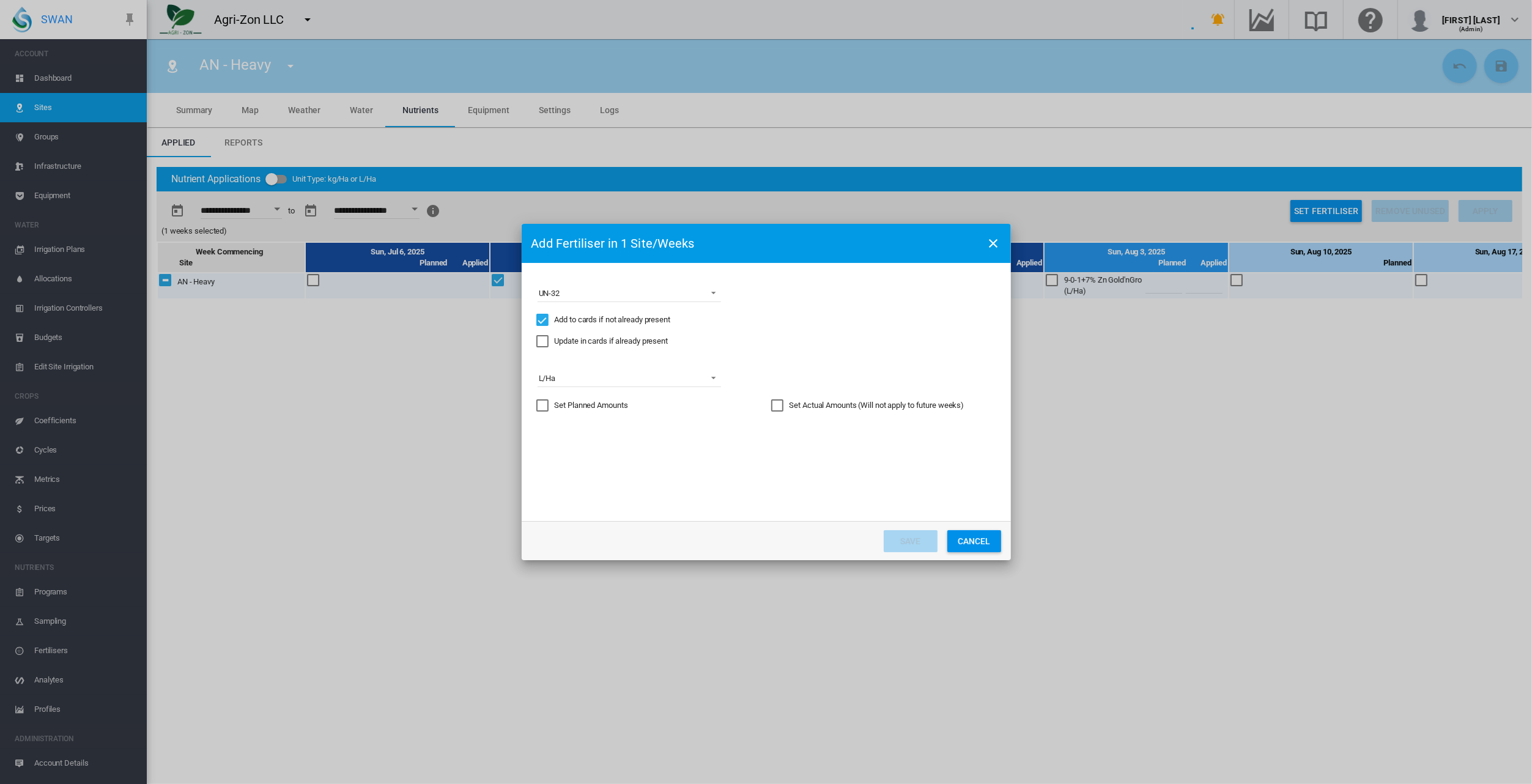 click at bounding box center [777, 405] 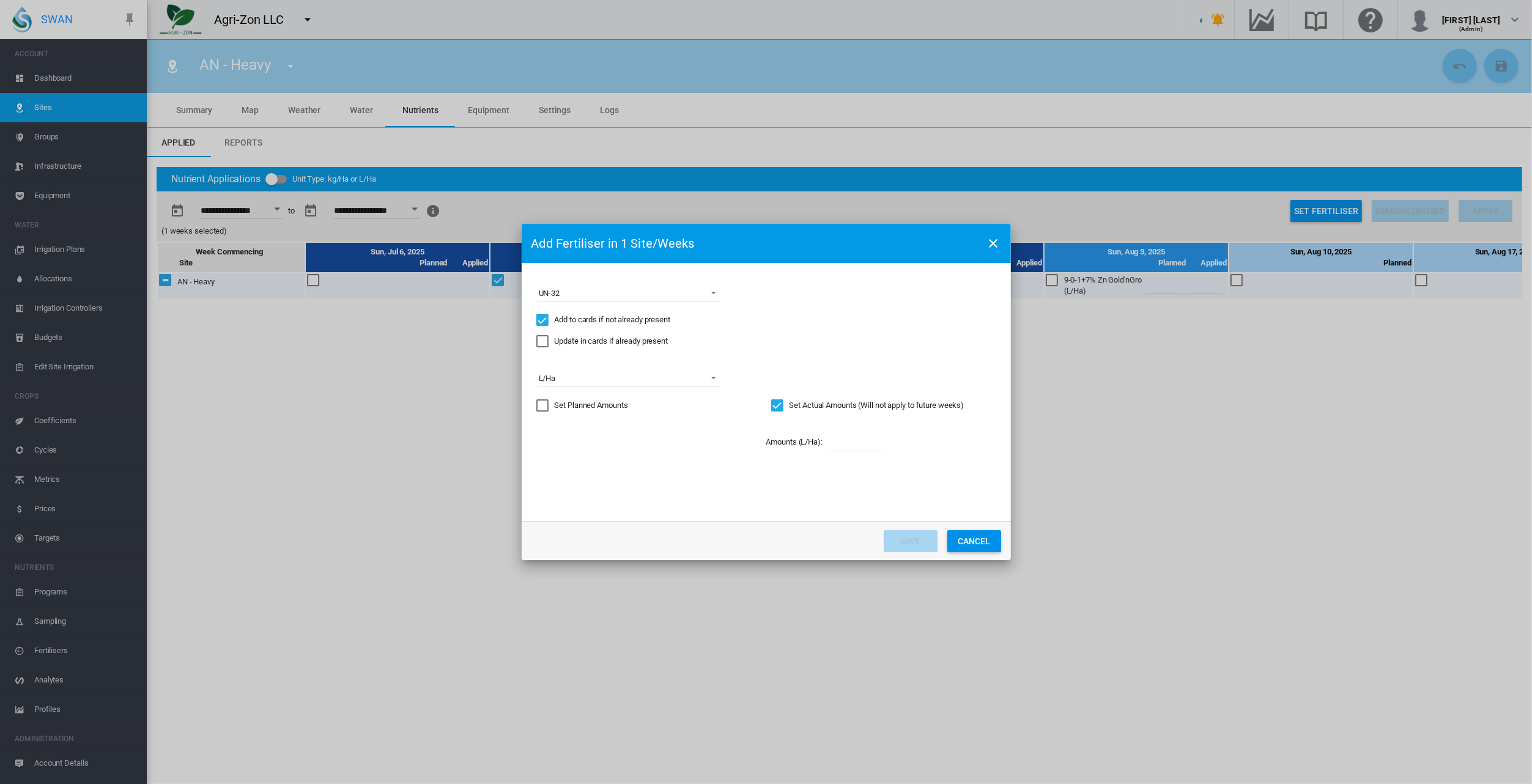 click at bounding box center [856, 442] 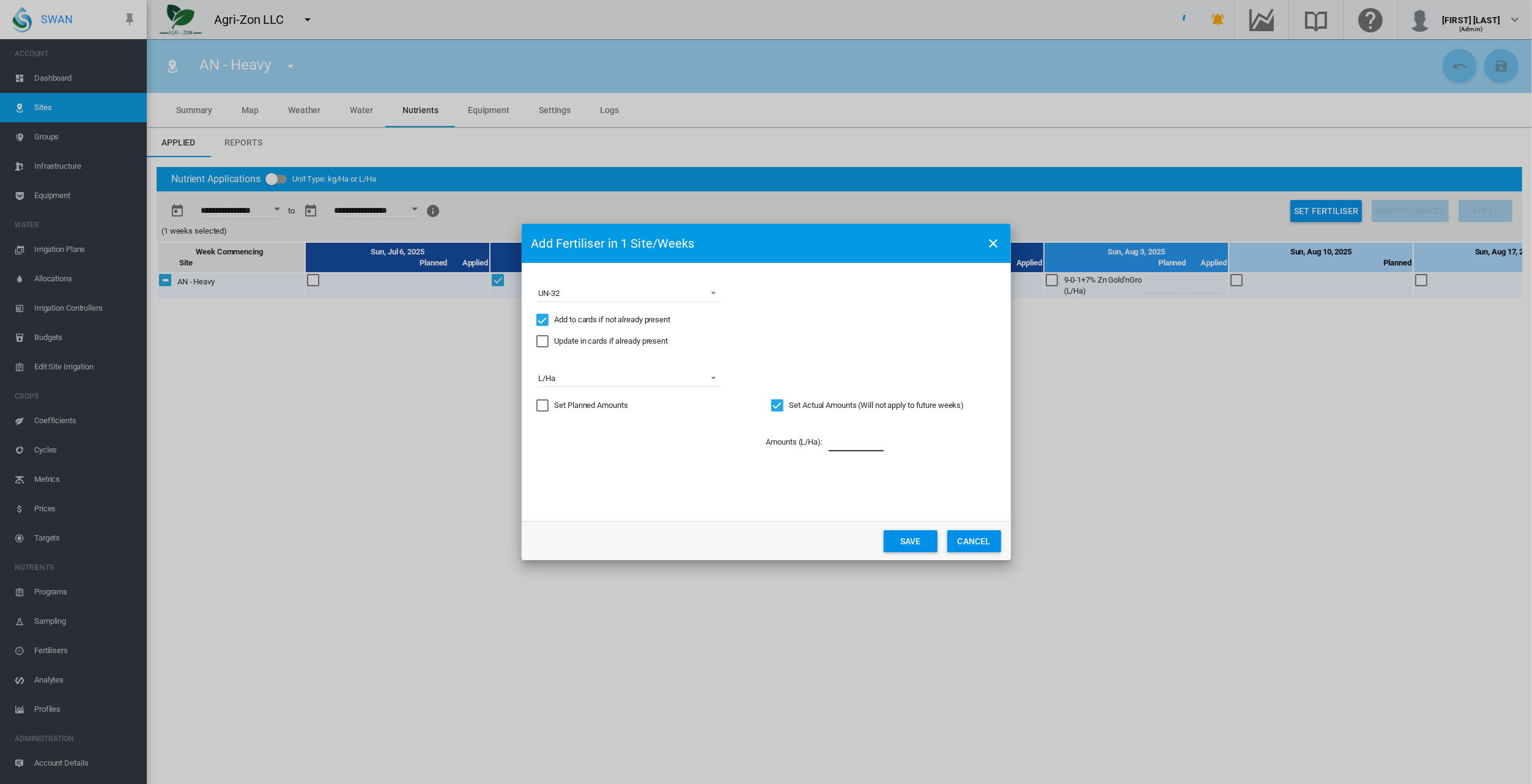 type on "*" 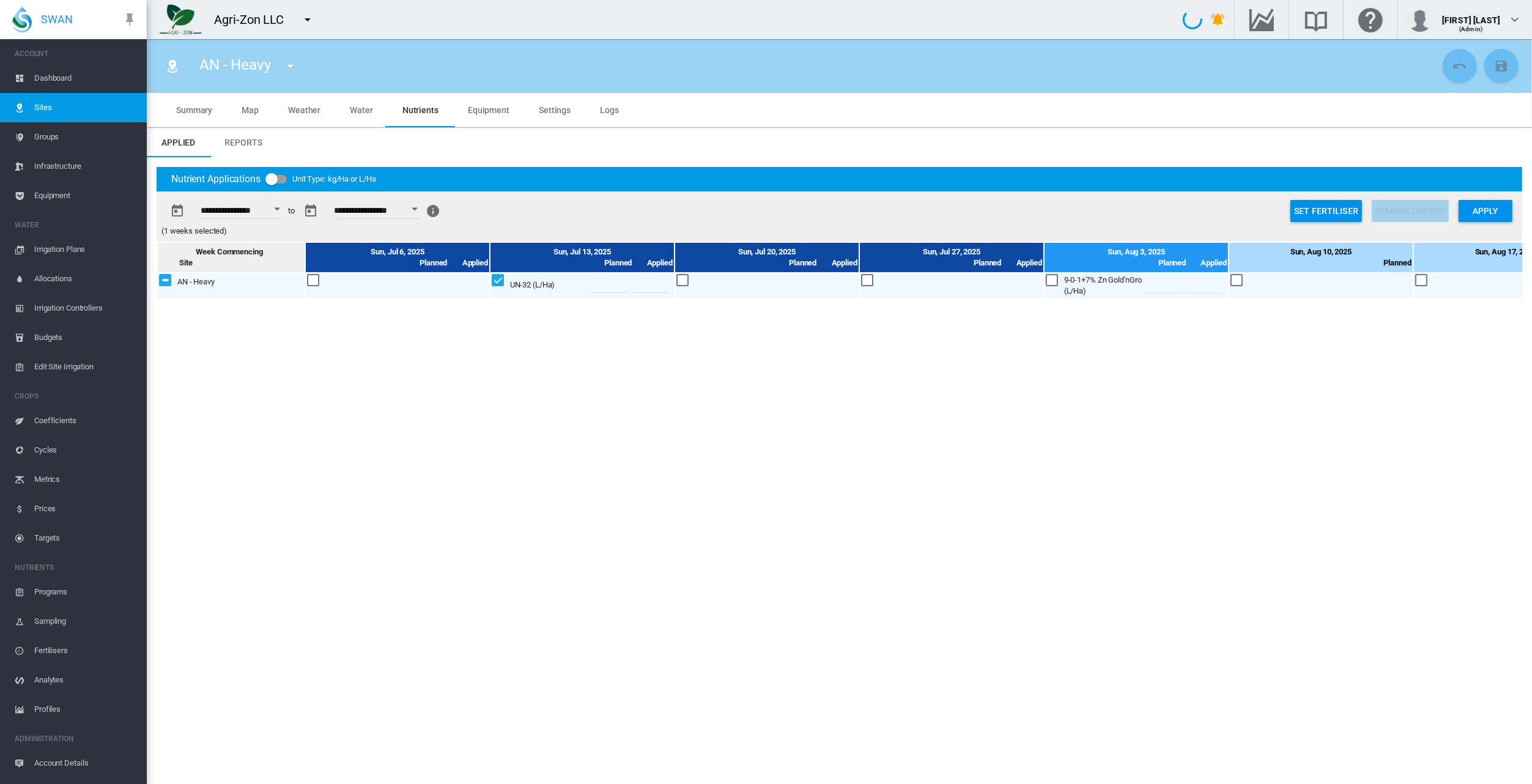 click on "Fertilisers" at bounding box center (86, 651) 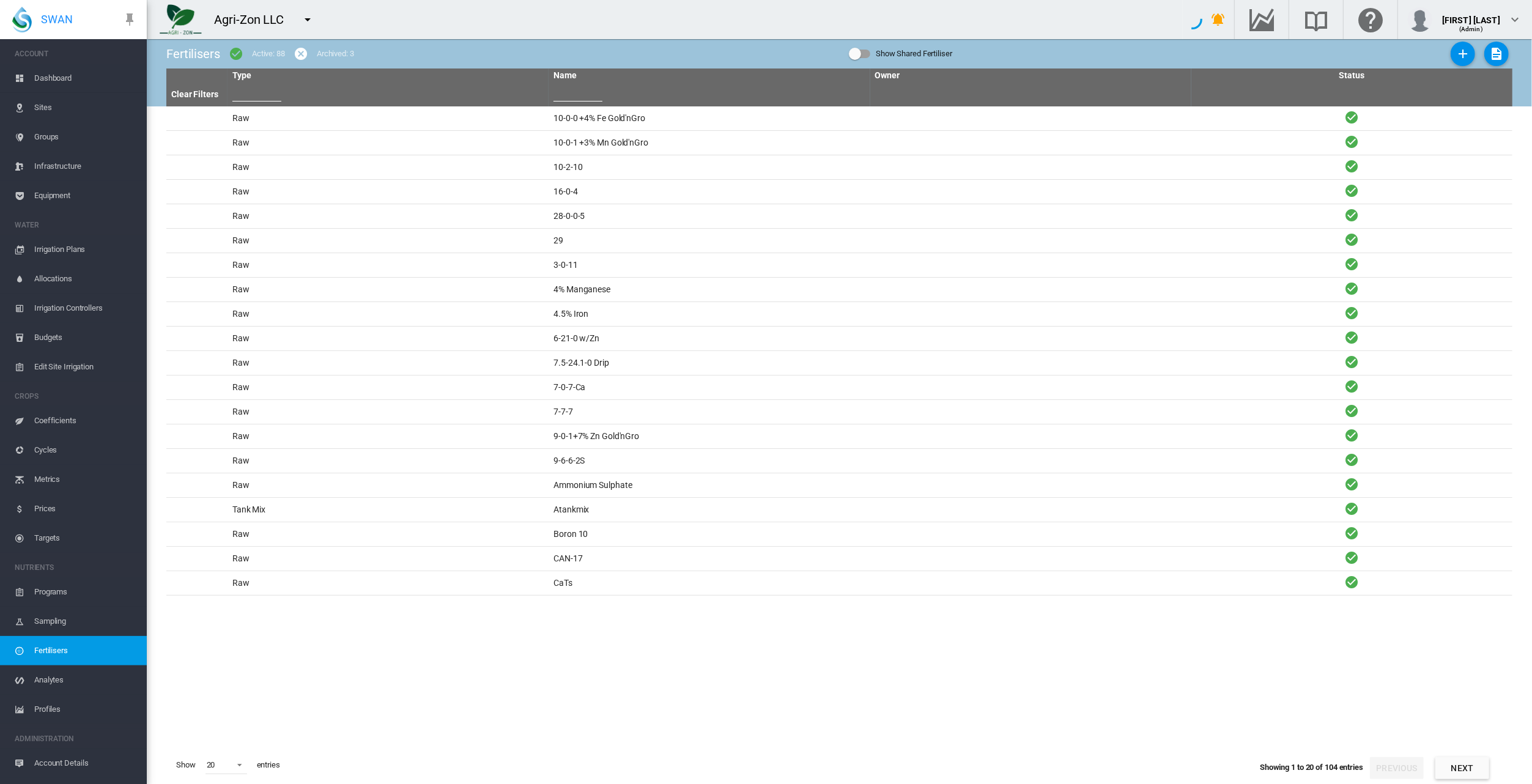 click at bounding box center [578, 92] 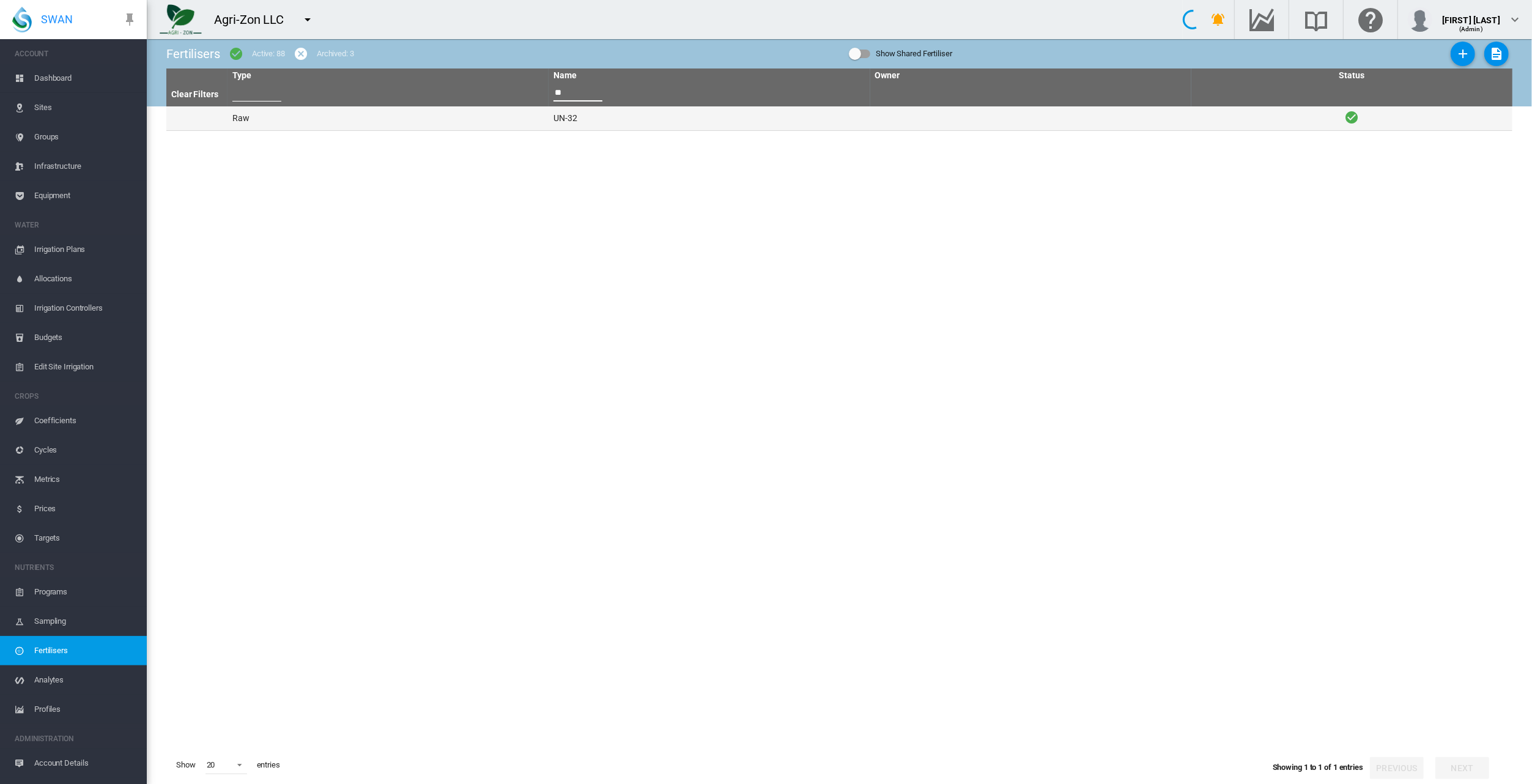 type on "**" 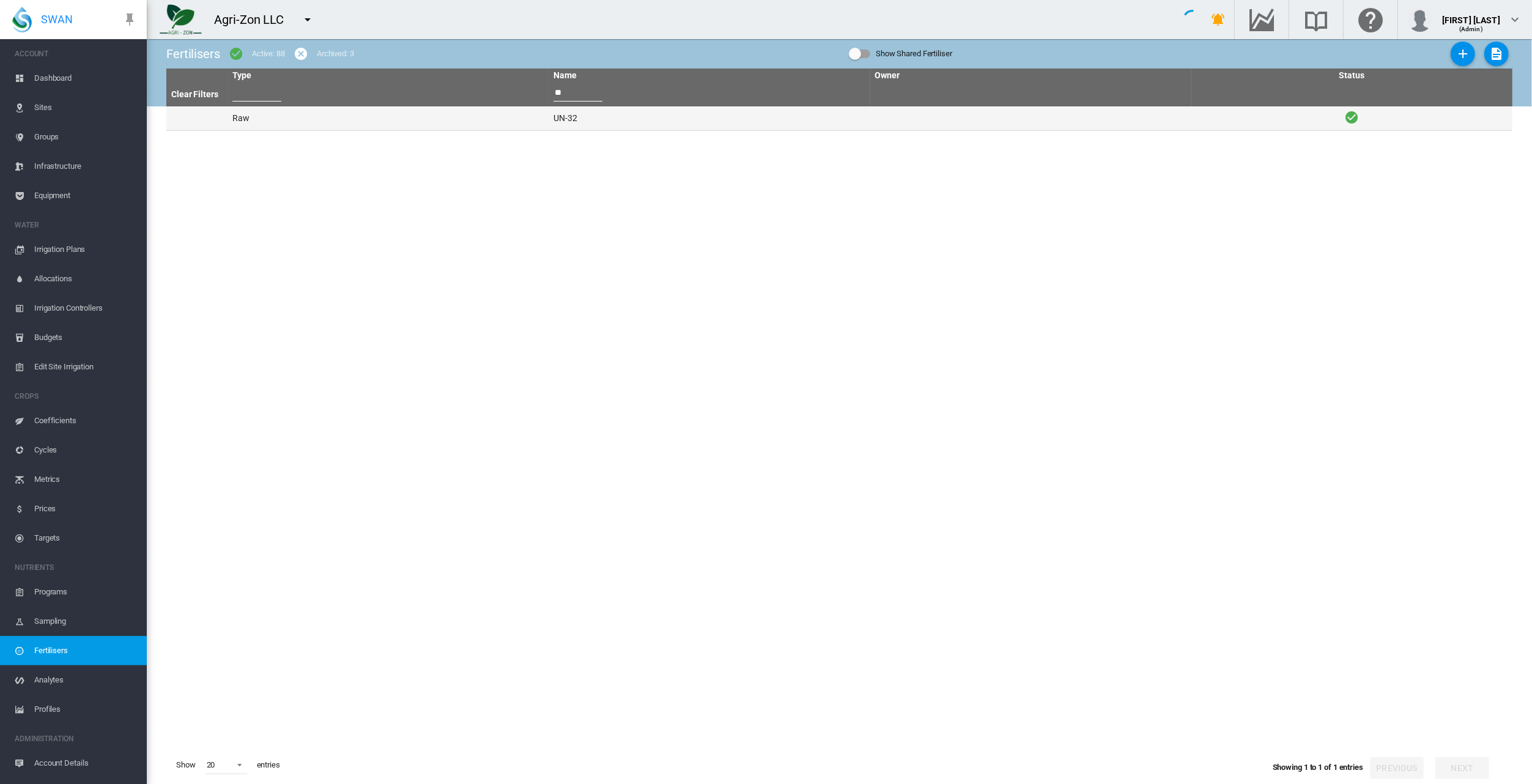 click on "UN-32" at bounding box center (709, 118) 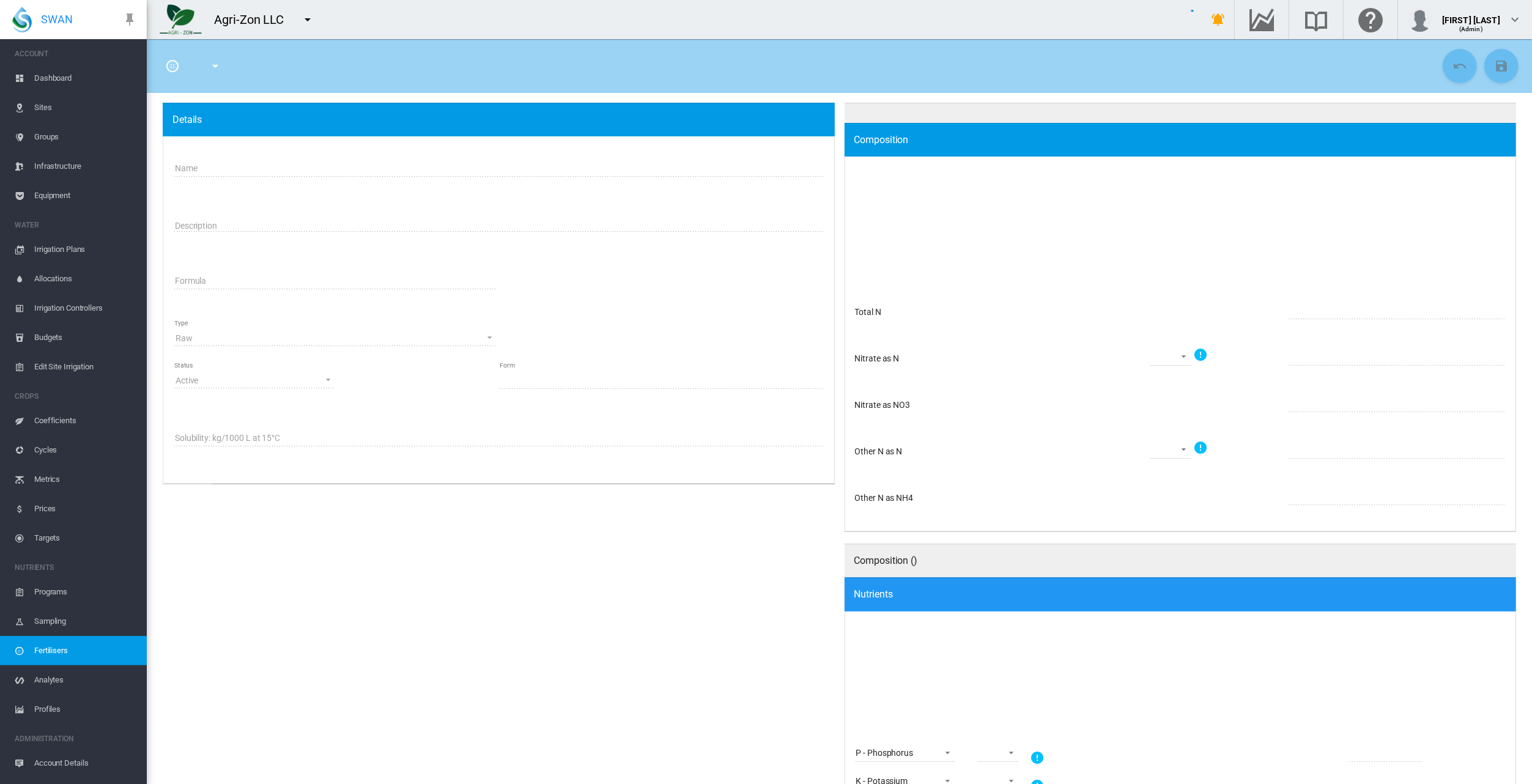 type on "*****" 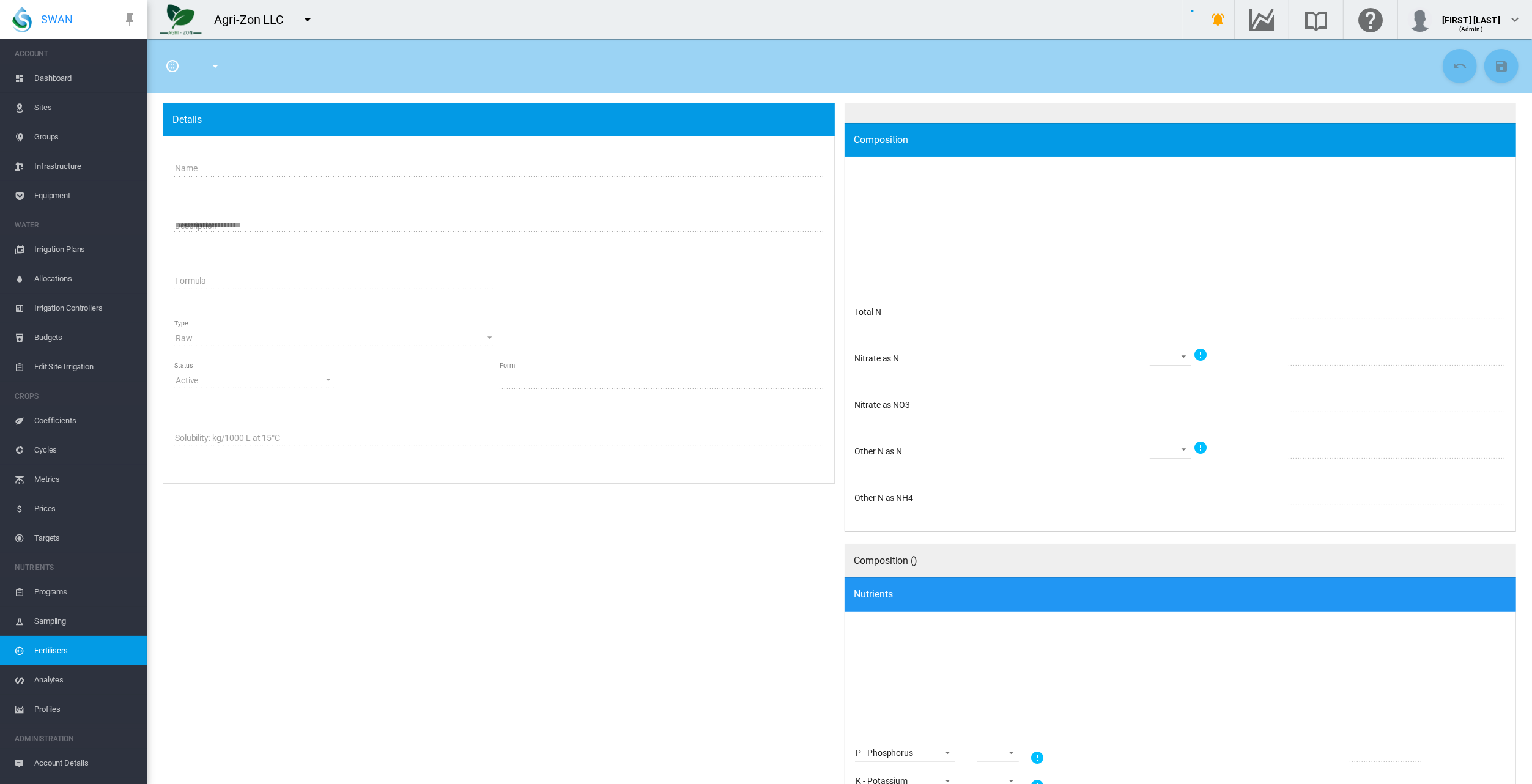 type on "*****" 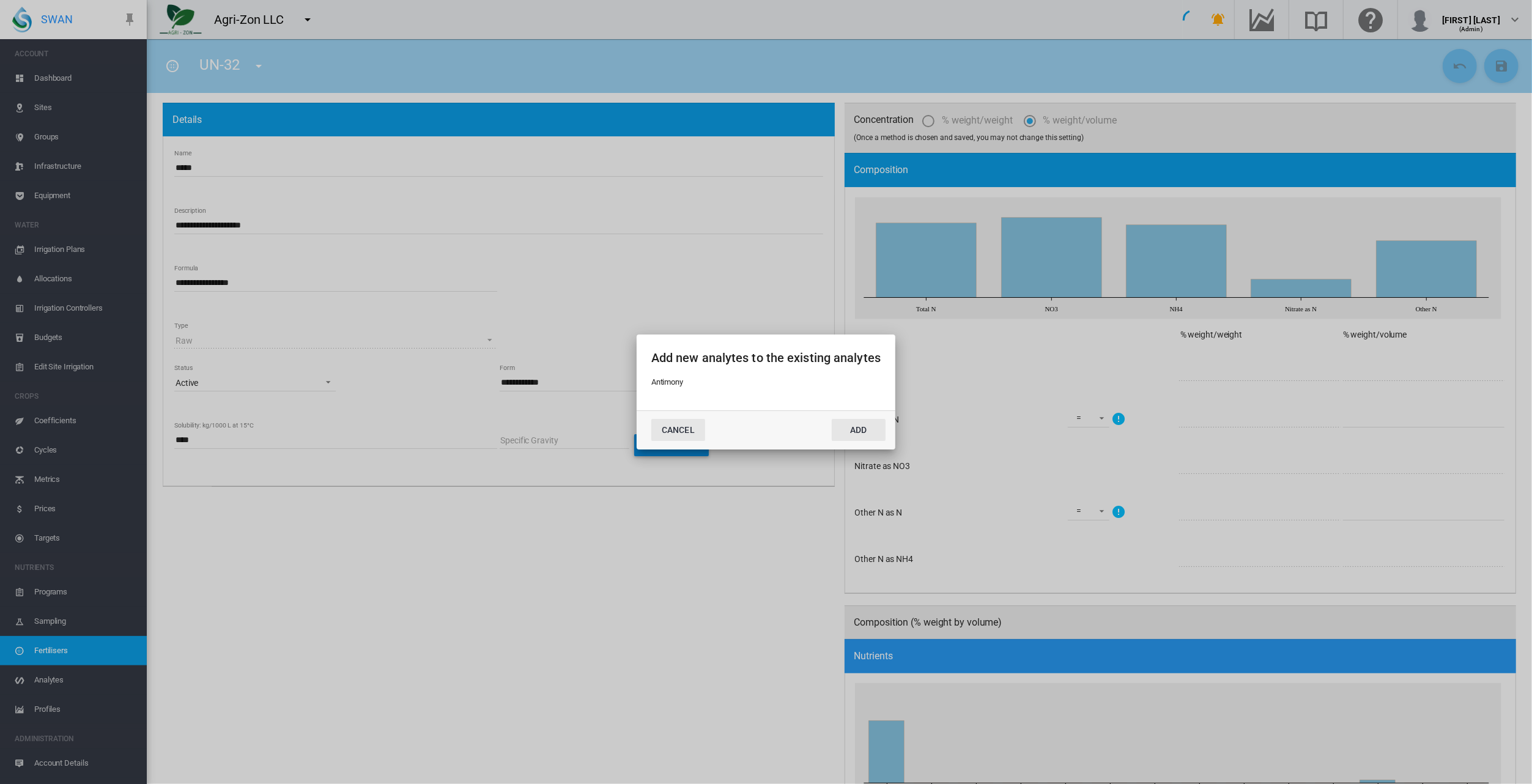 click on "Cancel" 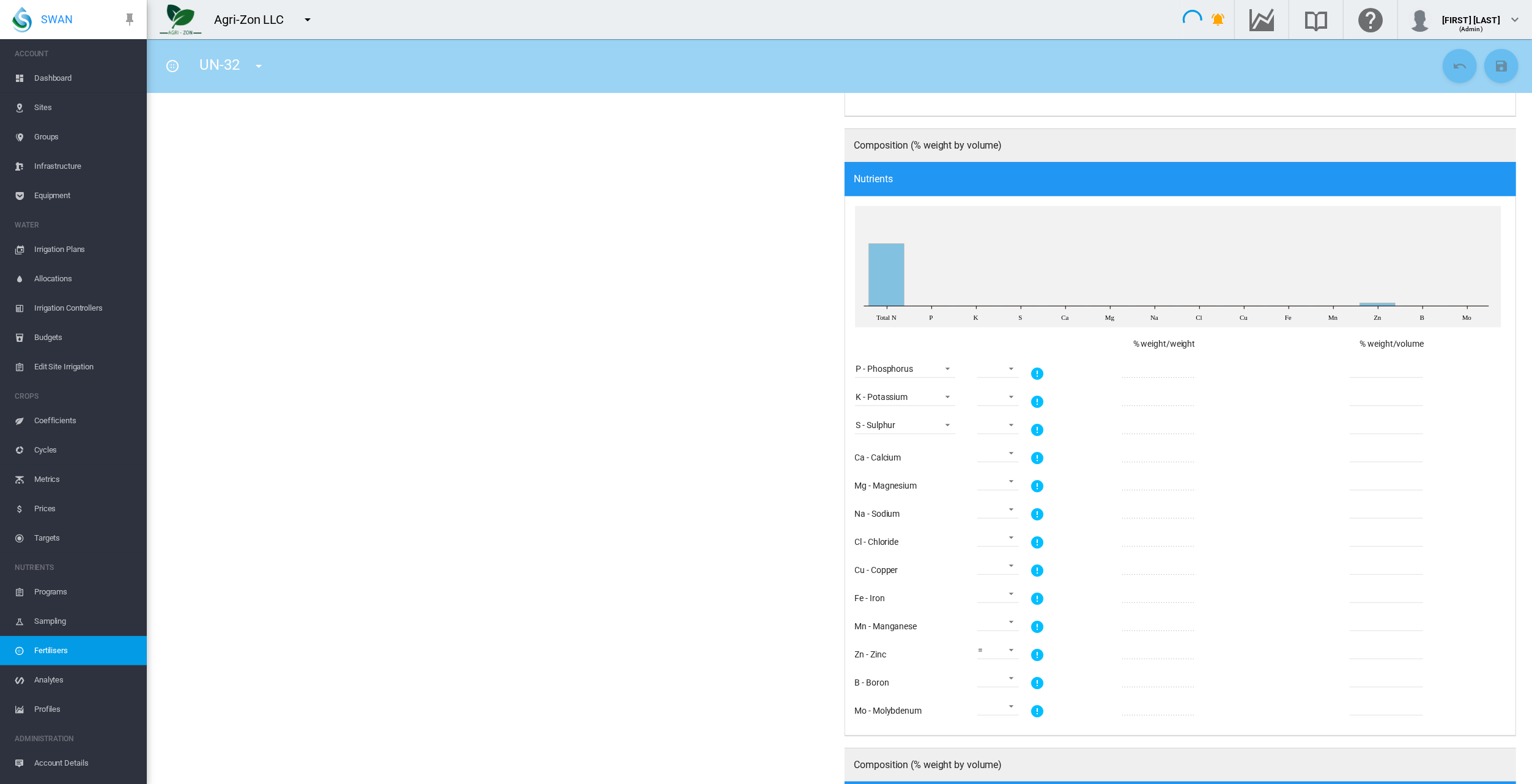 scroll, scrollTop: 489, scrollLeft: 0, axis: vertical 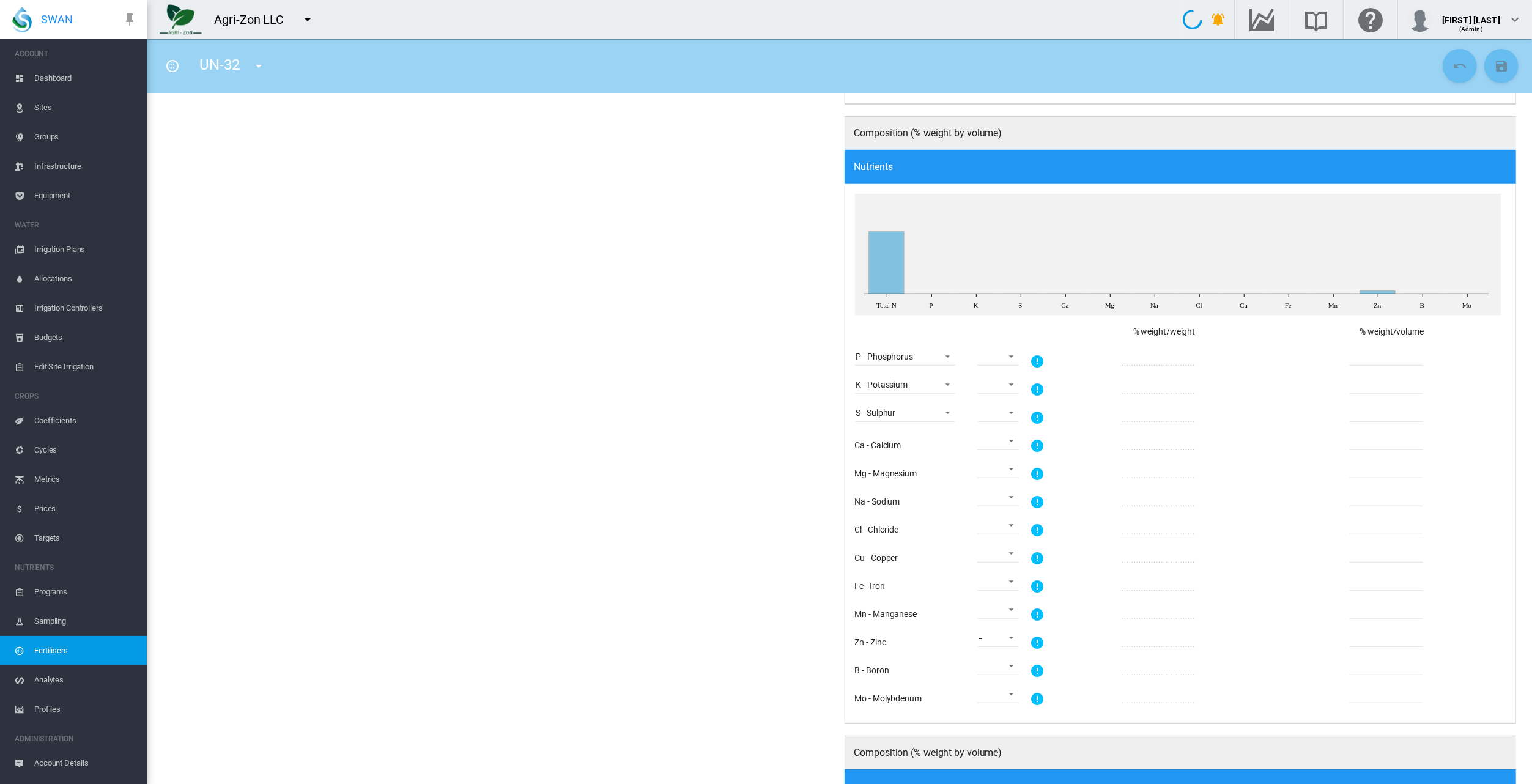 click on "*" at bounding box center [1386, 638] 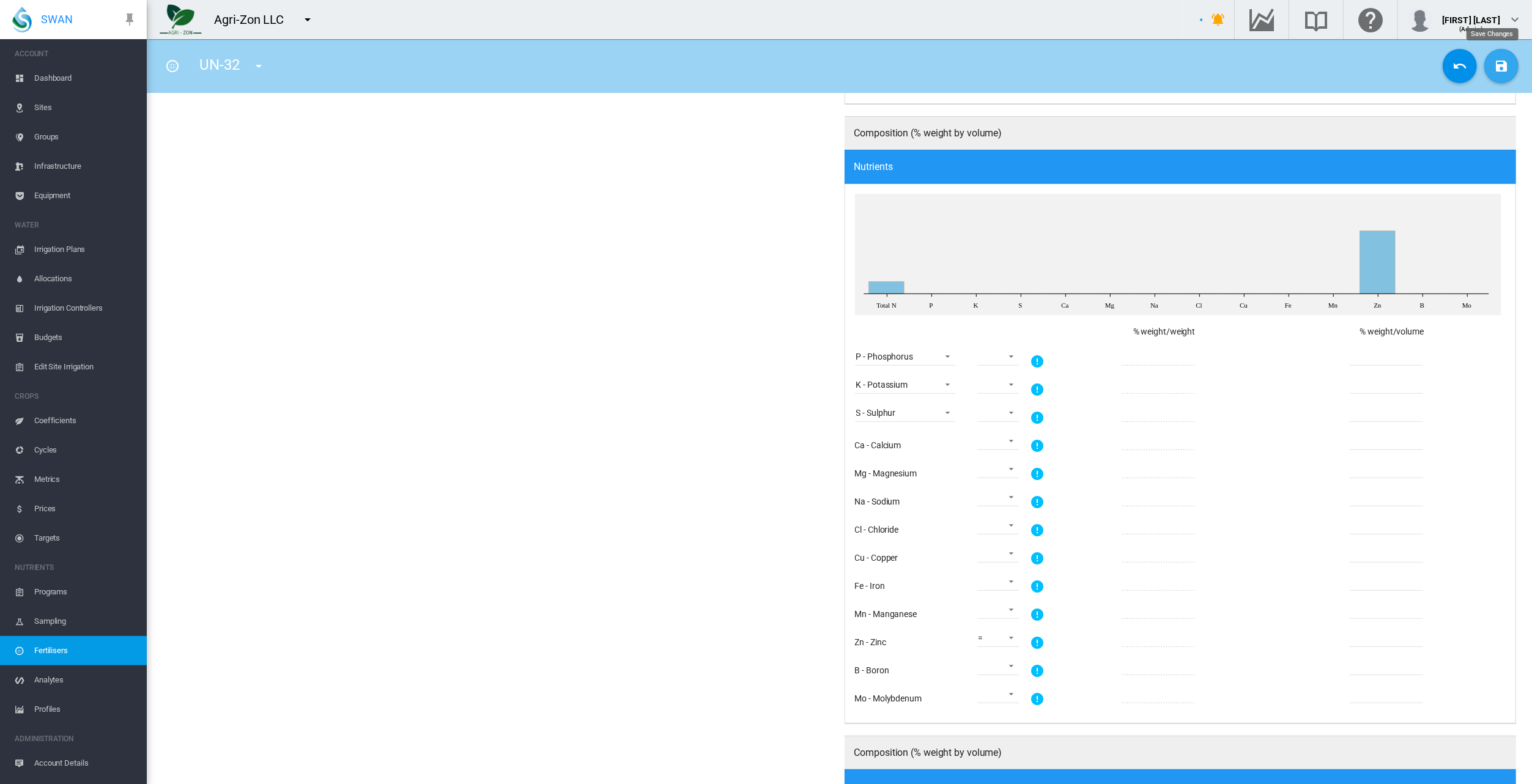 click at bounding box center [1501, 66] 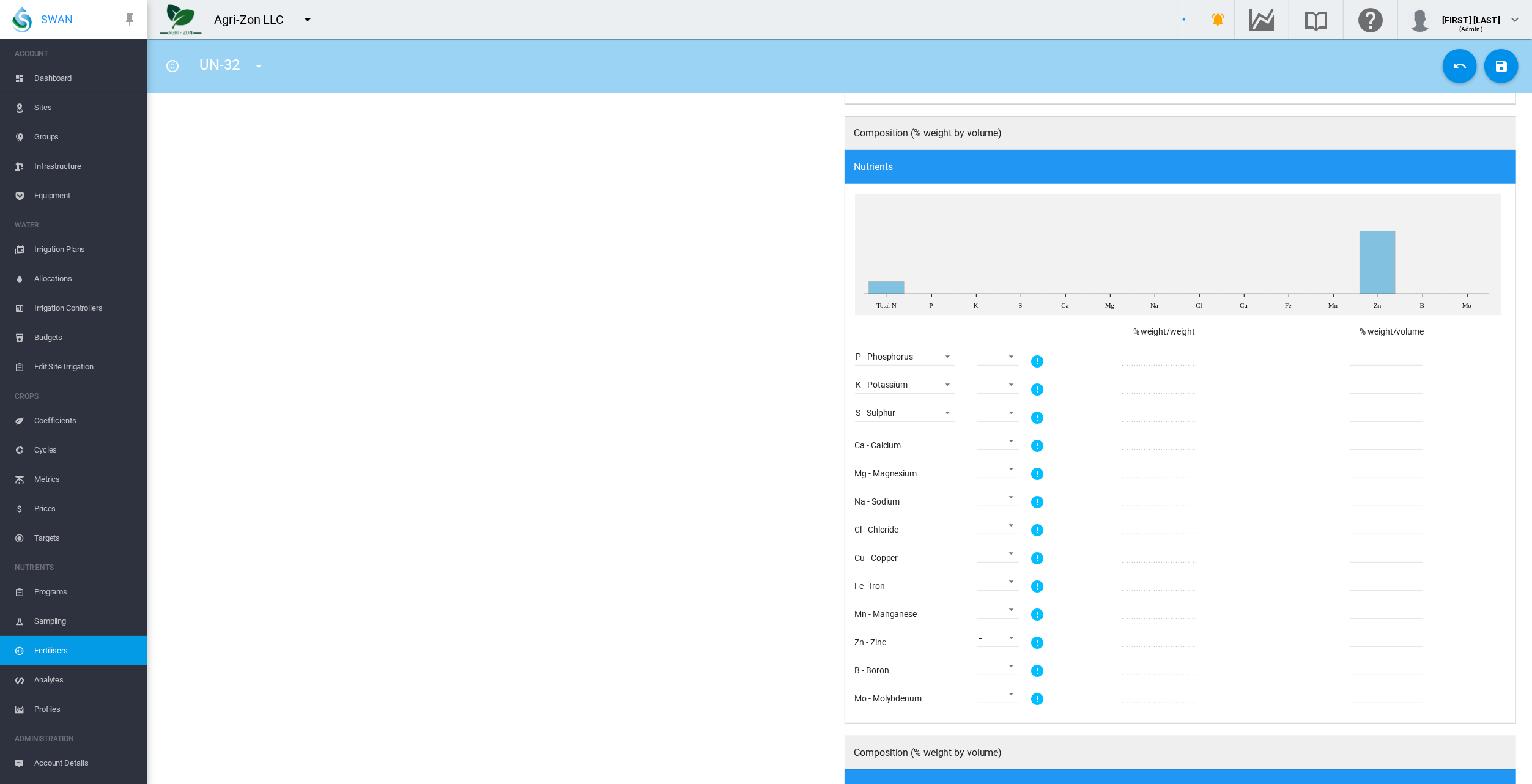 click on "***" at bounding box center [1386, 638] 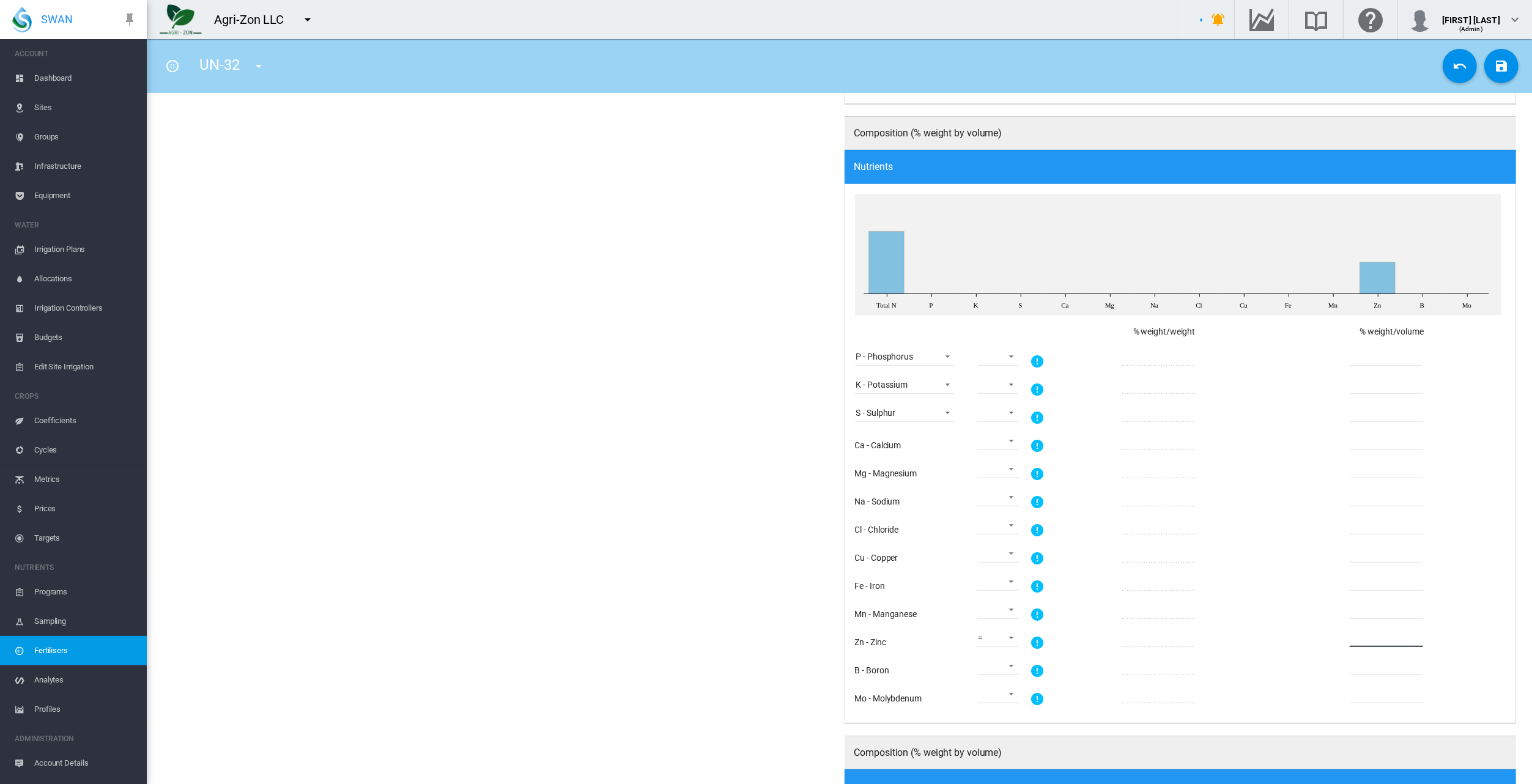 type on "****" 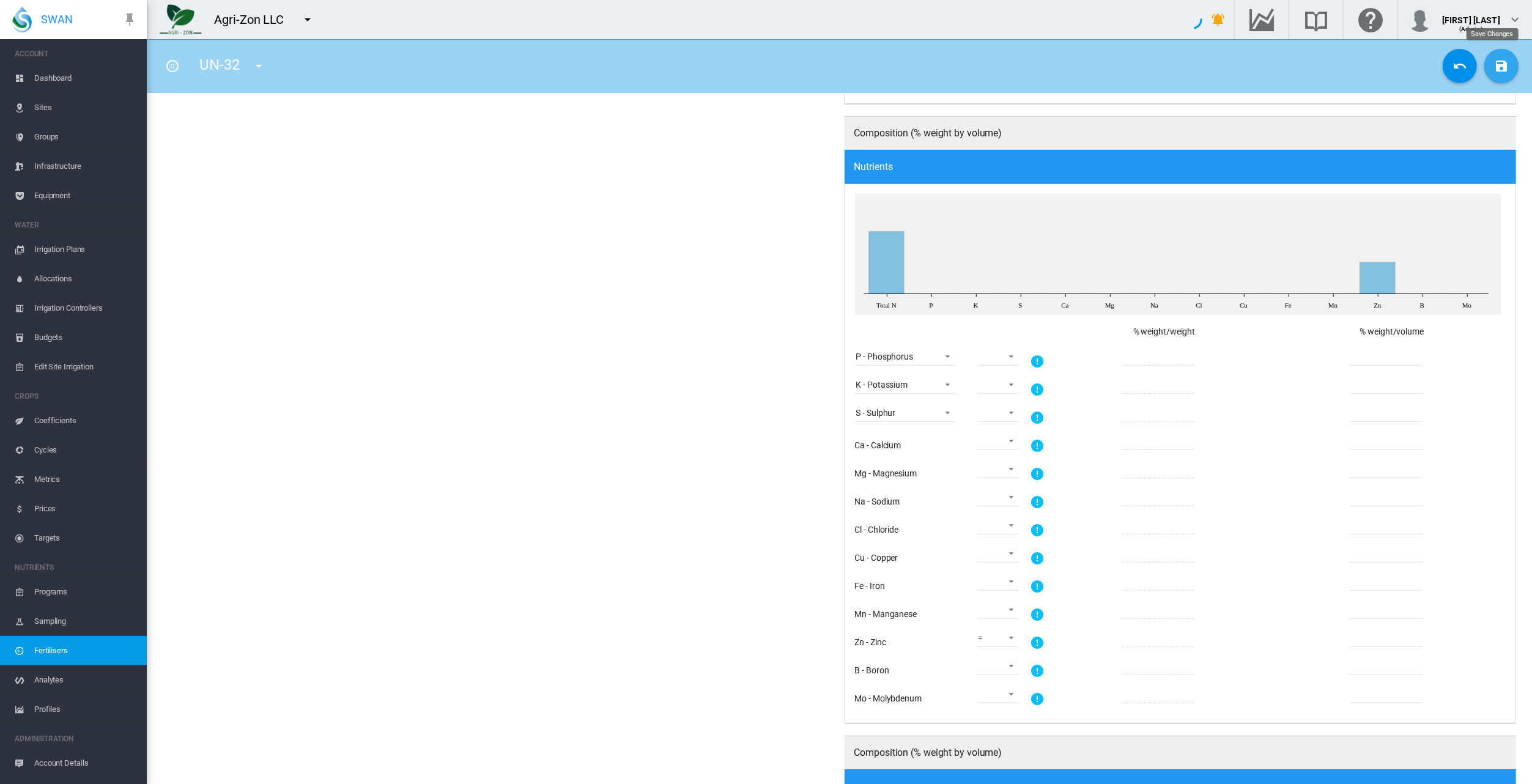 click at bounding box center (1501, 66) 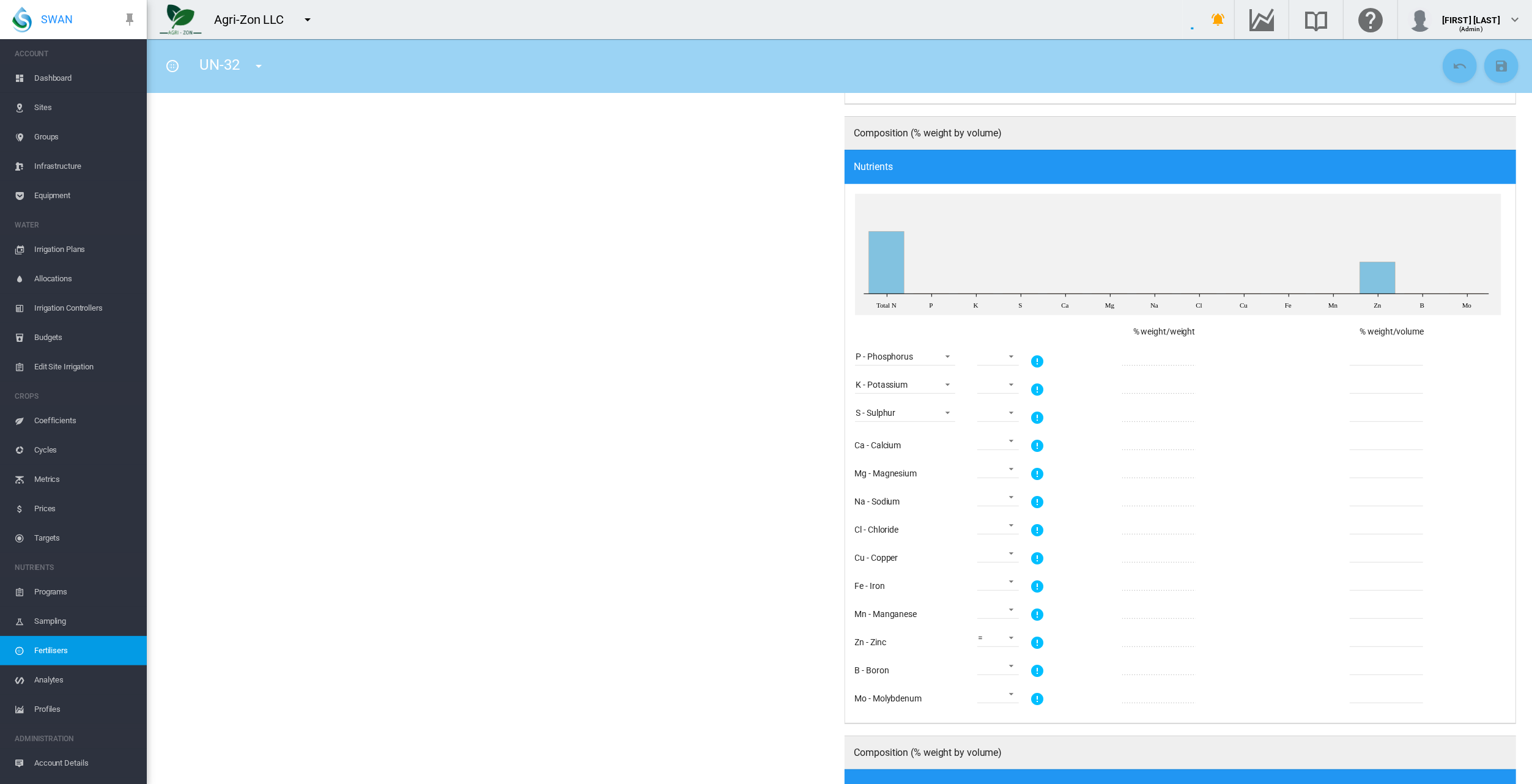 scroll, scrollTop: 61, scrollLeft: 0, axis: vertical 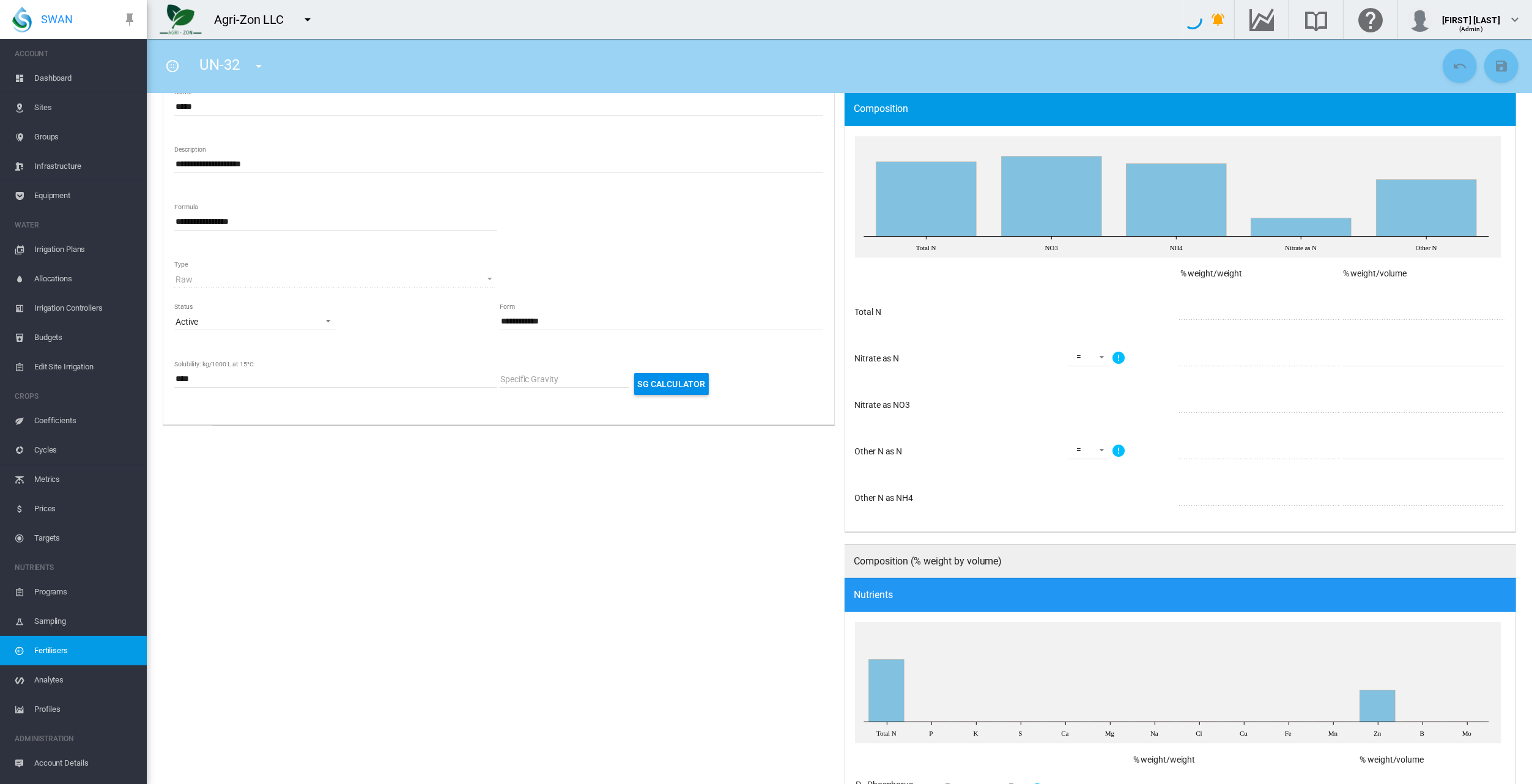 click on "Sites" at bounding box center (86, 108) 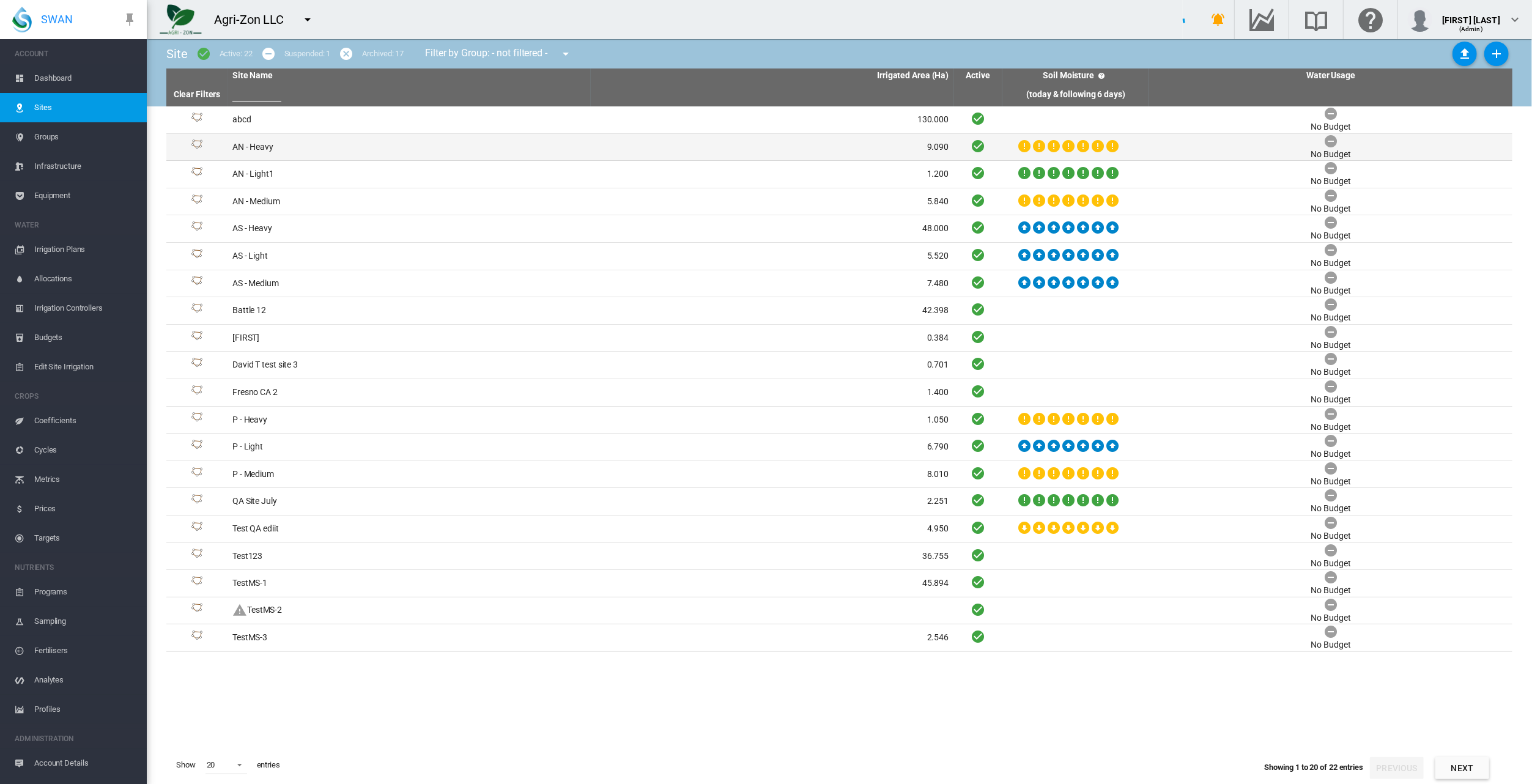 click on "AN - Heavy" at bounding box center [409, 147] 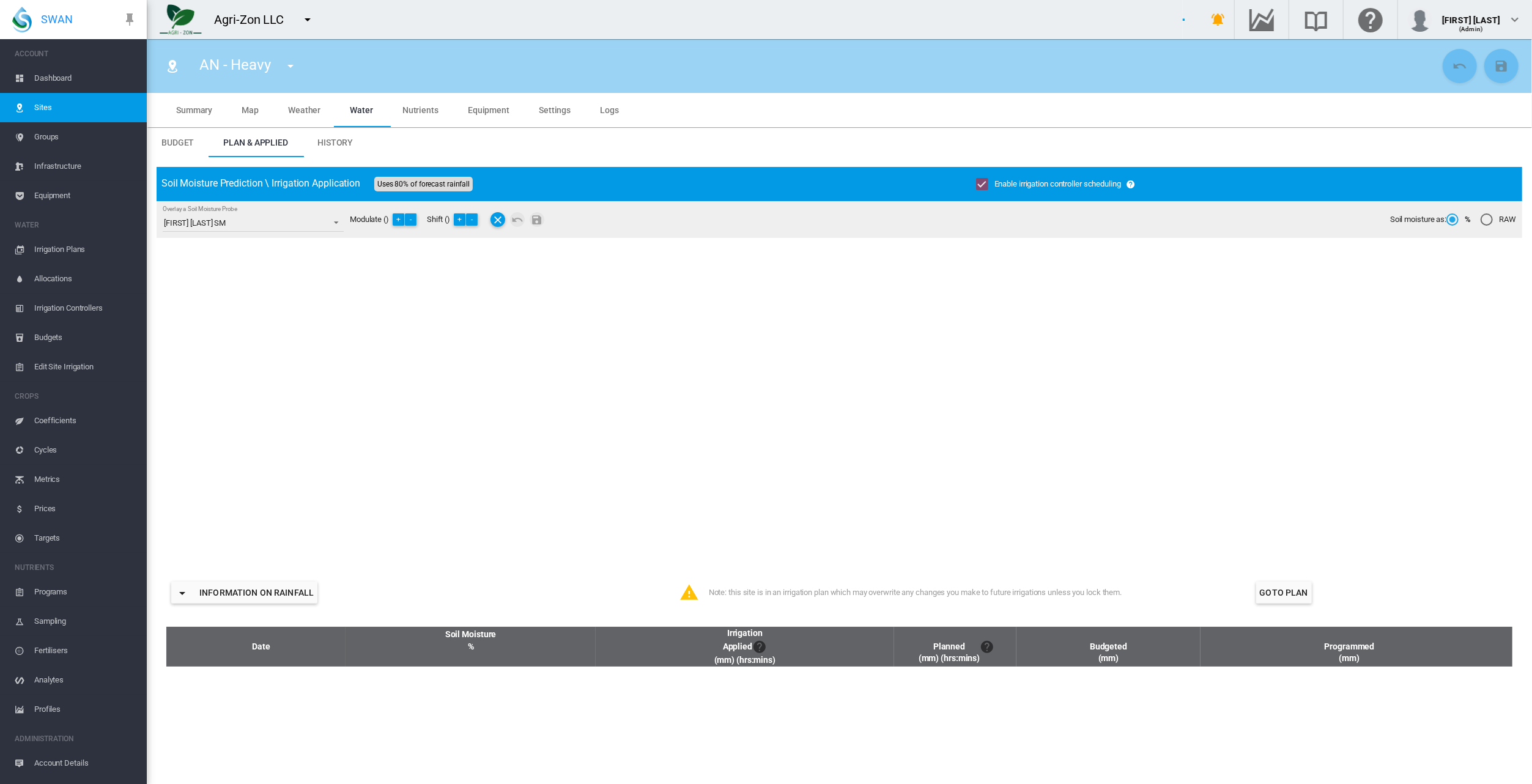 type on "**********" 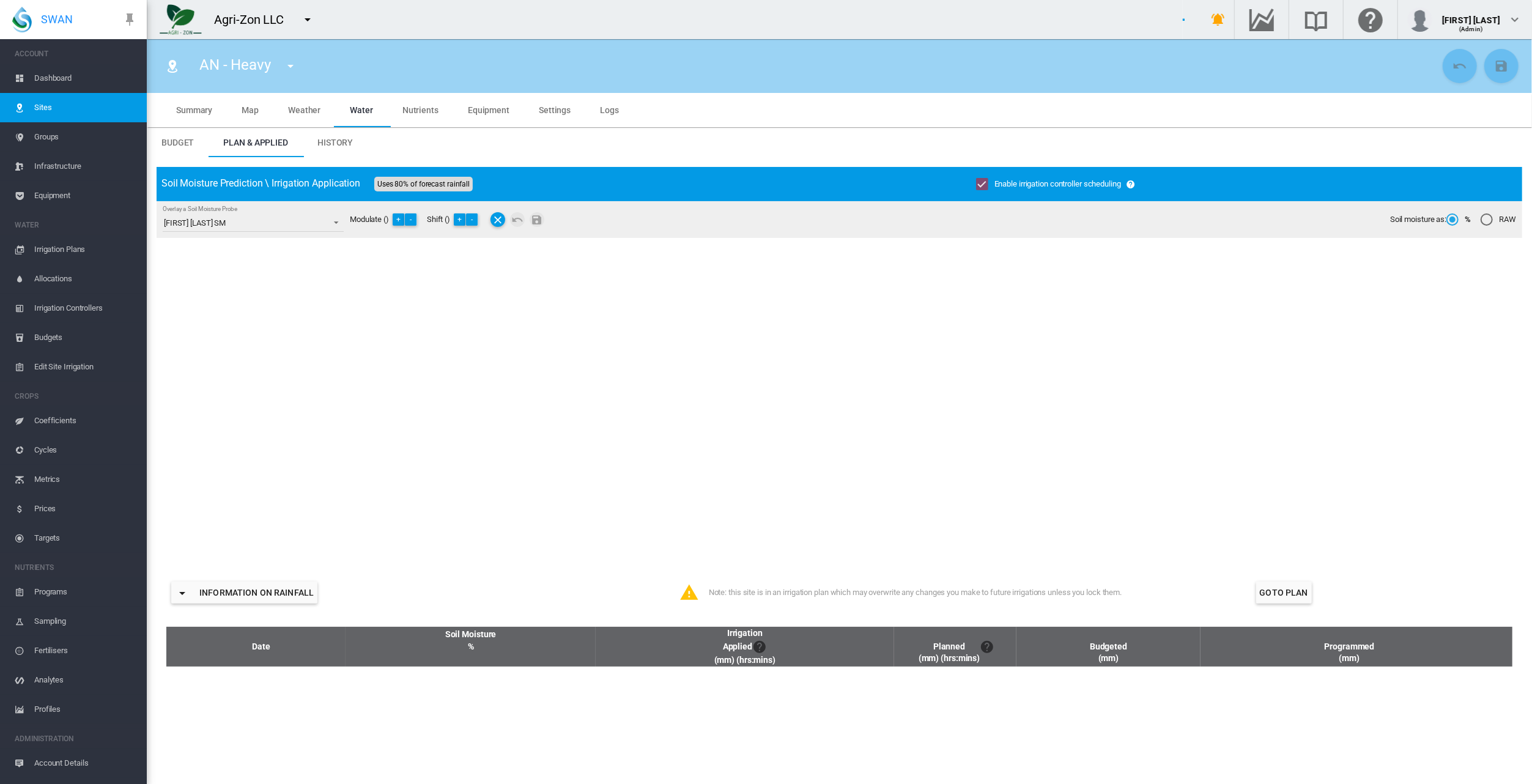 type on "*****" 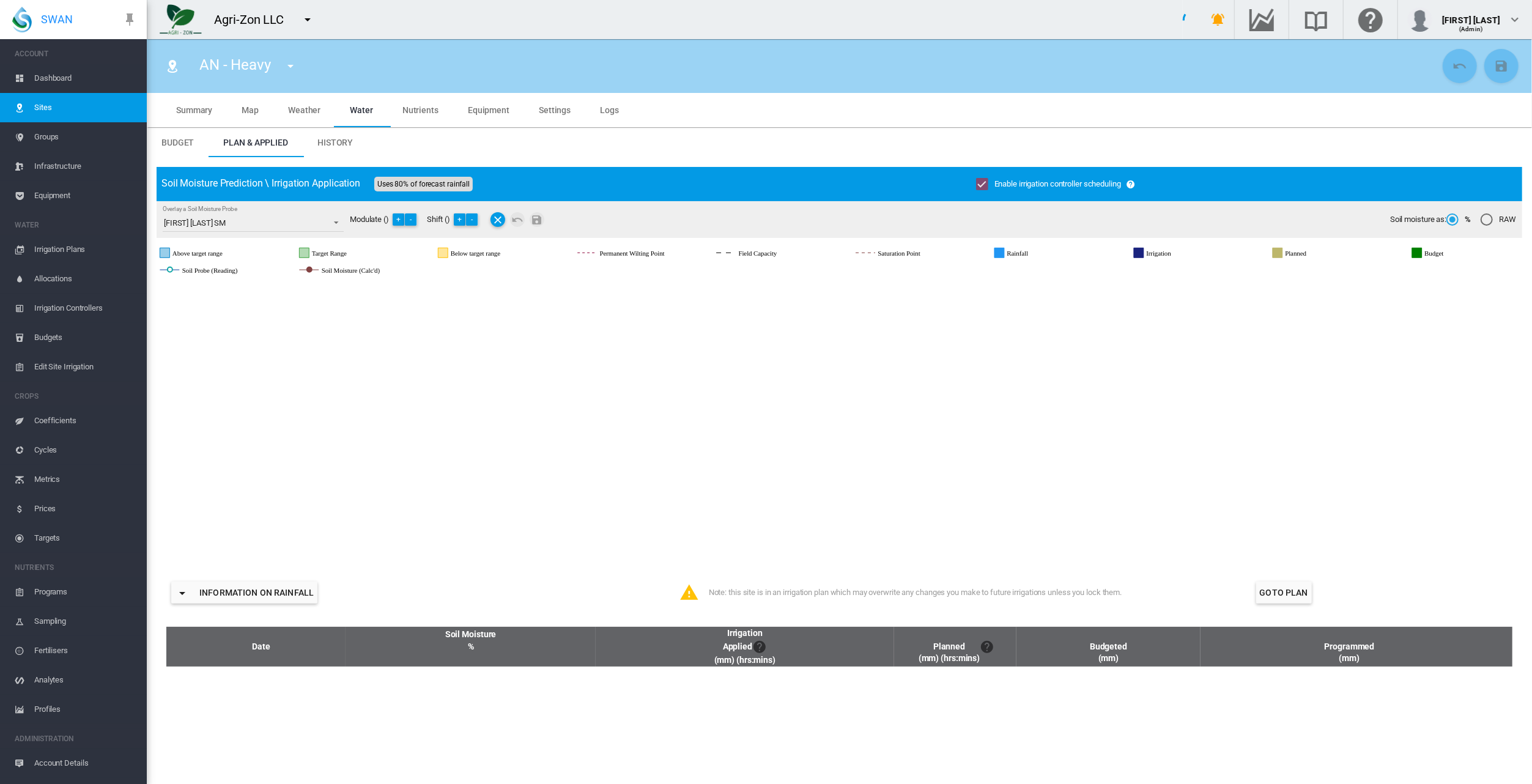 click on "Nutrients" at bounding box center (420, 110) 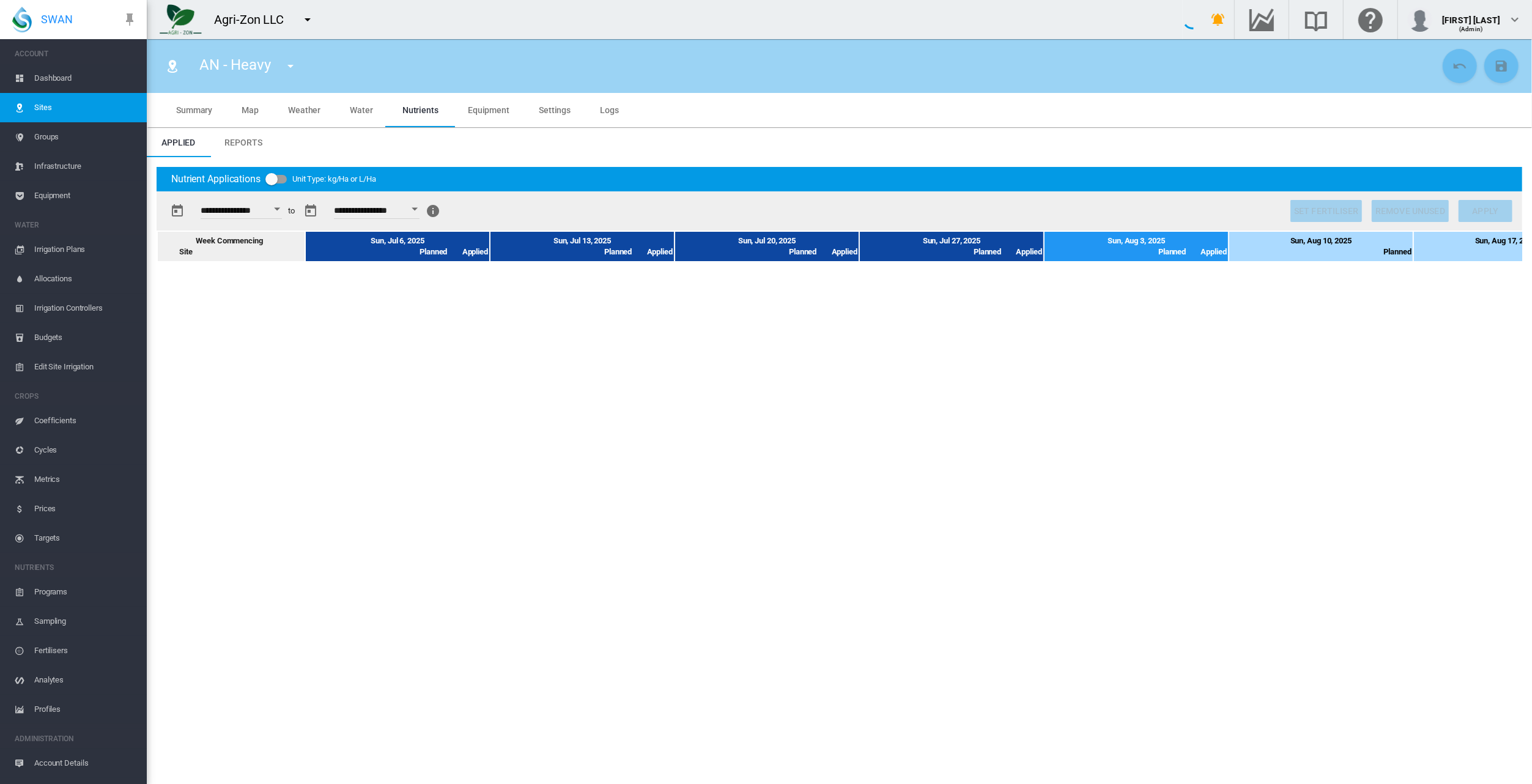 click on "Reports" at bounding box center [243, 142] 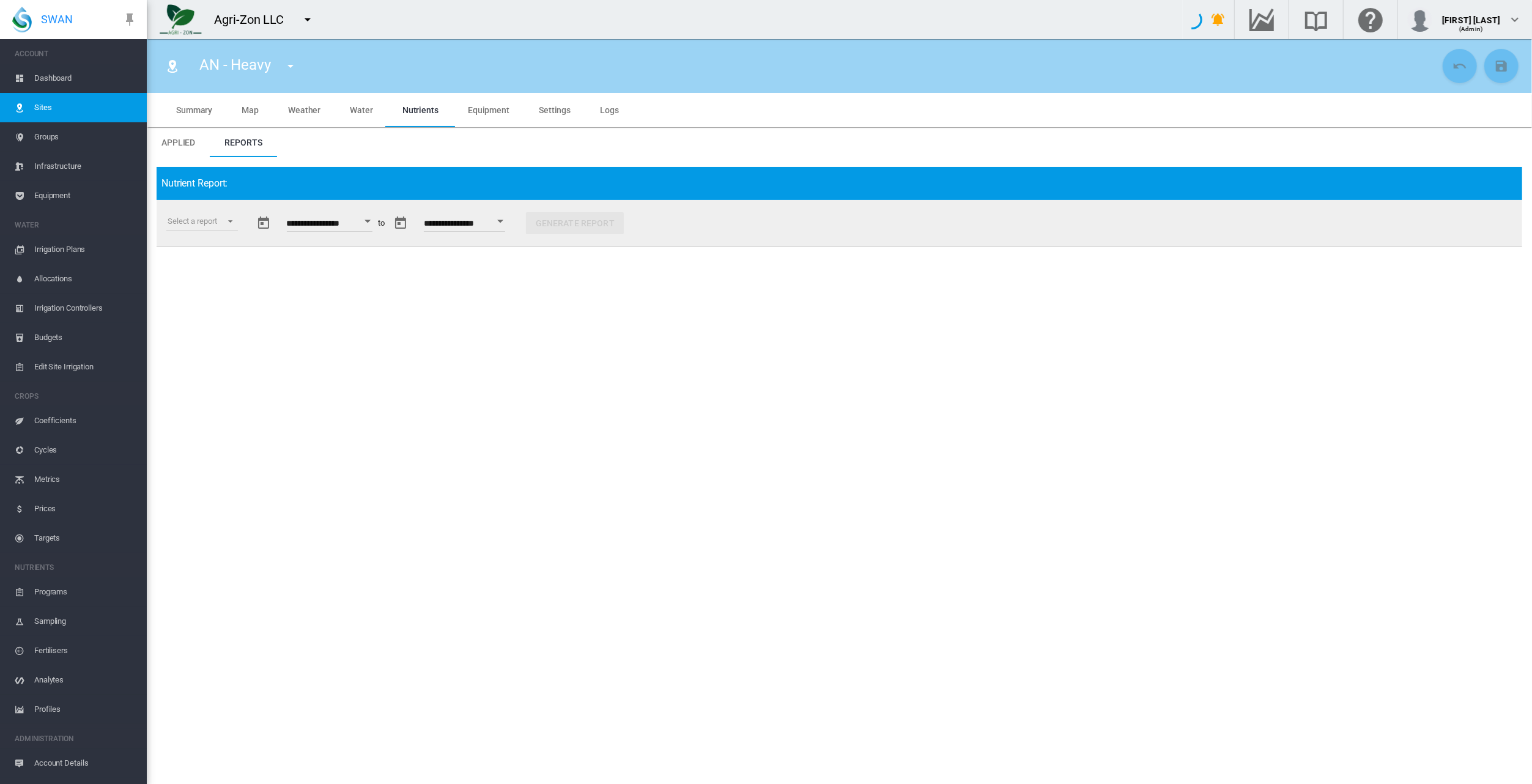 click at bounding box center (368, 221) 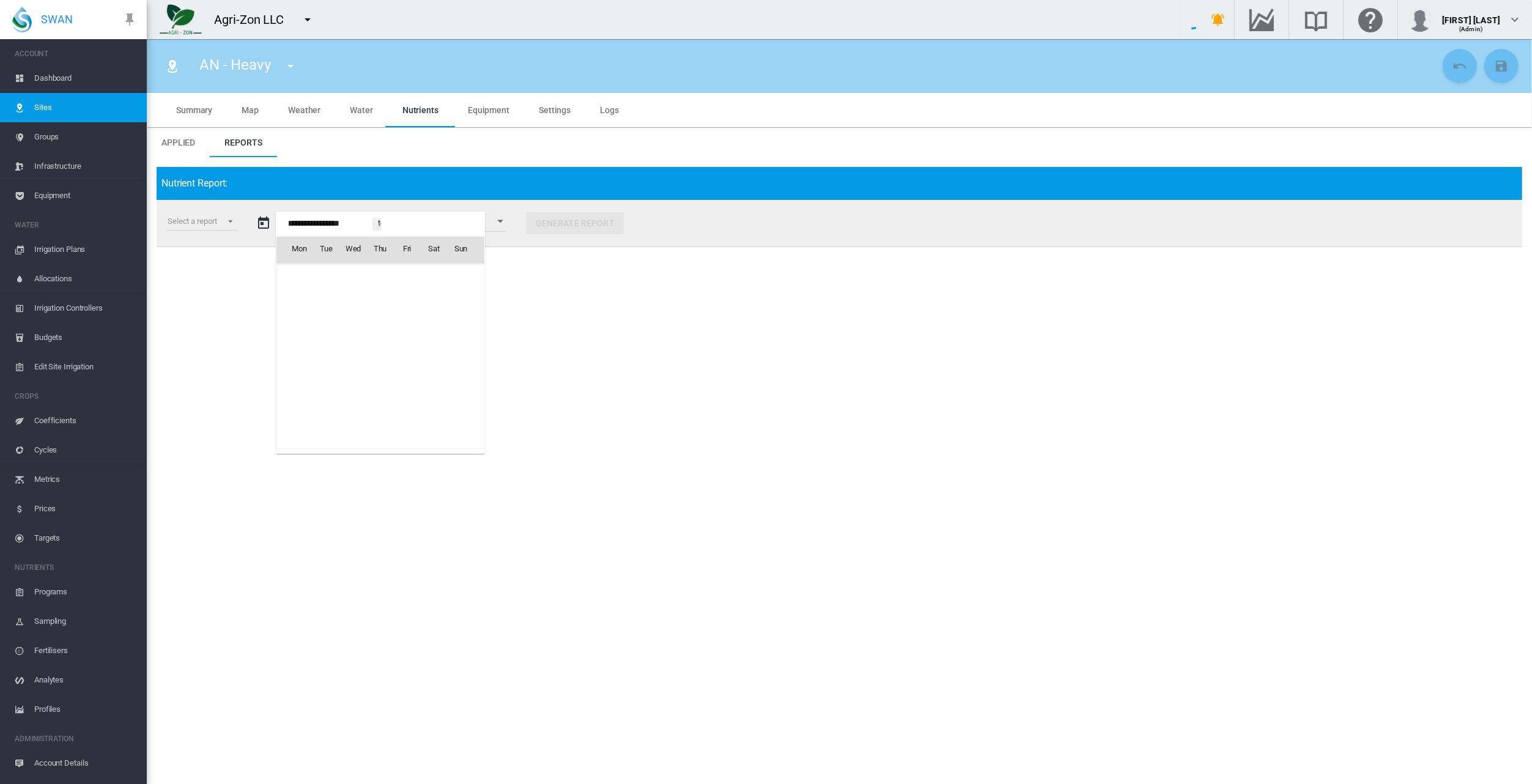 scroll, scrollTop: 30143, scrollLeft: 0, axis: vertical 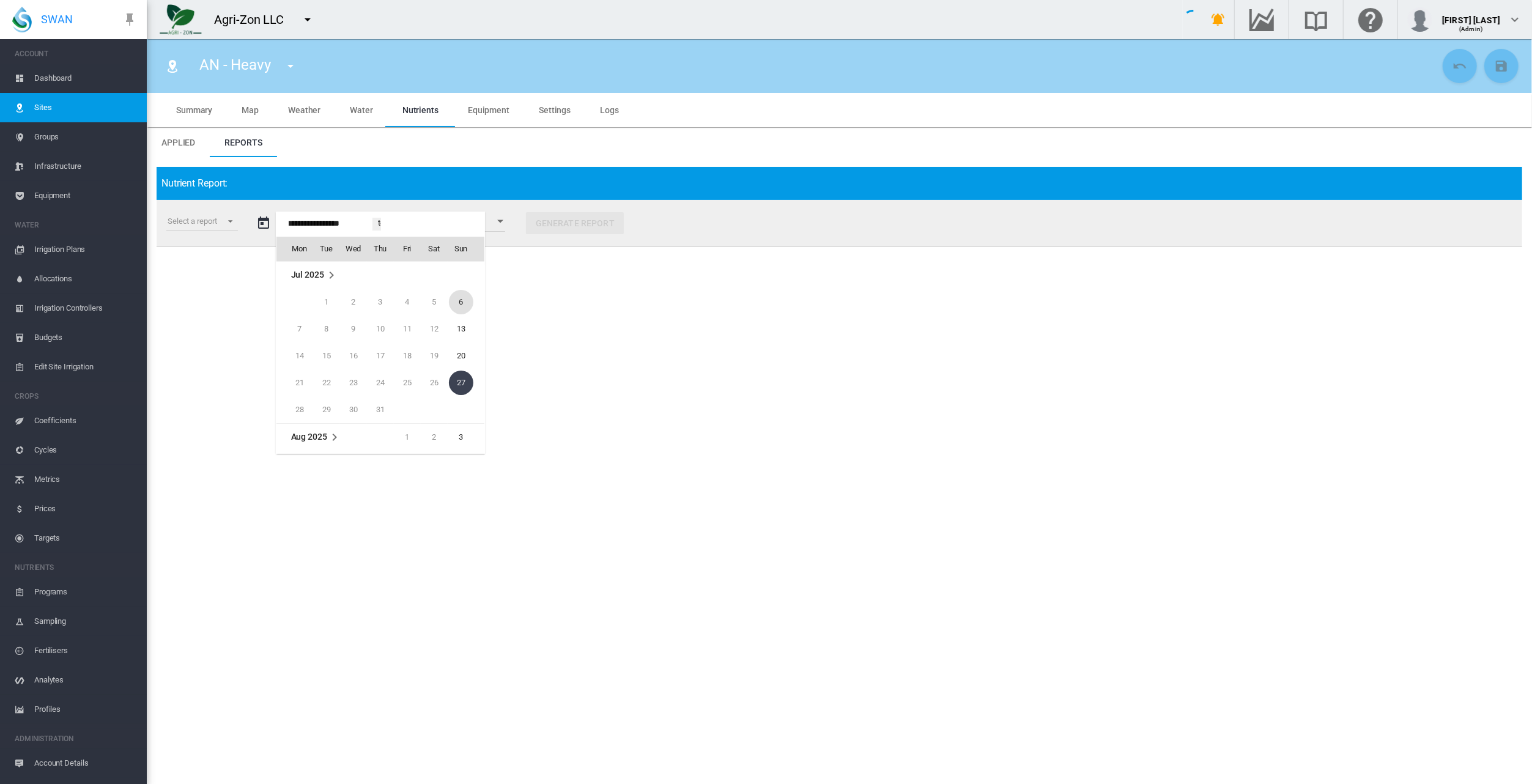 click on "6" at bounding box center (461, 302) 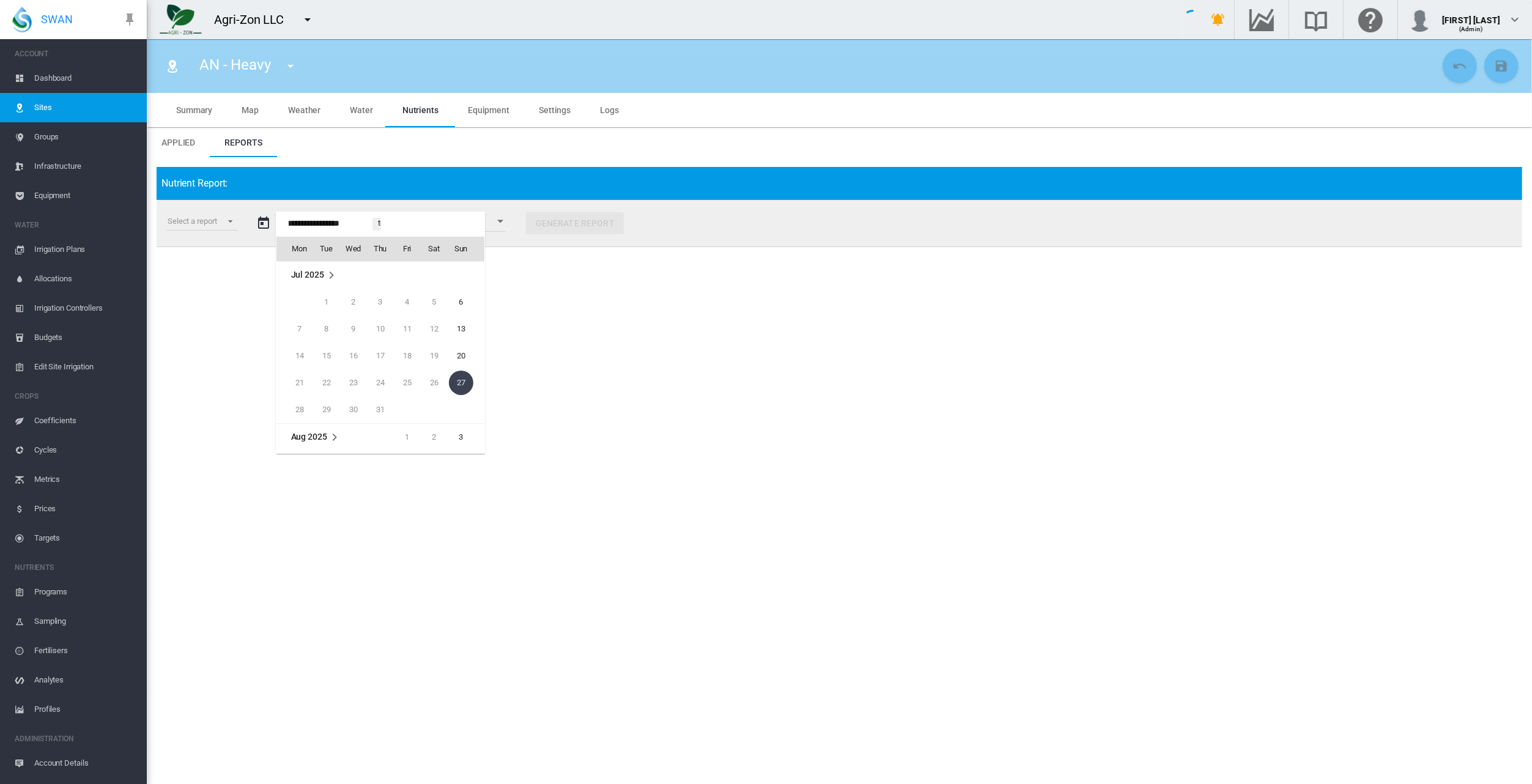 type on "**********" 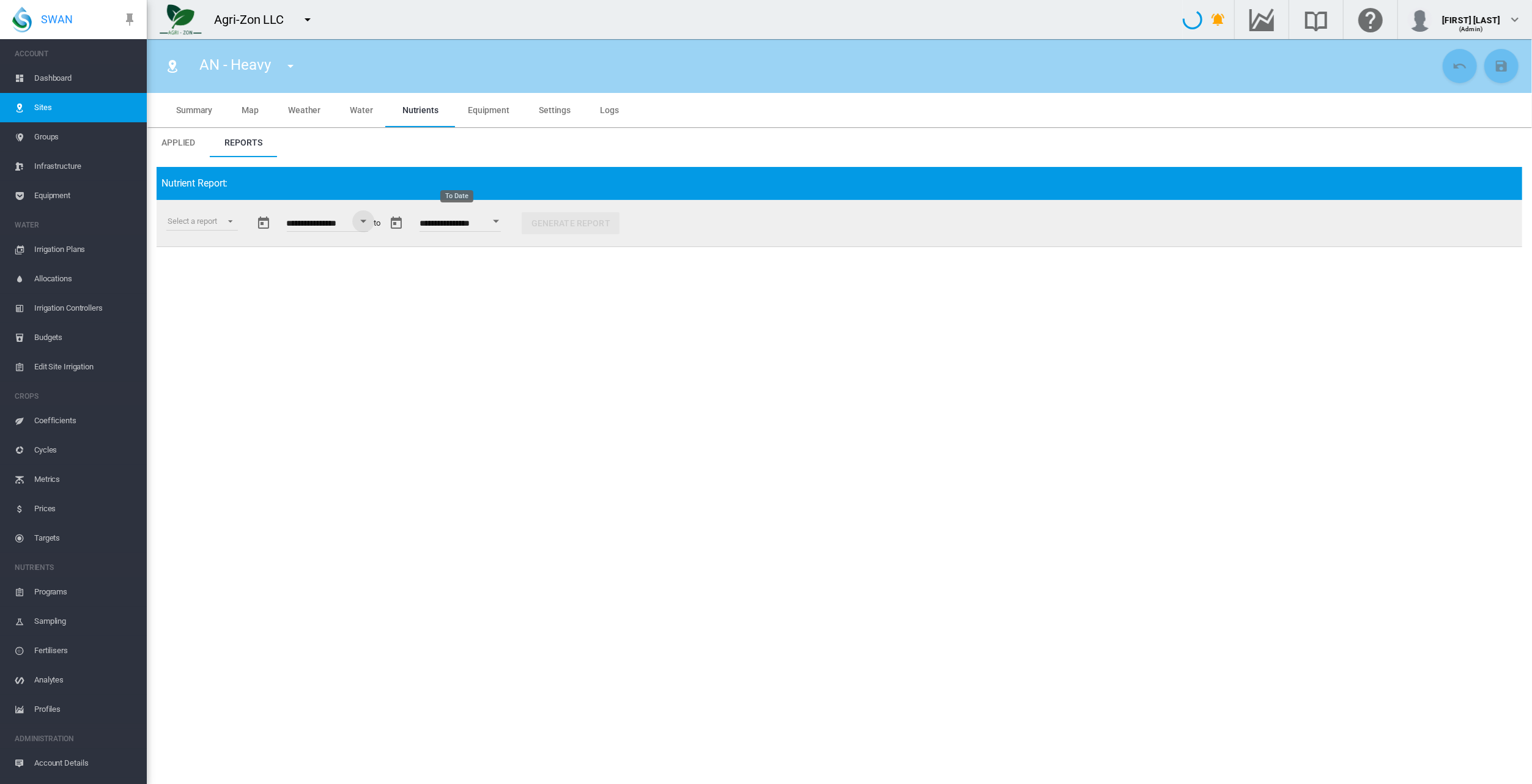 click at bounding box center (497, 221) 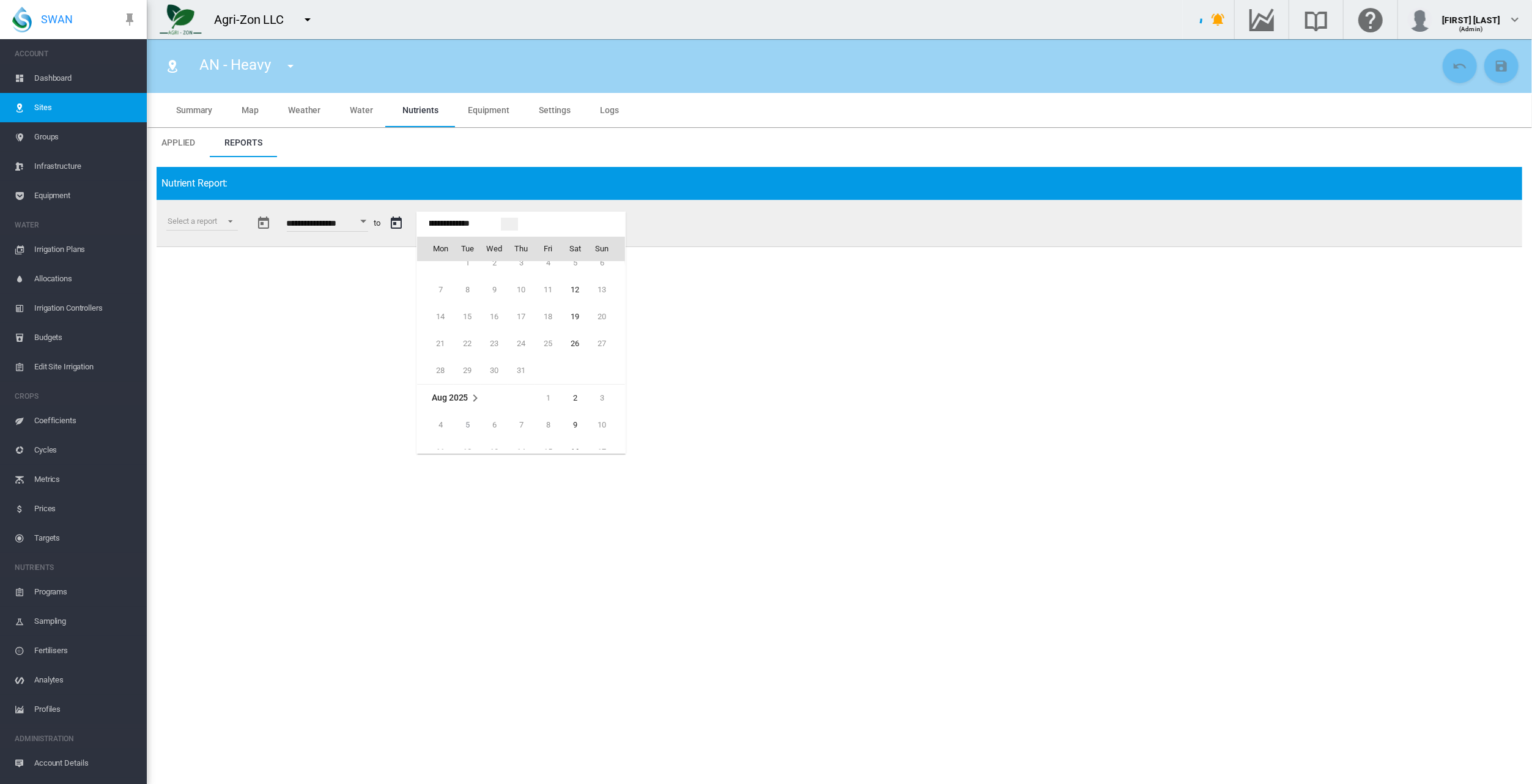 scroll, scrollTop: 18, scrollLeft: 0, axis: vertical 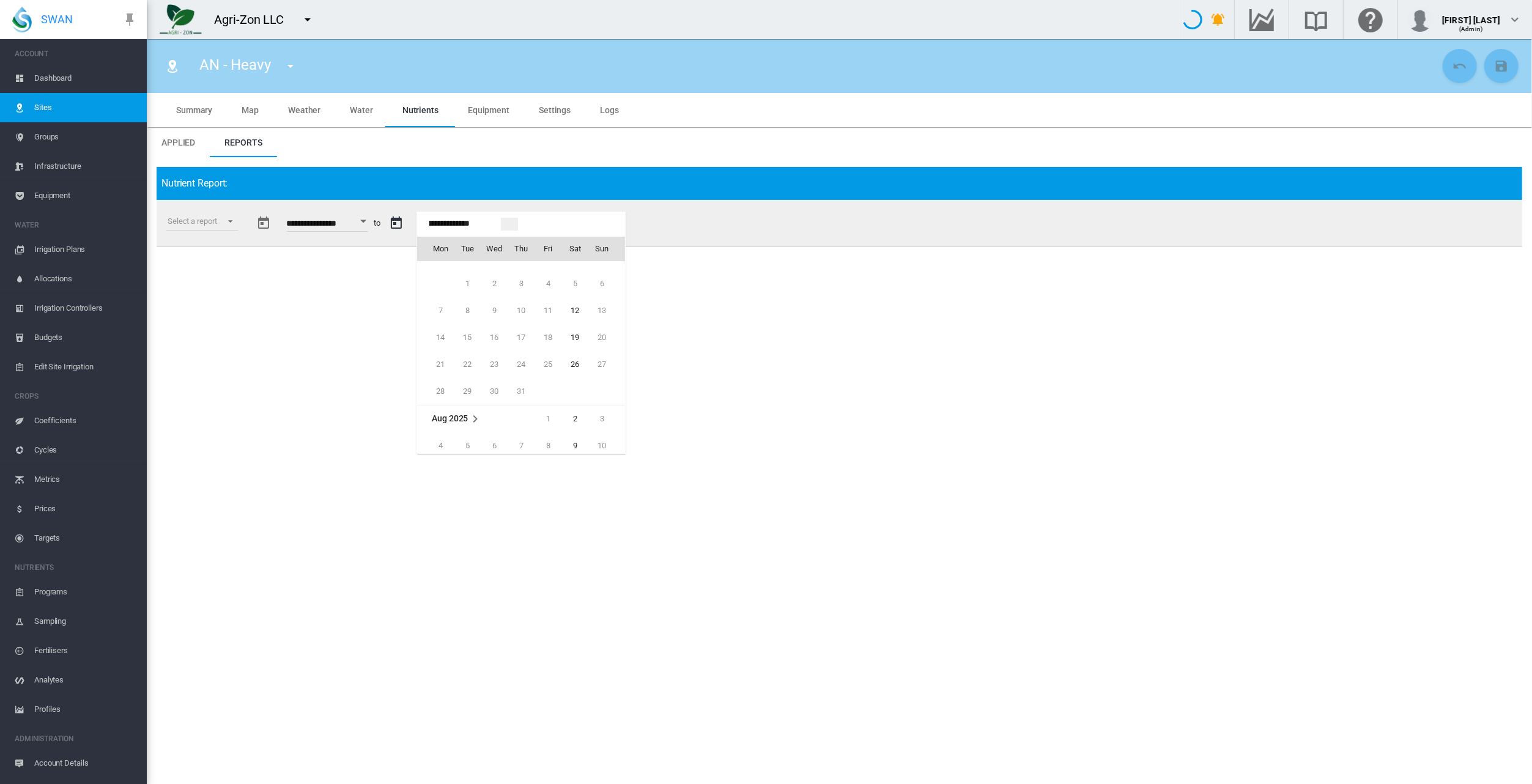 click on "19" at bounding box center [575, 338] 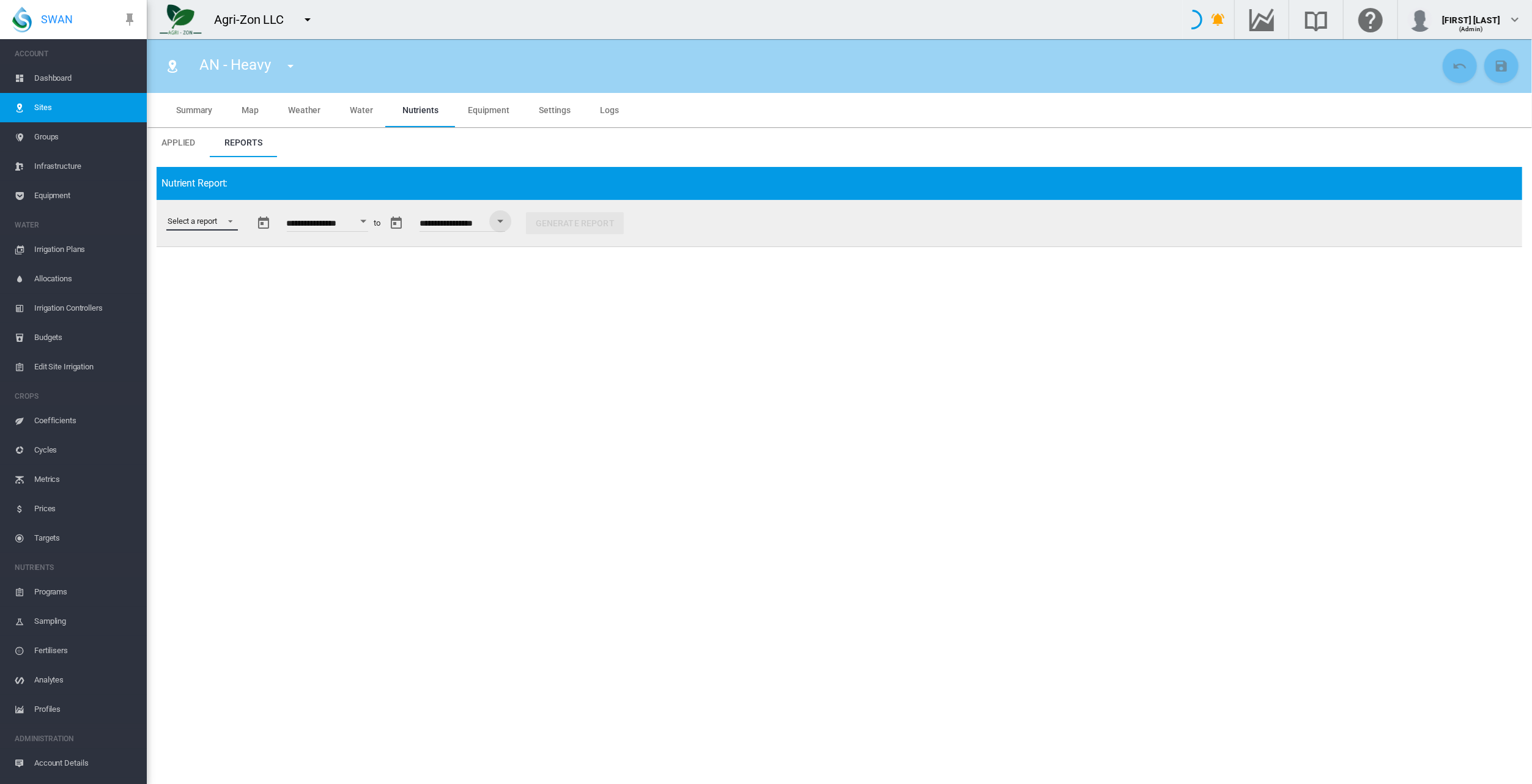 click on "Select a report
Budget vs Actuals Tank Mix Fertiliser Applications Analytes Nutrient Actuals" at bounding box center (202, 221) 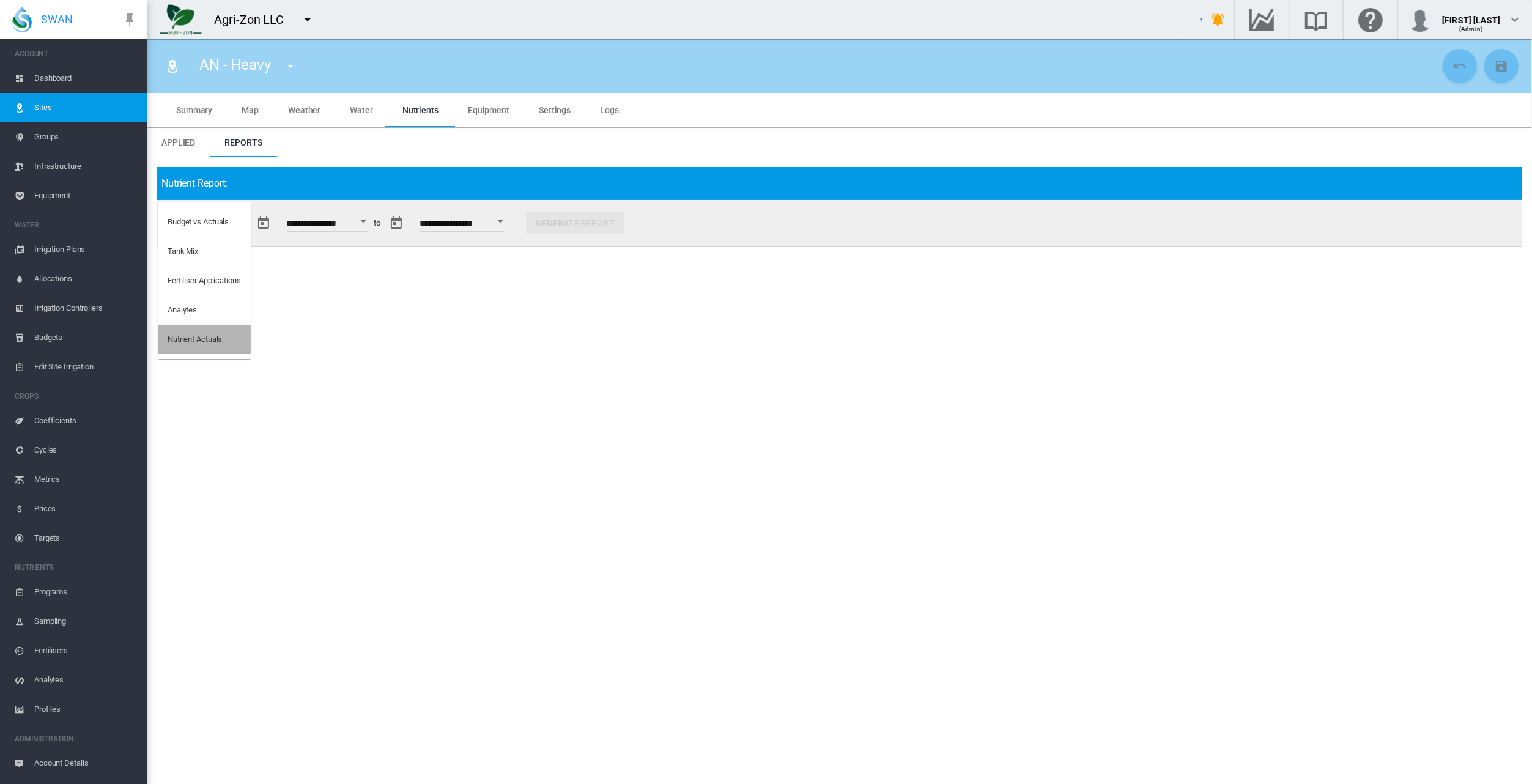click on "Nutrient Actuals" at bounding box center (194, 339) 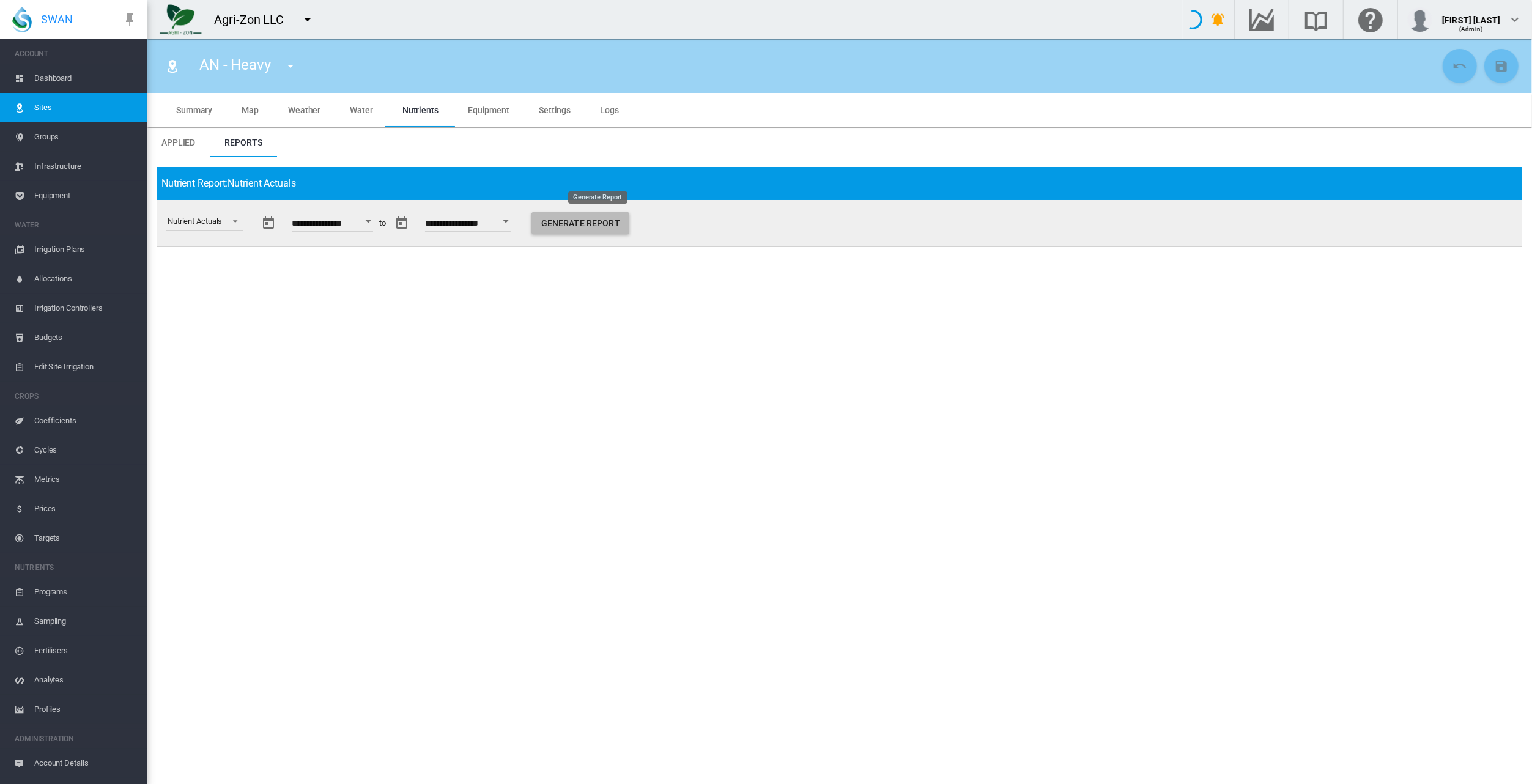 click on "Generate Report" at bounding box center [580, 223] 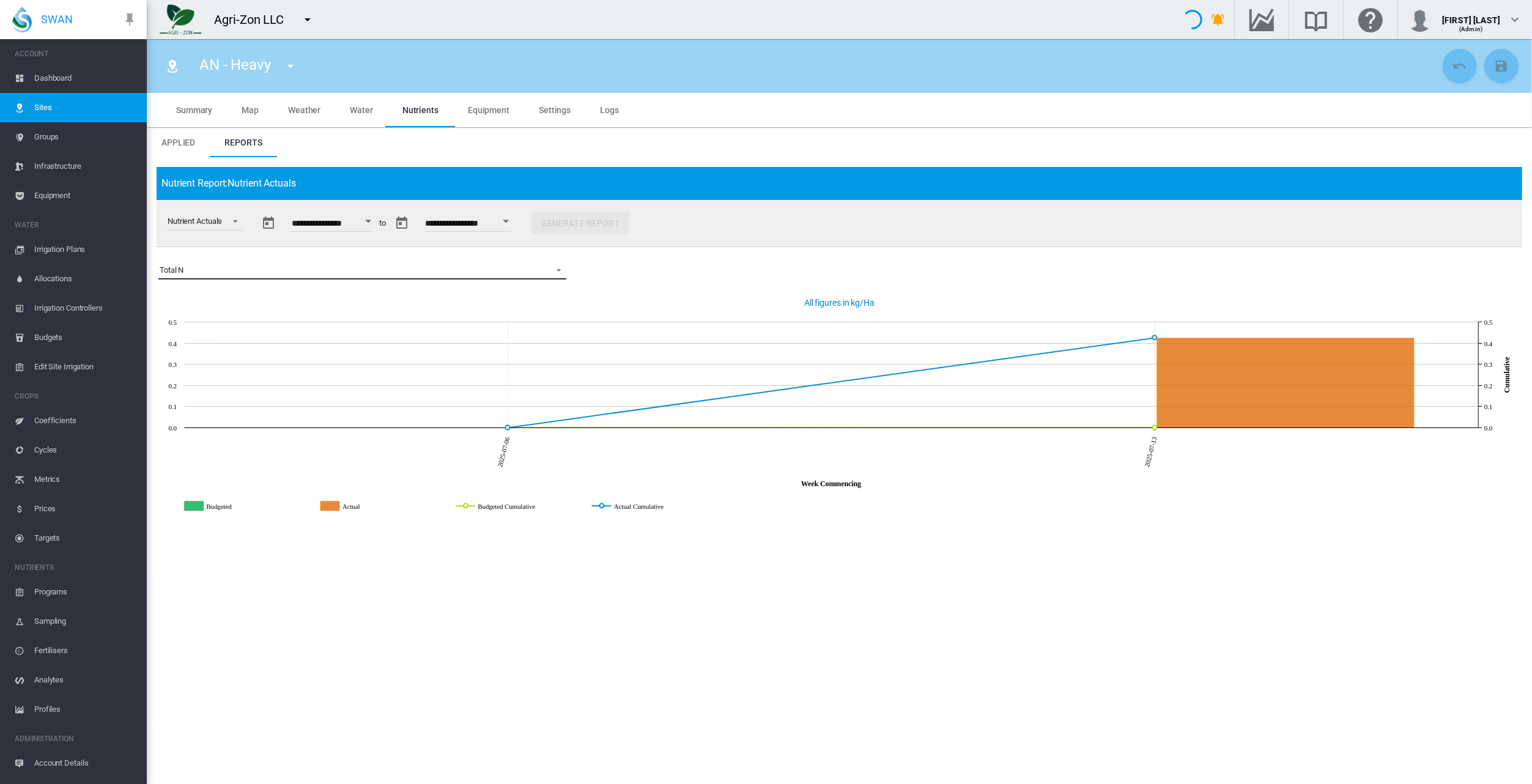 click on "Total N" at bounding box center [352, 270] 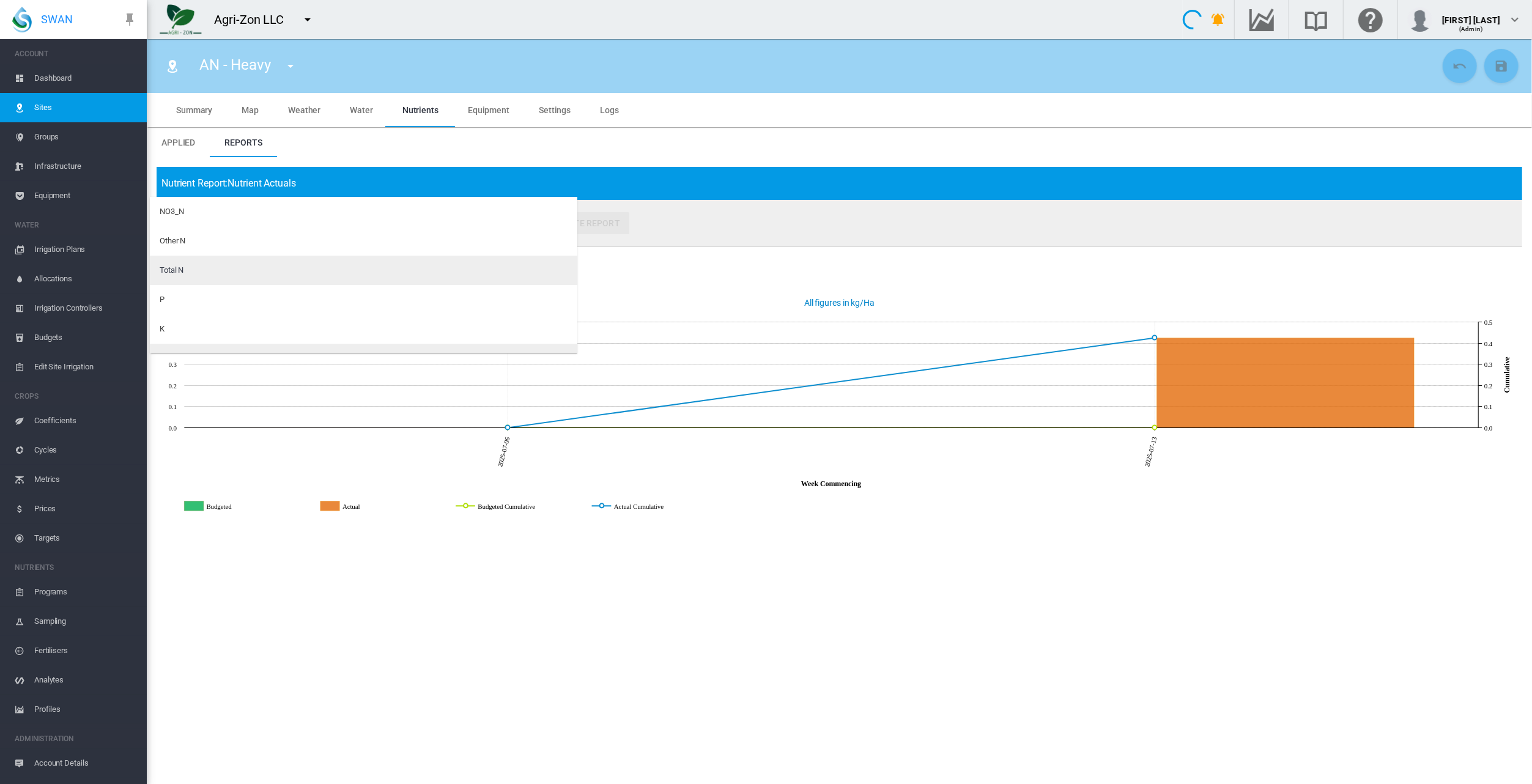 scroll, scrollTop: 313, scrollLeft: 0, axis: vertical 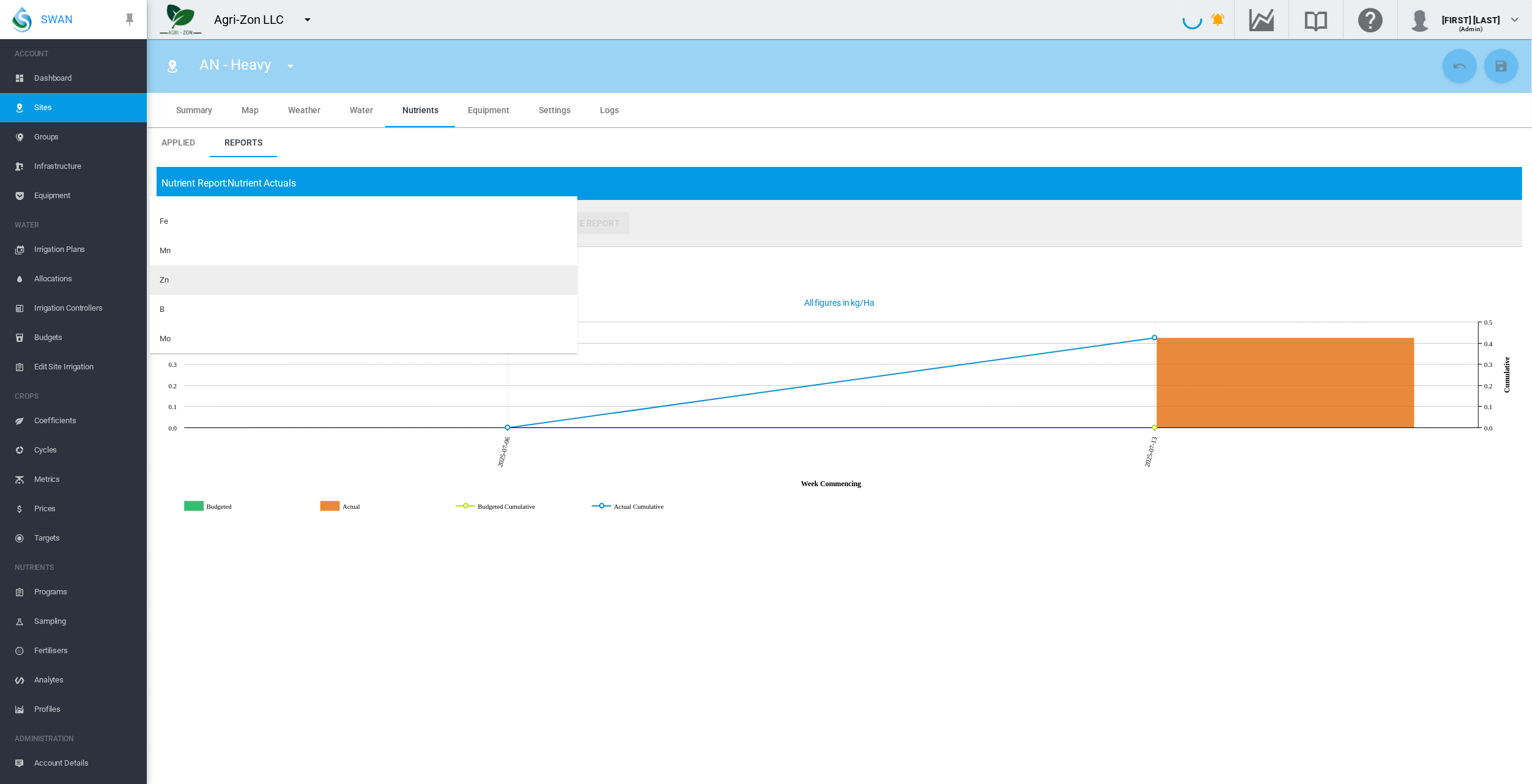 click on "Zn" at bounding box center [363, 280] 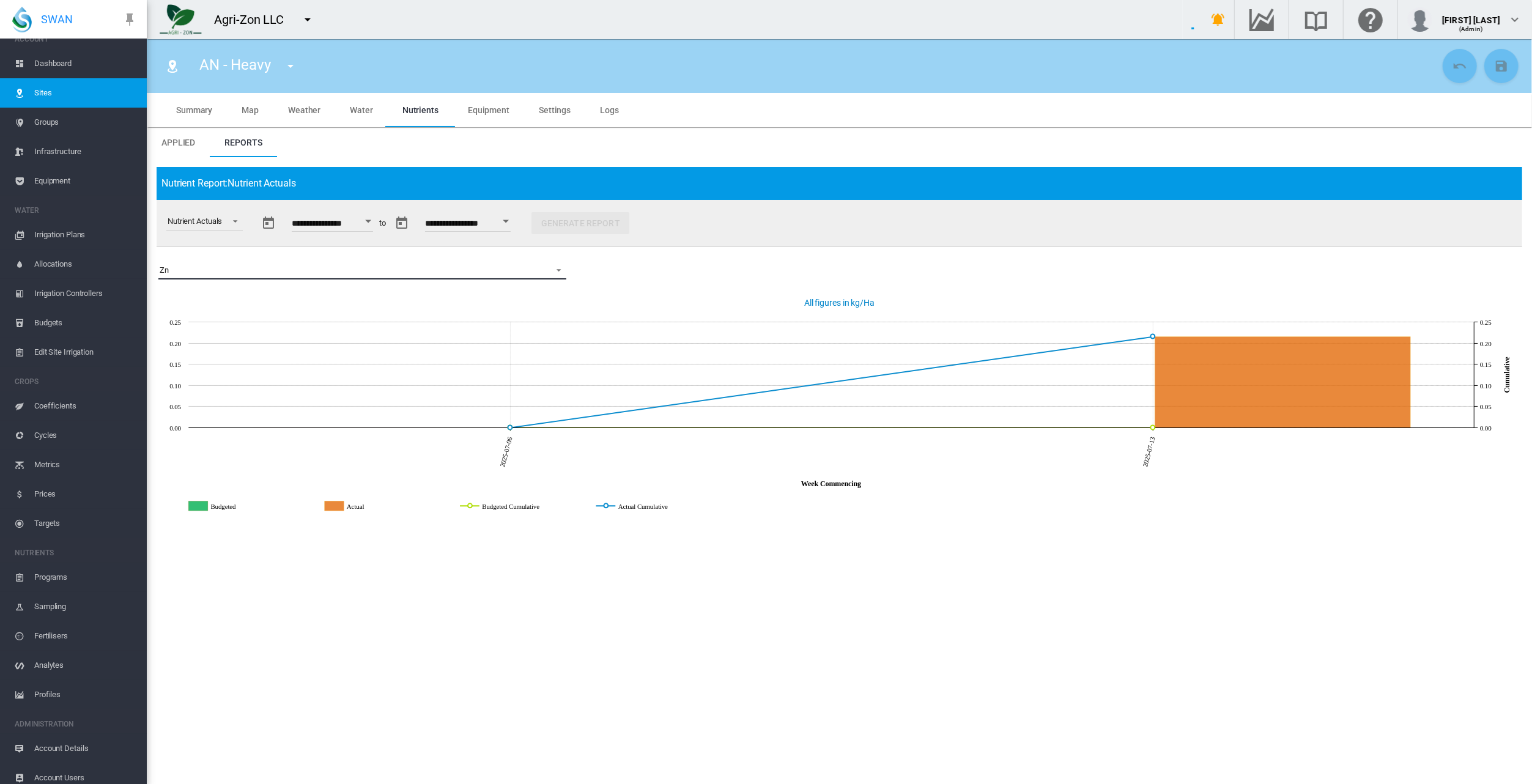 scroll, scrollTop: 23, scrollLeft: 0, axis: vertical 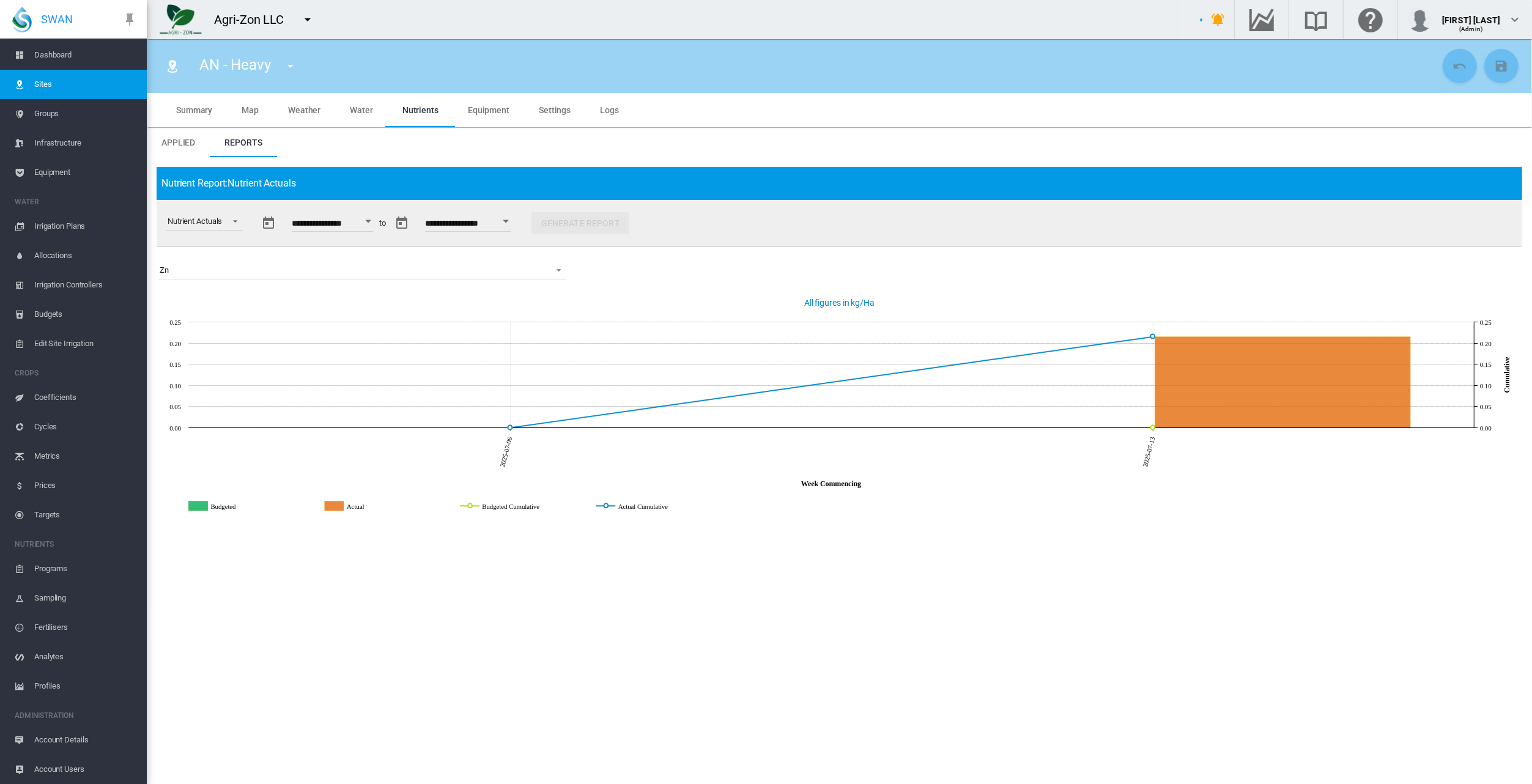 click on "Fertilisers" at bounding box center [86, 627] 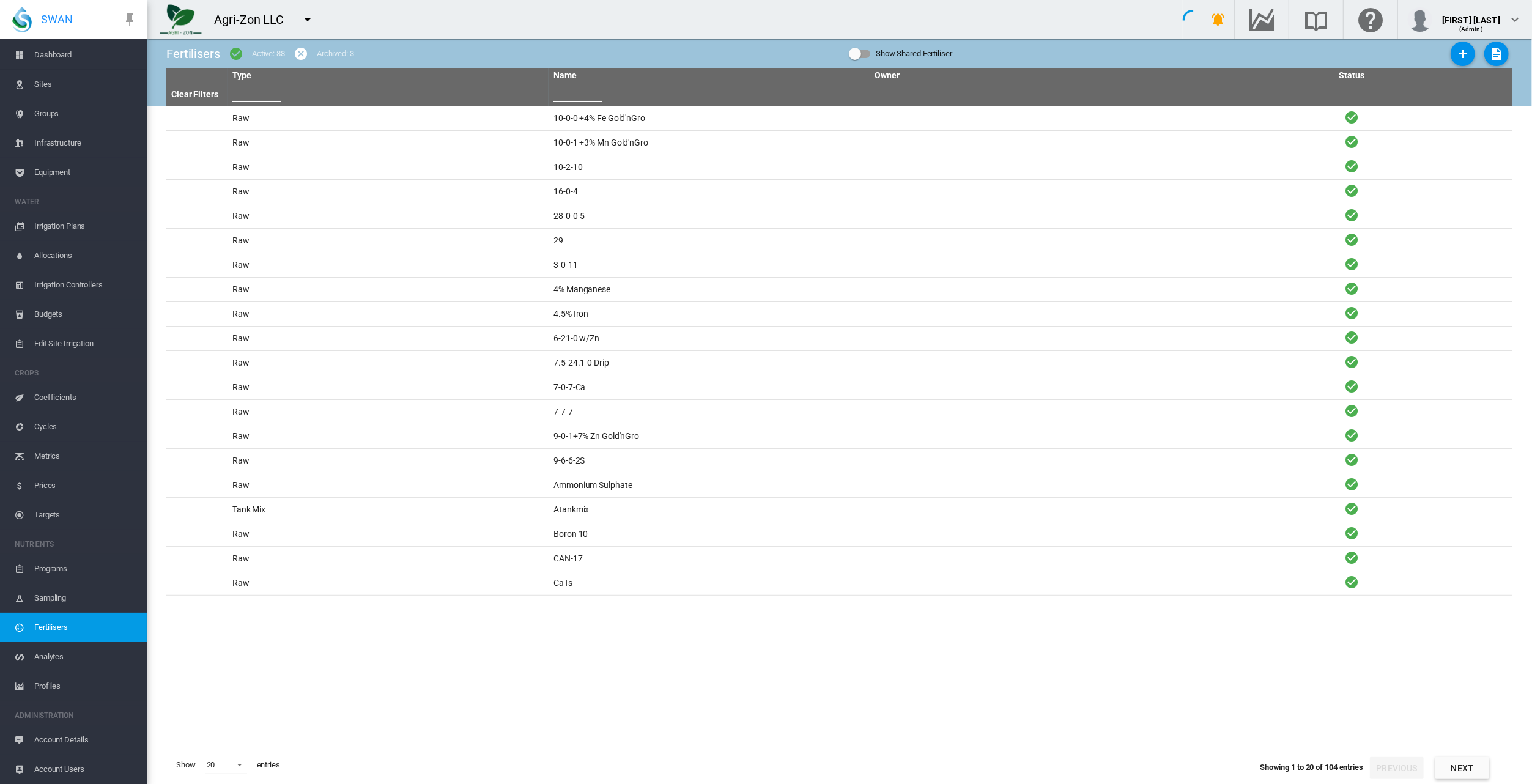 click at bounding box center (578, 92) 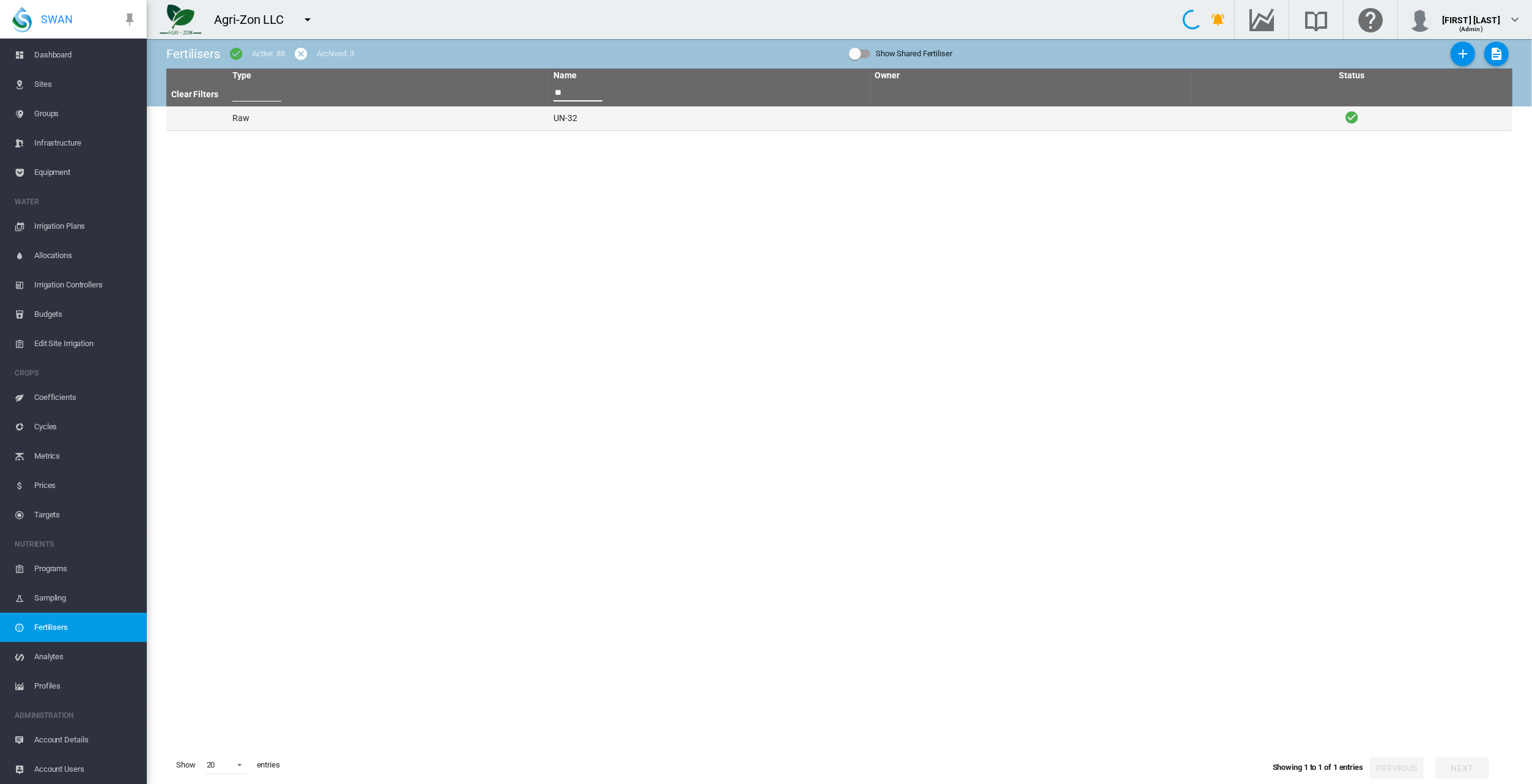 type on "**" 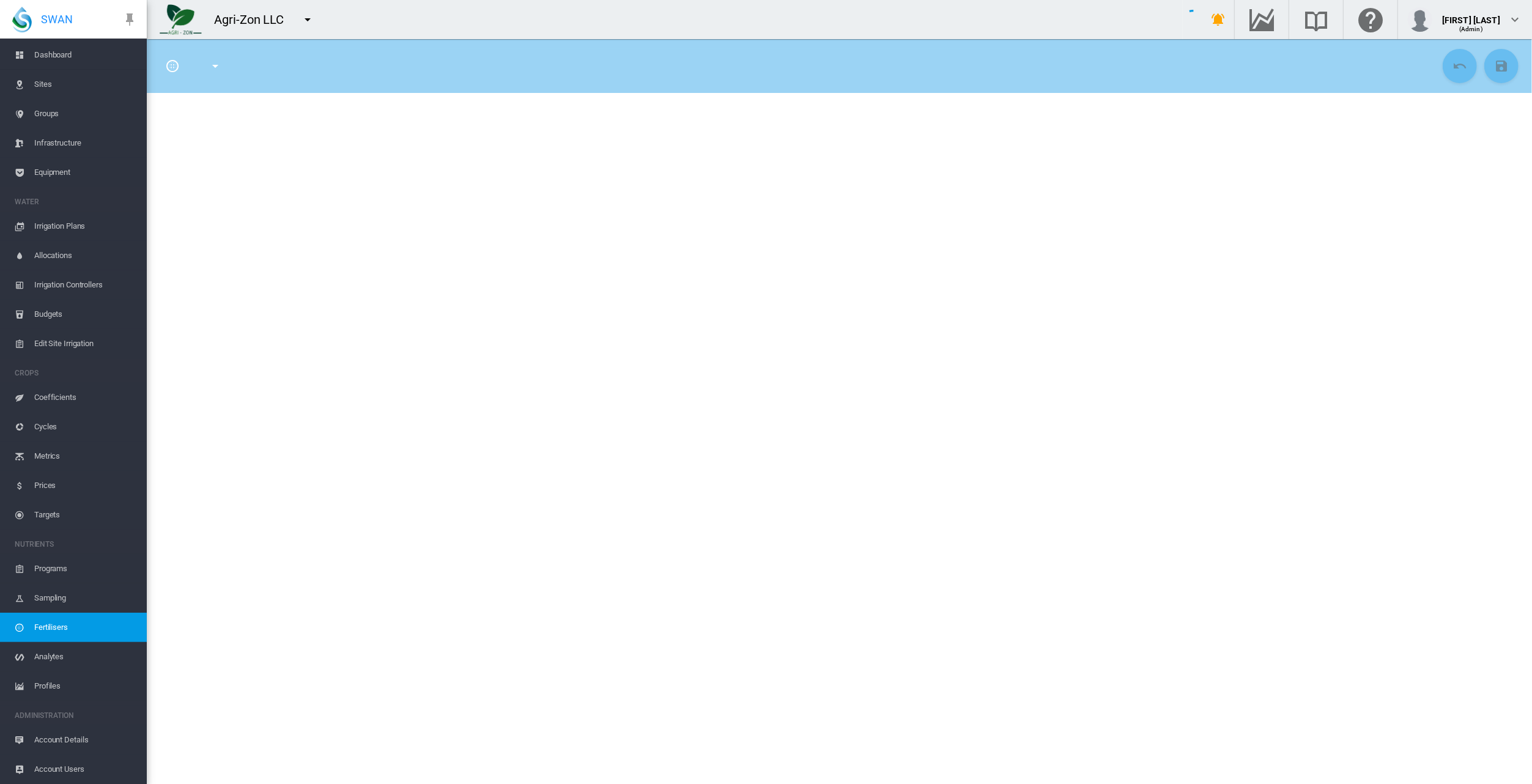 type on "*****" 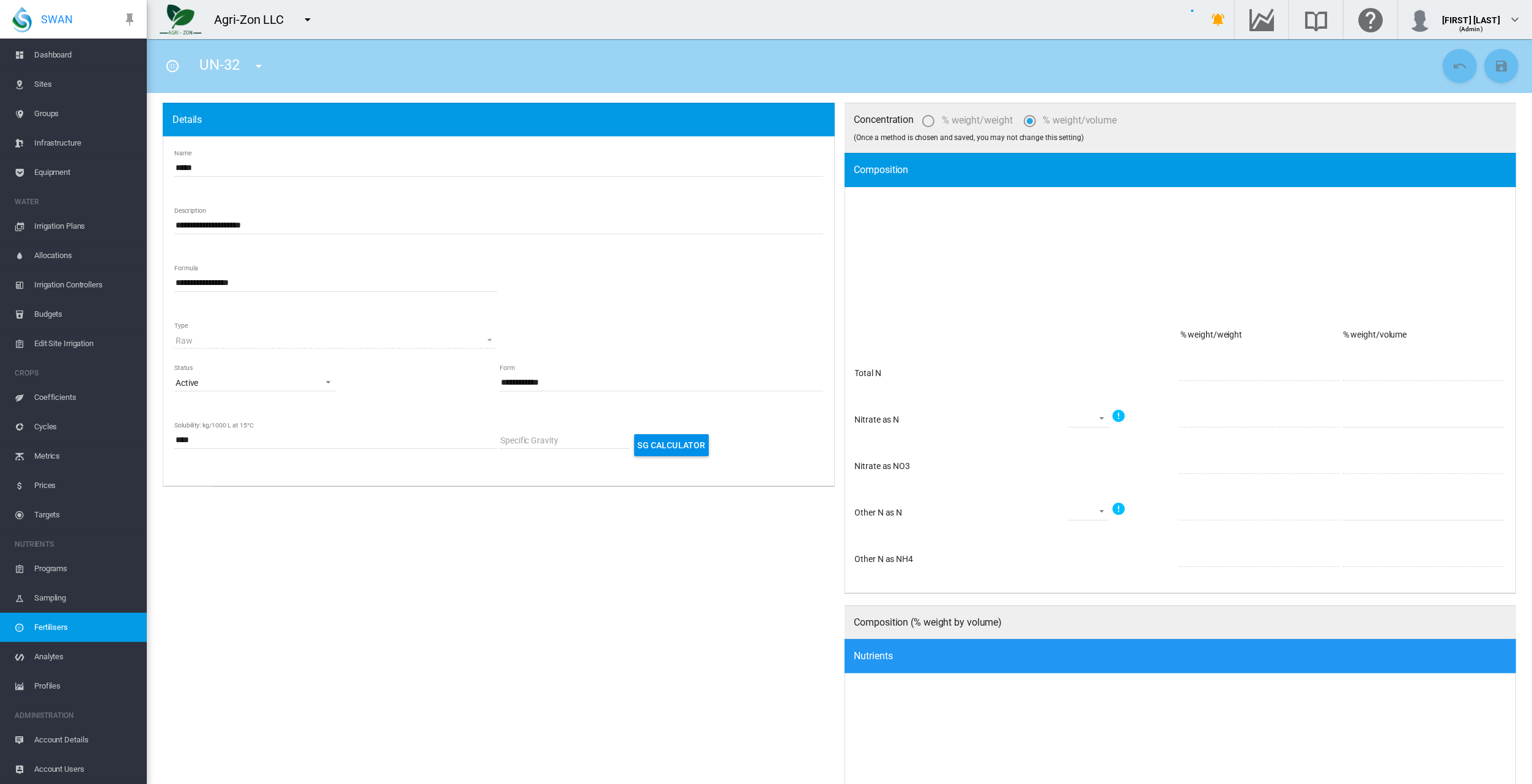 type on "*****" 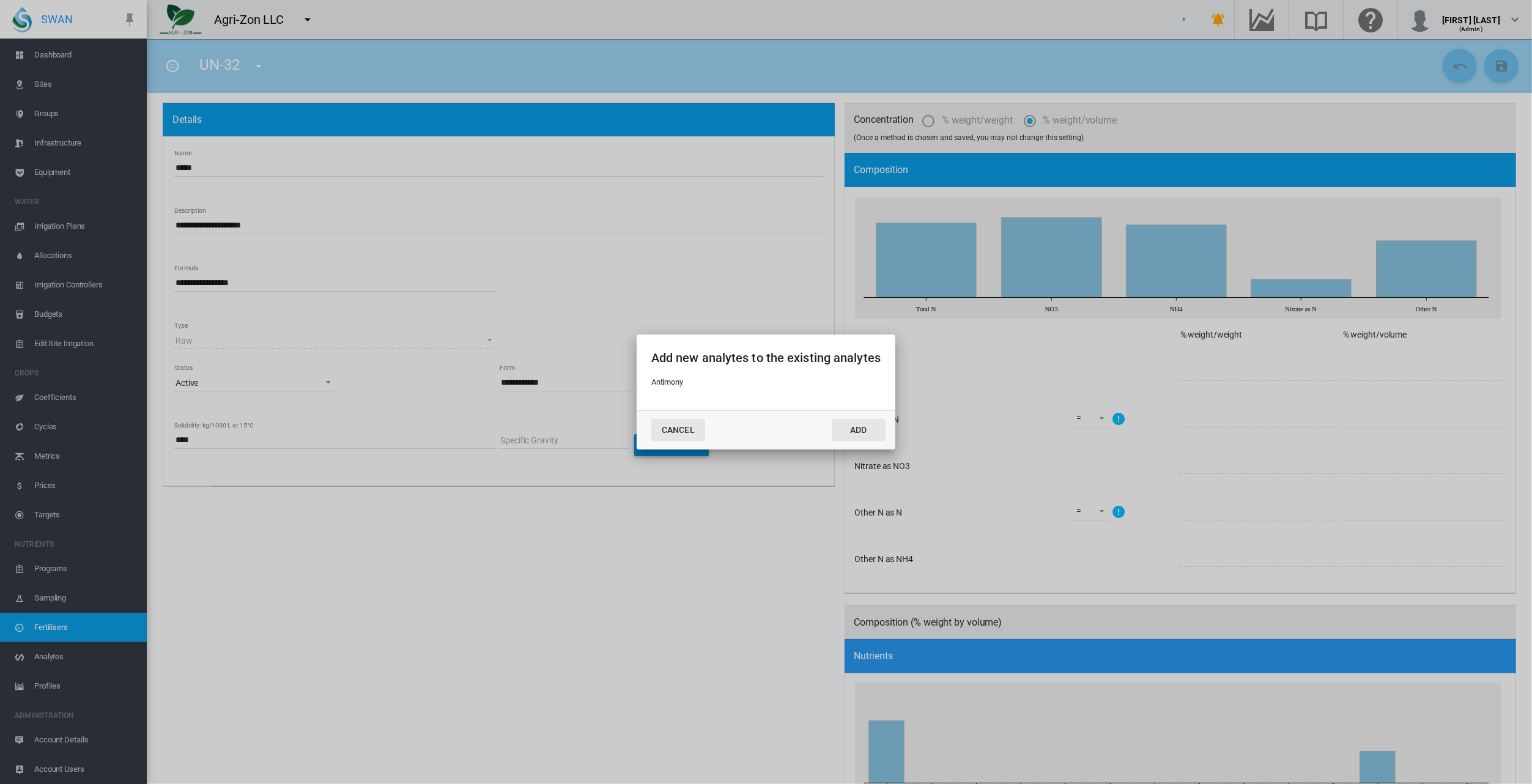 click on "Cancel" 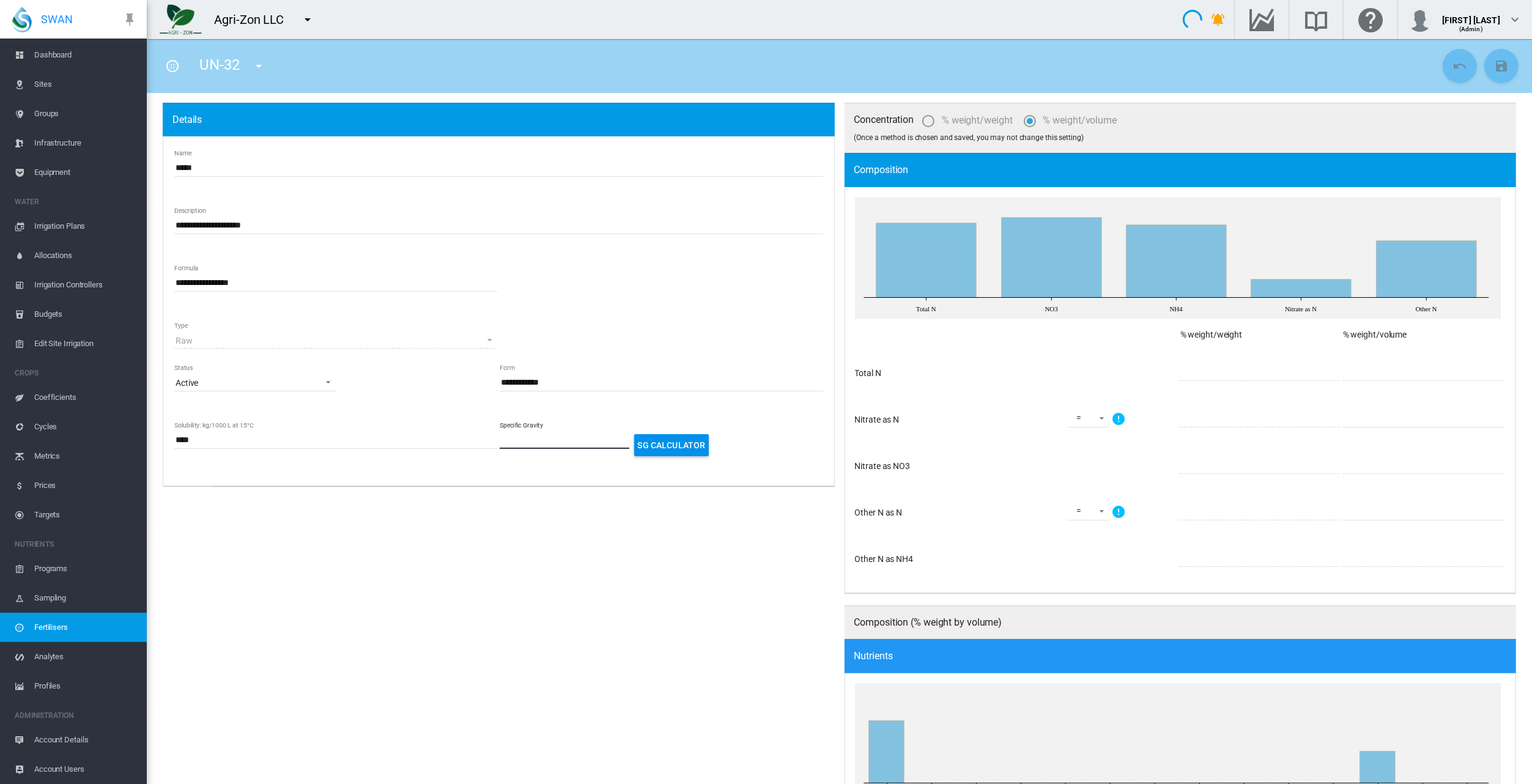 click on "Specific Gravity" at bounding box center (564, 440) 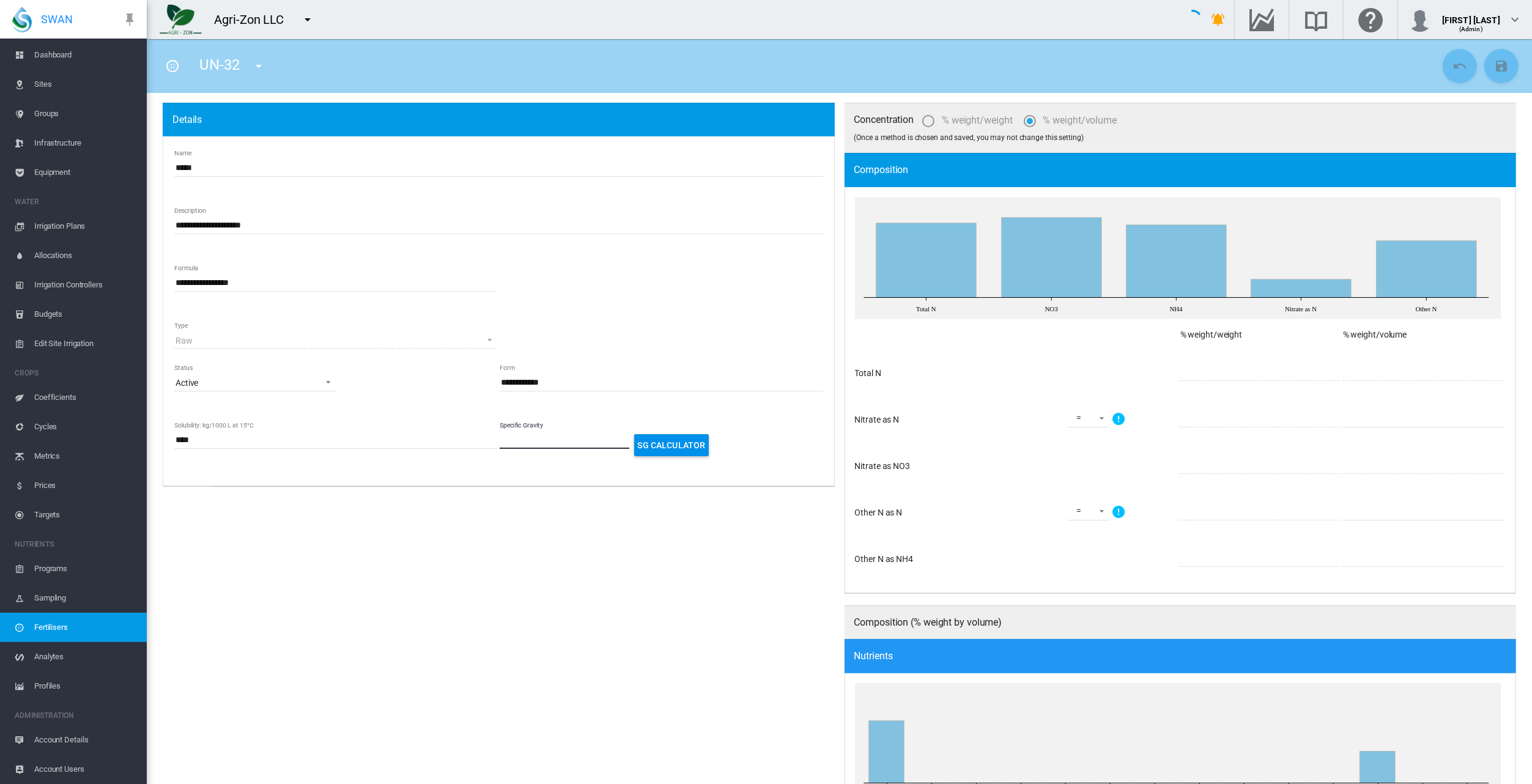 type on "***" 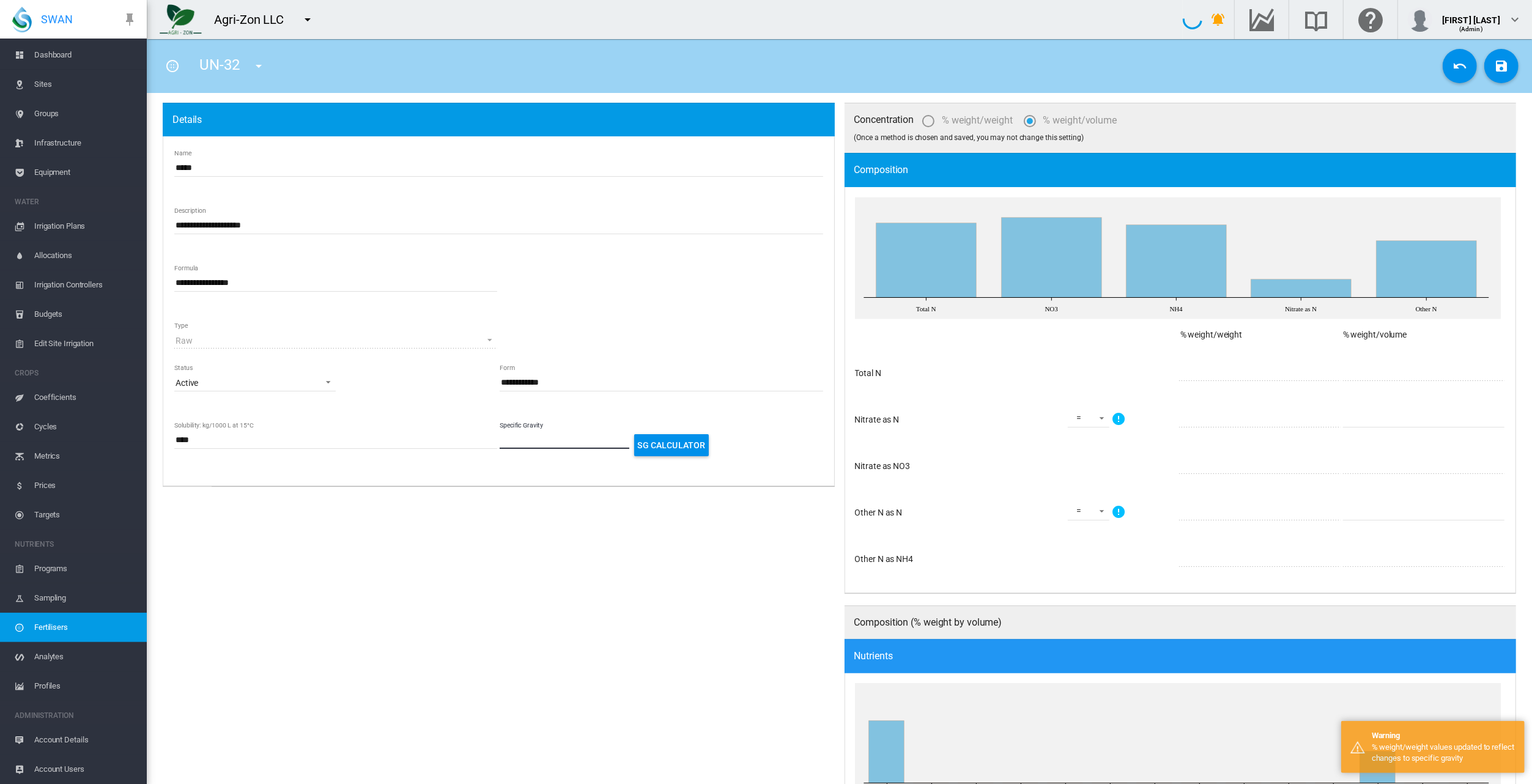 type on "*****" 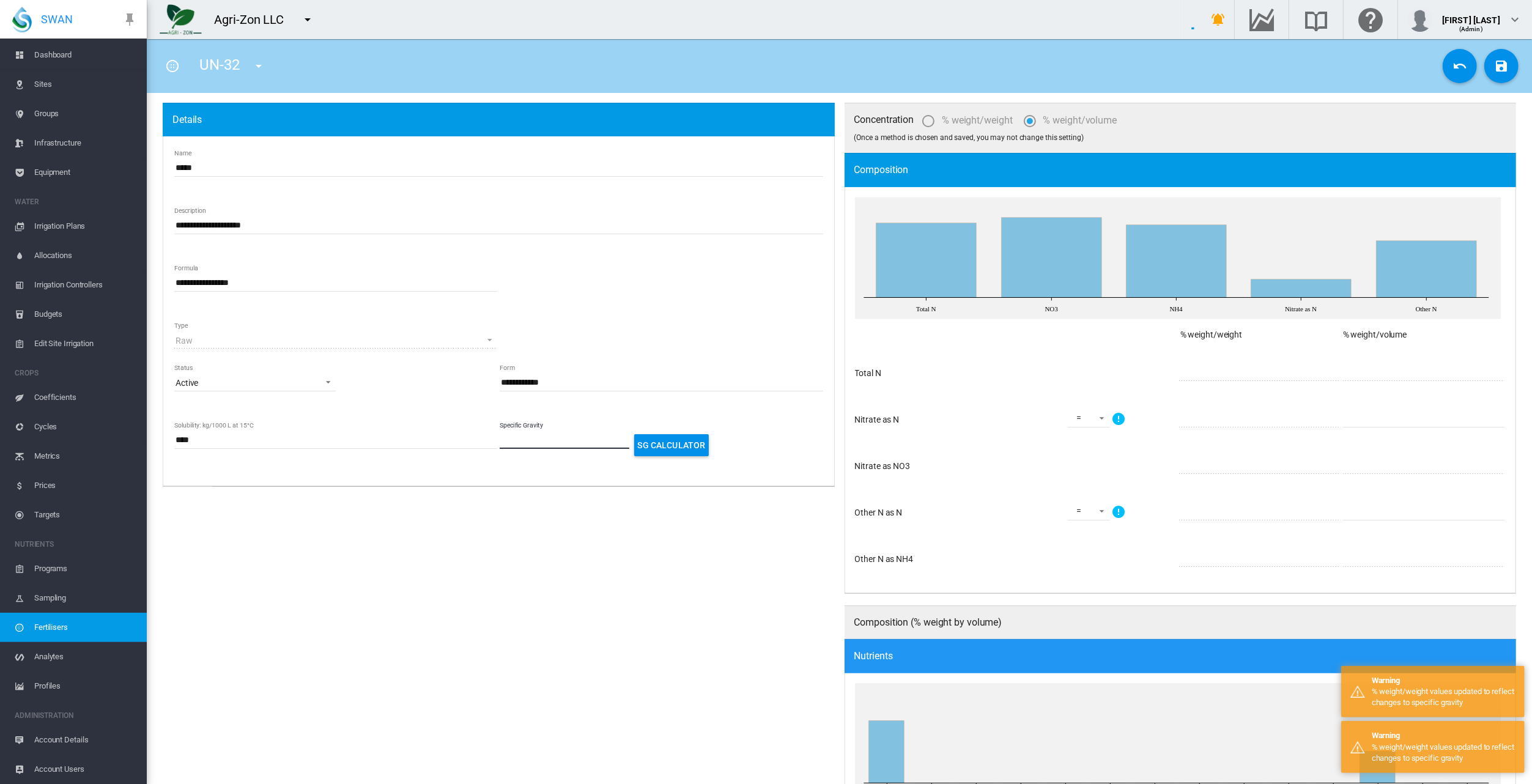 type on "***" 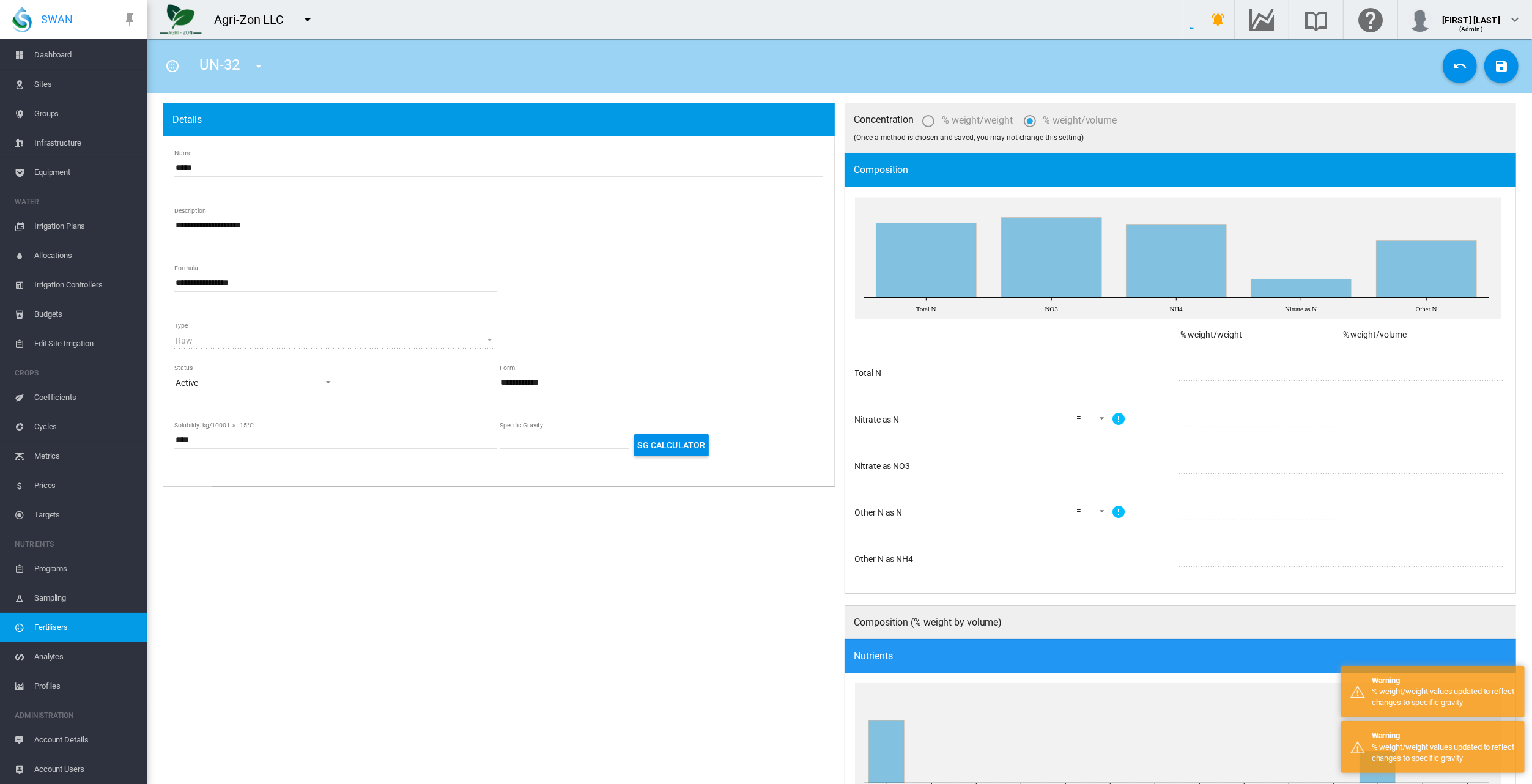 click on "Details
Name
[NAME]
Description
[DESCRIPTION]
Formula
[FORMULA]
Type" at bounding box center [498, 740] 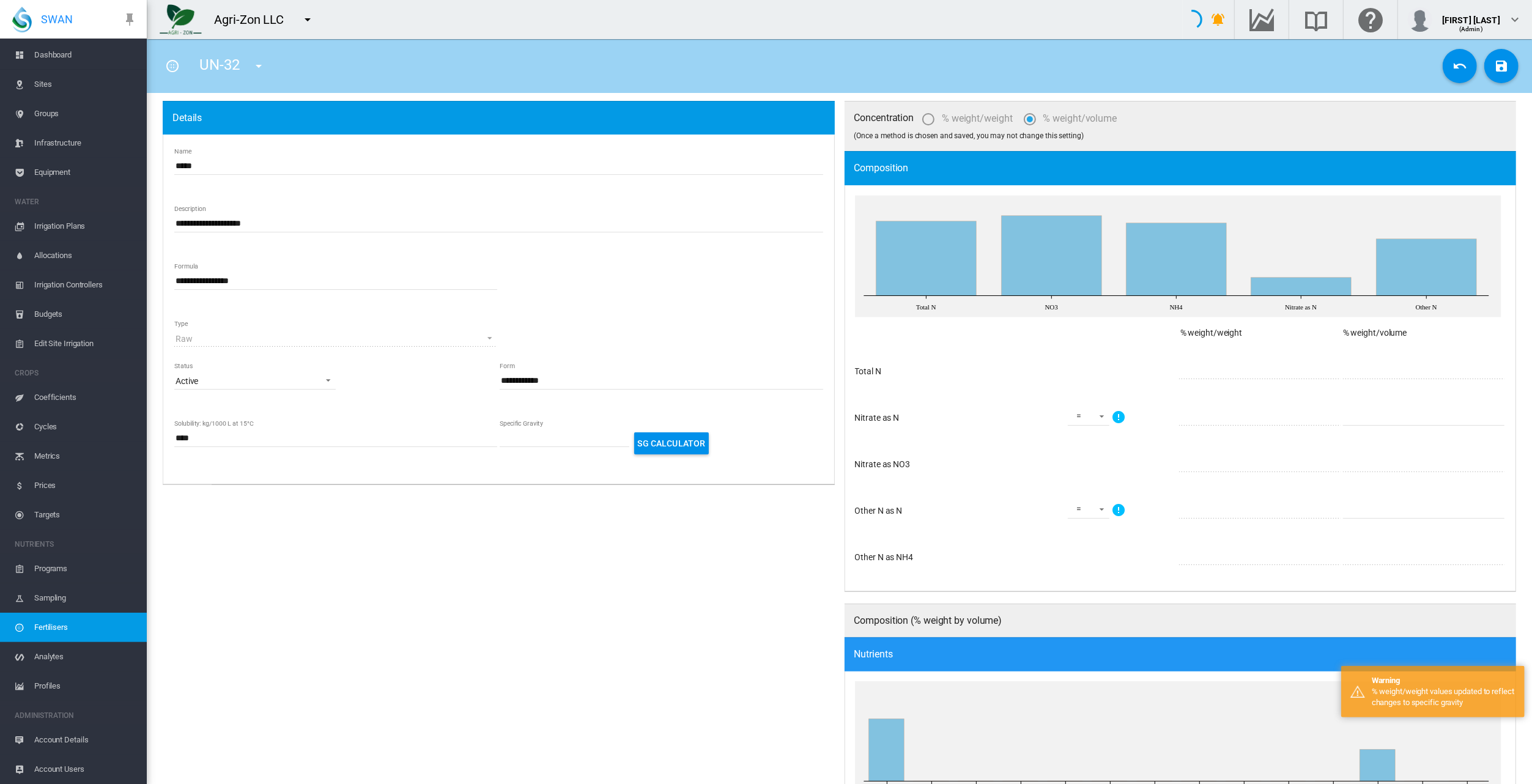 scroll, scrollTop: 0, scrollLeft: 0, axis: both 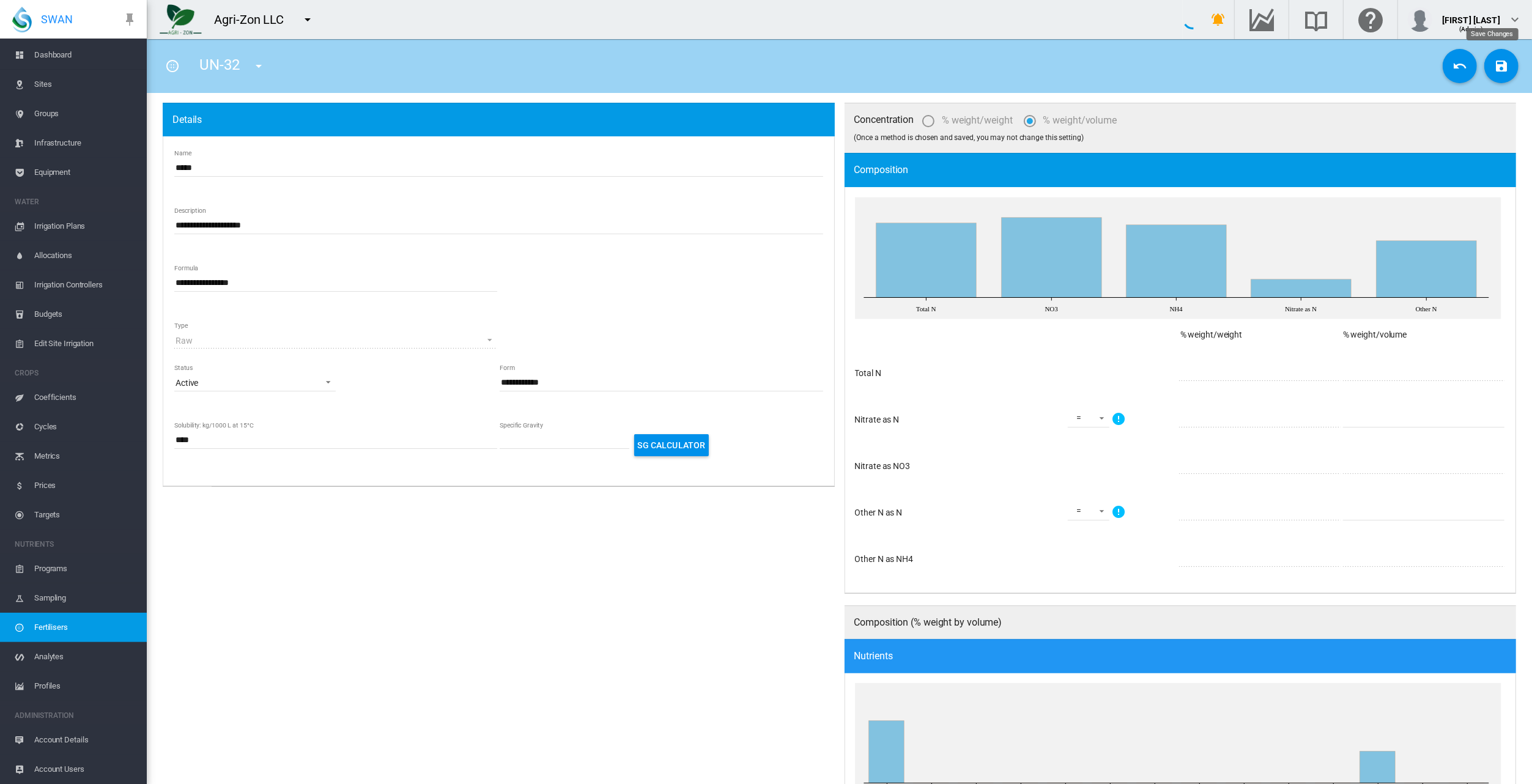 click at bounding box center (1501, 66) 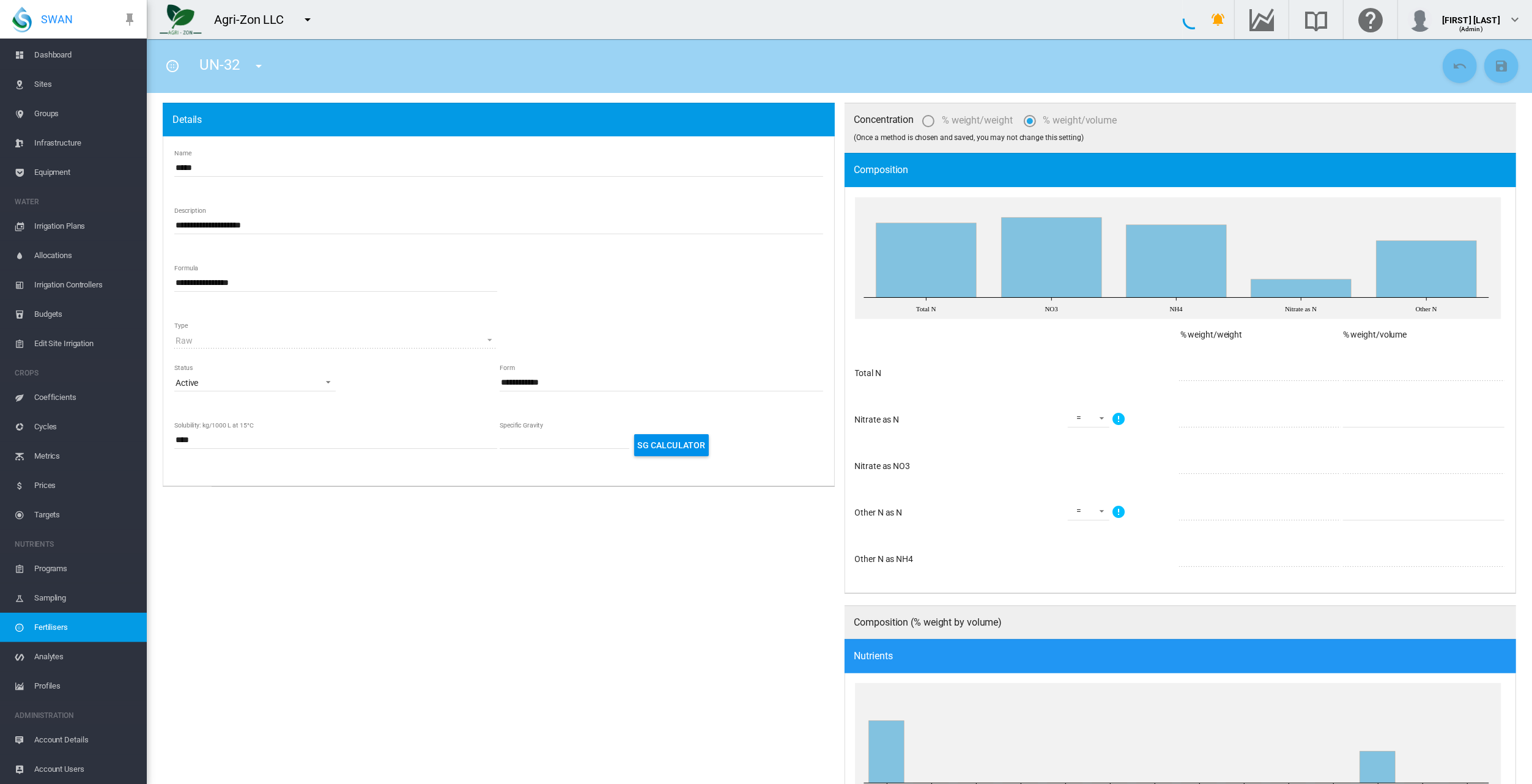 click on "Sites" at bounding box center [86, 84] 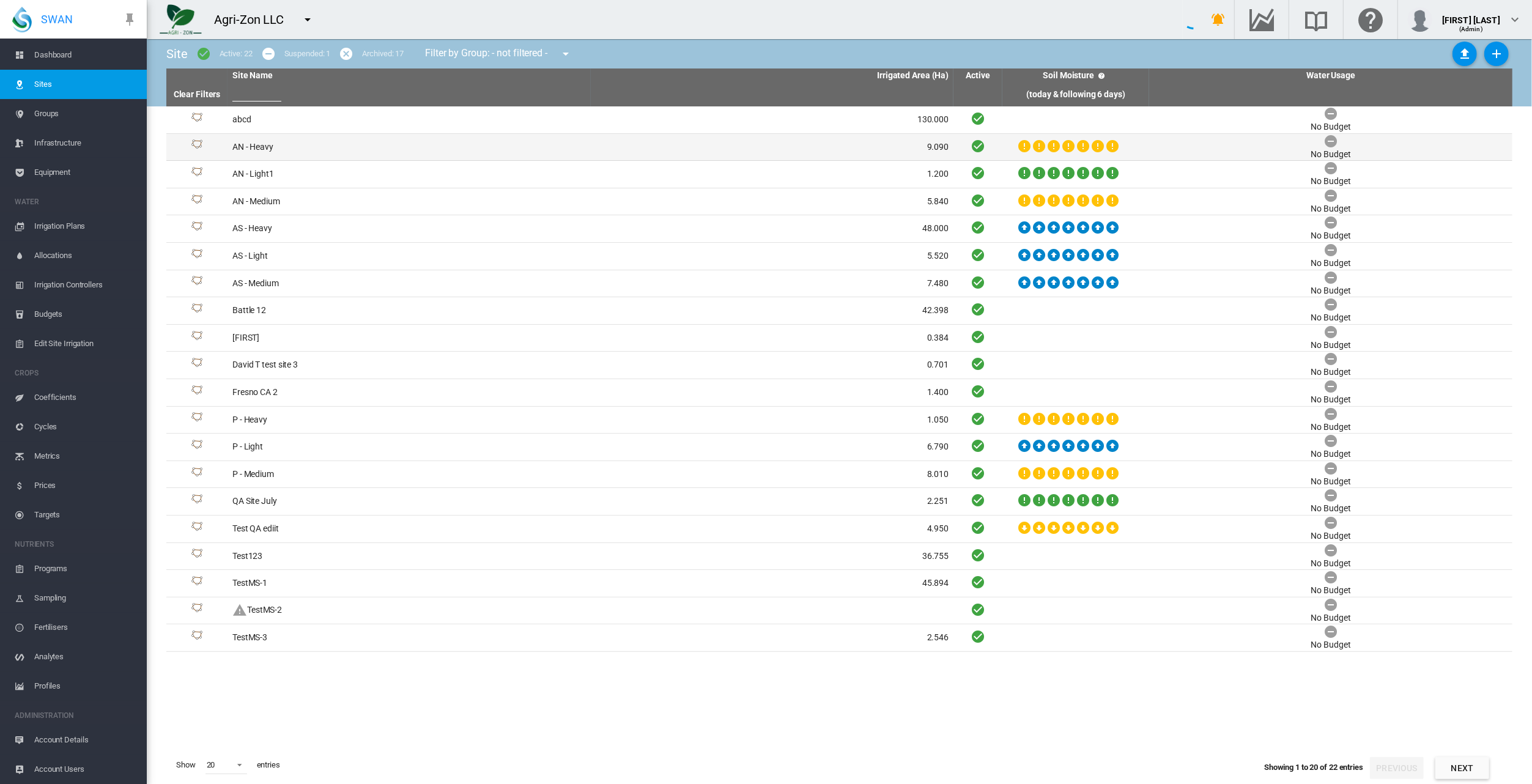 click on "AN - Heavy" at bounding box center (409, 147) 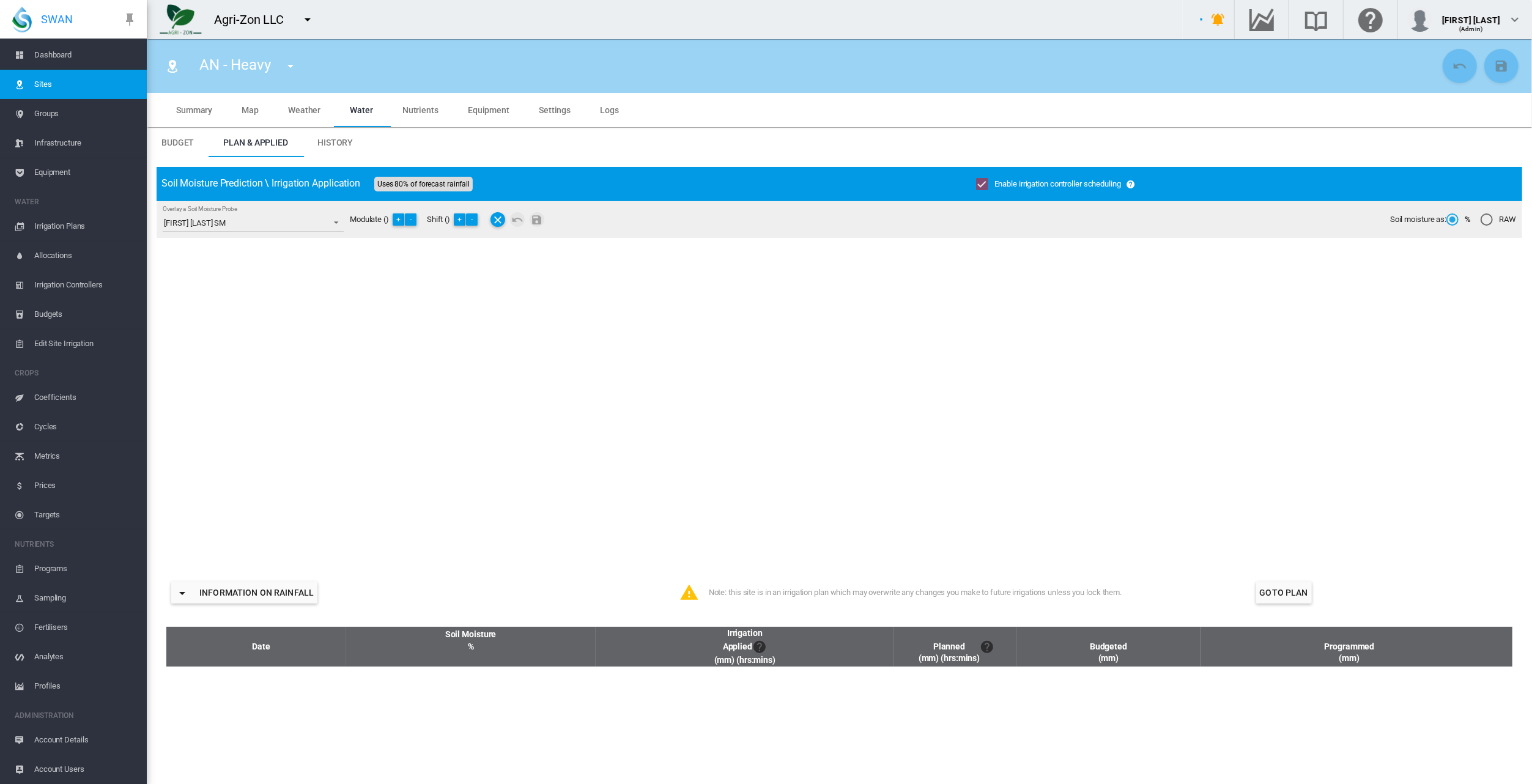 type on "**********" 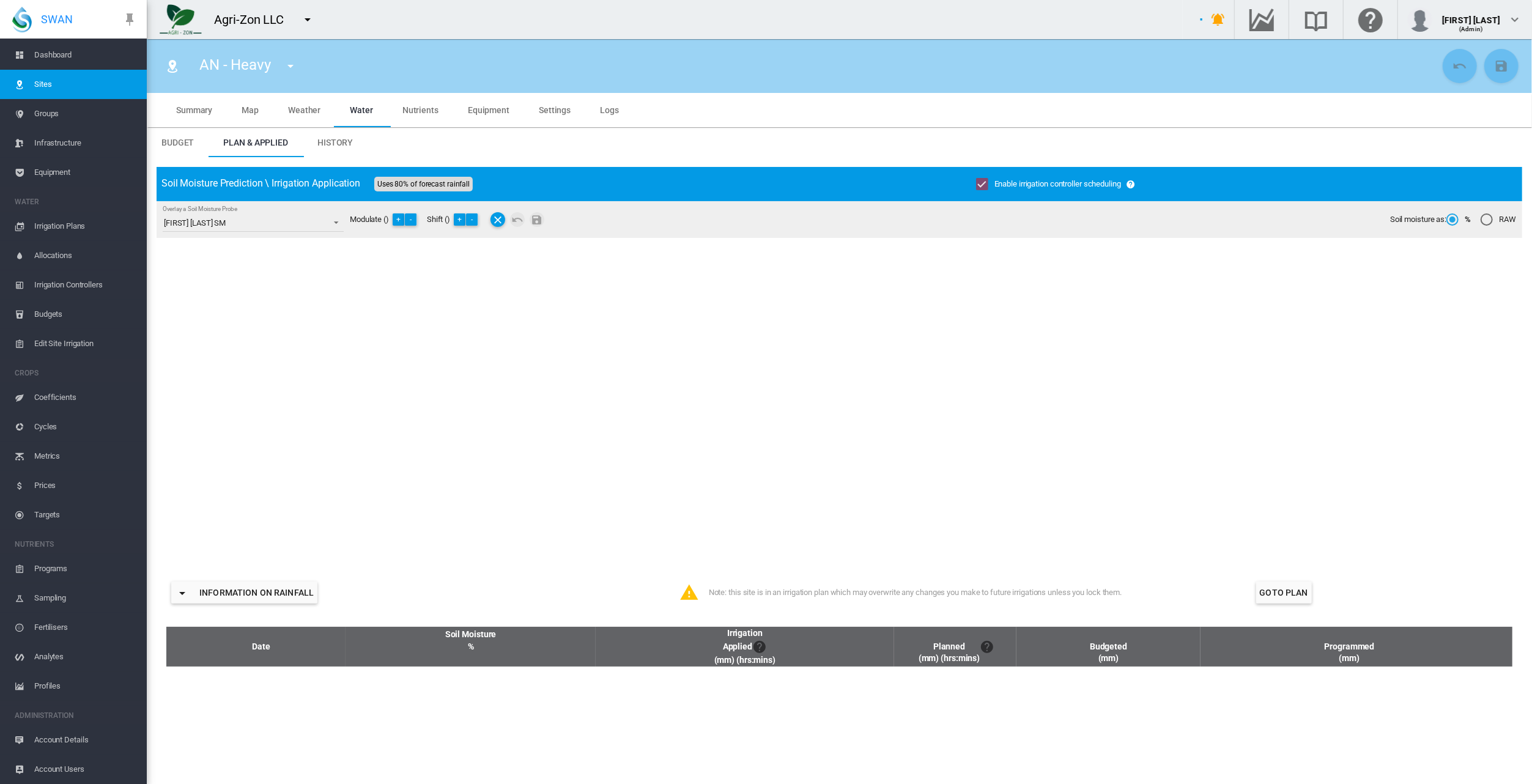 type on "*****" 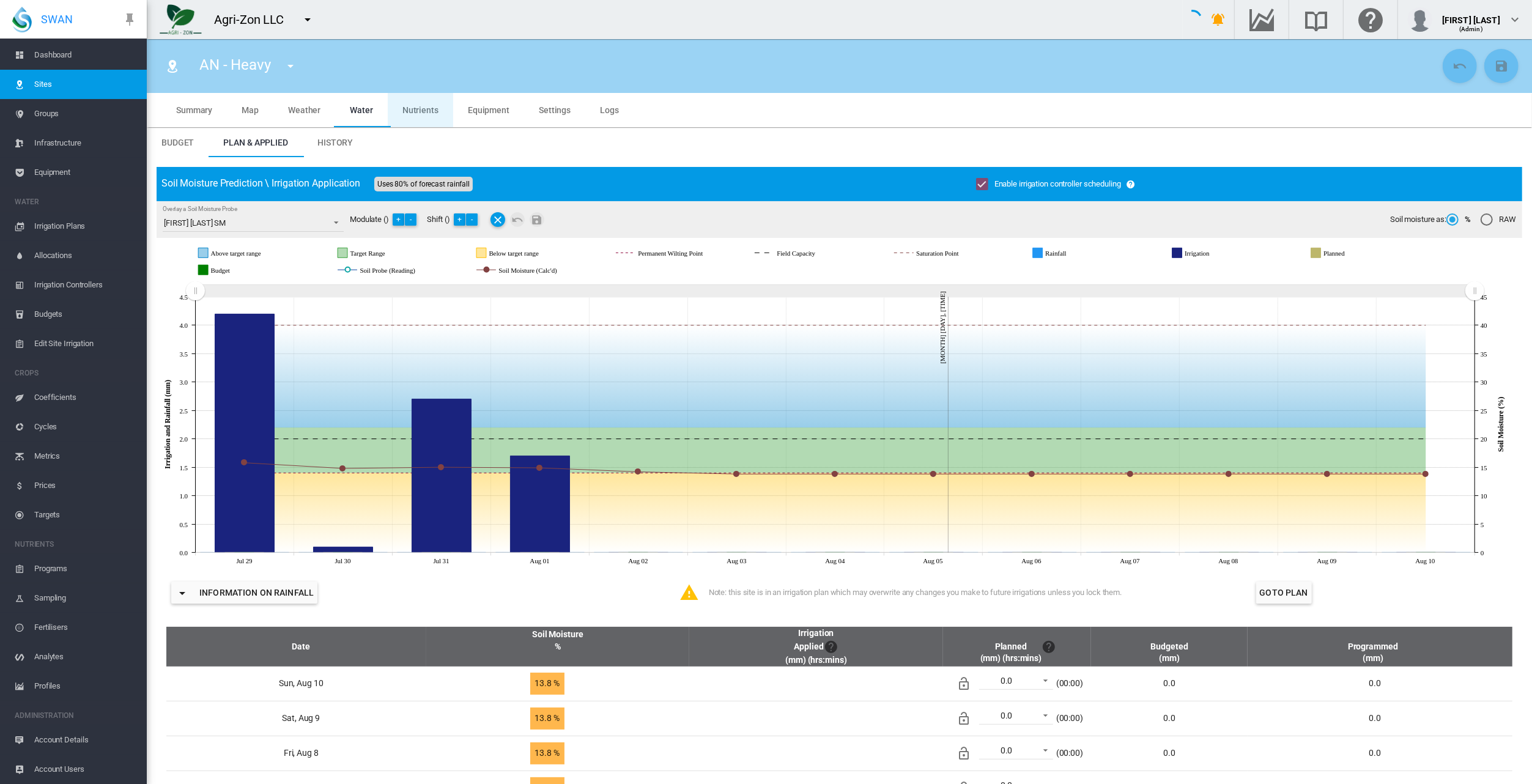 click on "Nutrients" at bounding box center (420, 110) 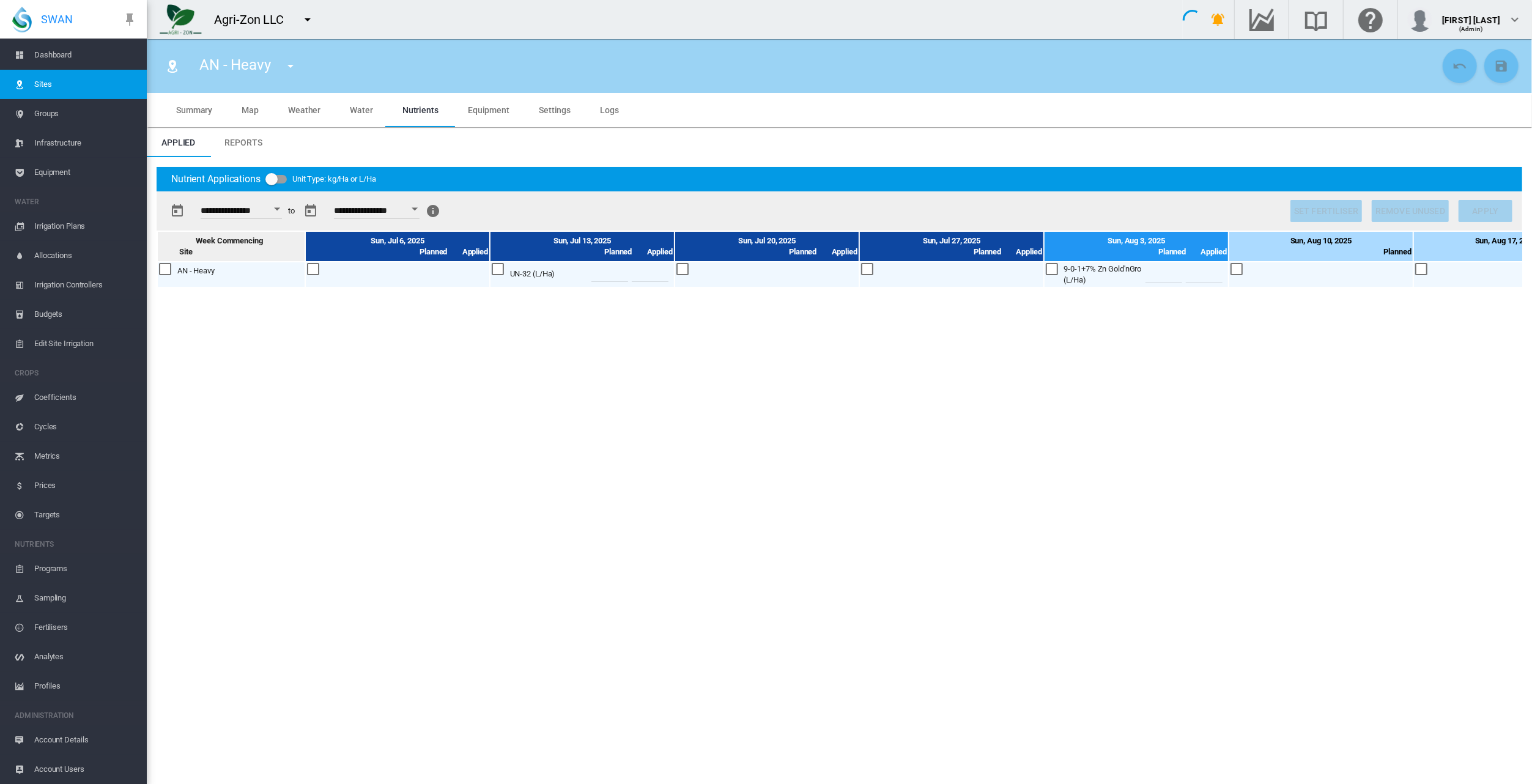 click on "Reports" at bounding box center [243, 142] 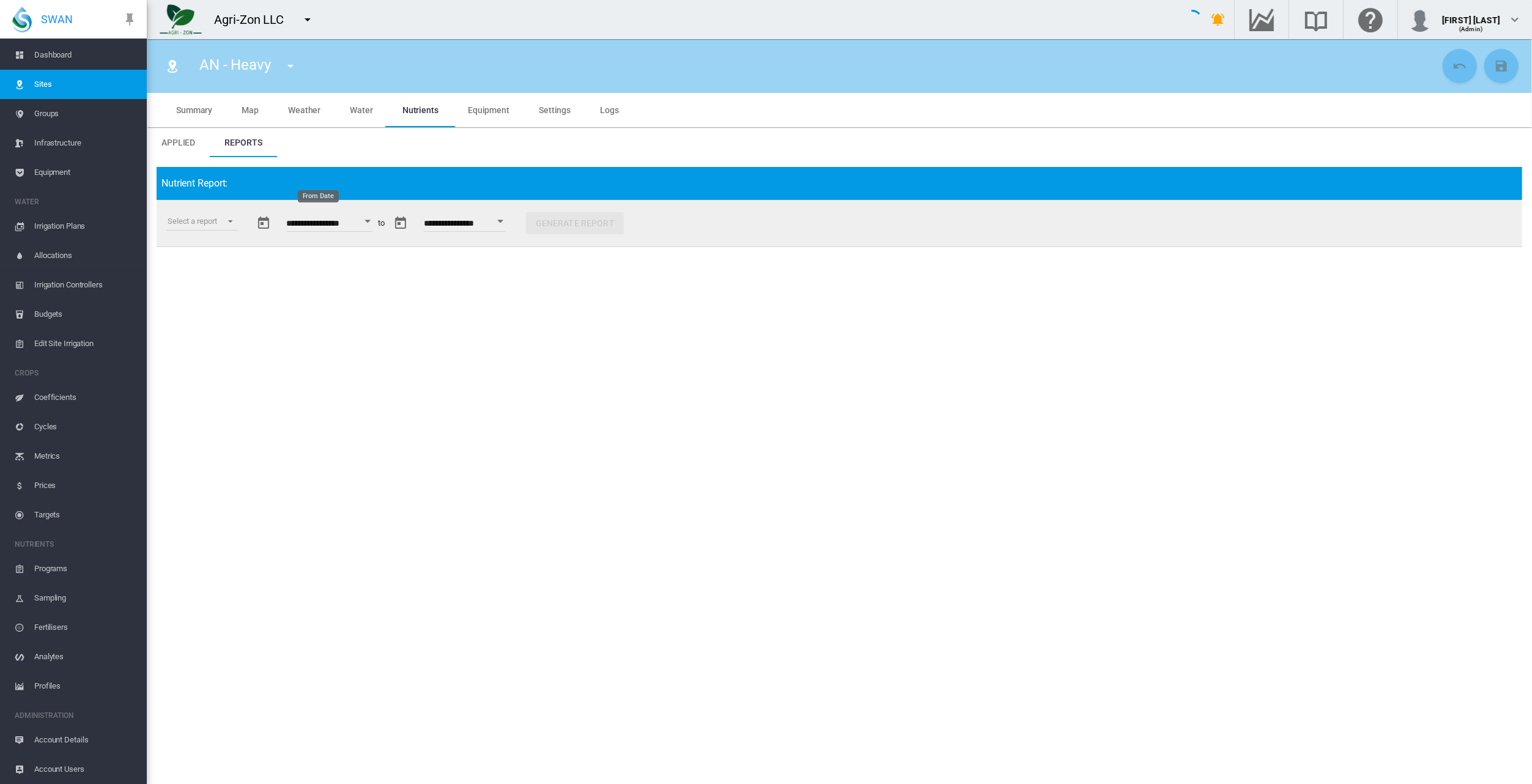 click at bounding box center [368, 221] 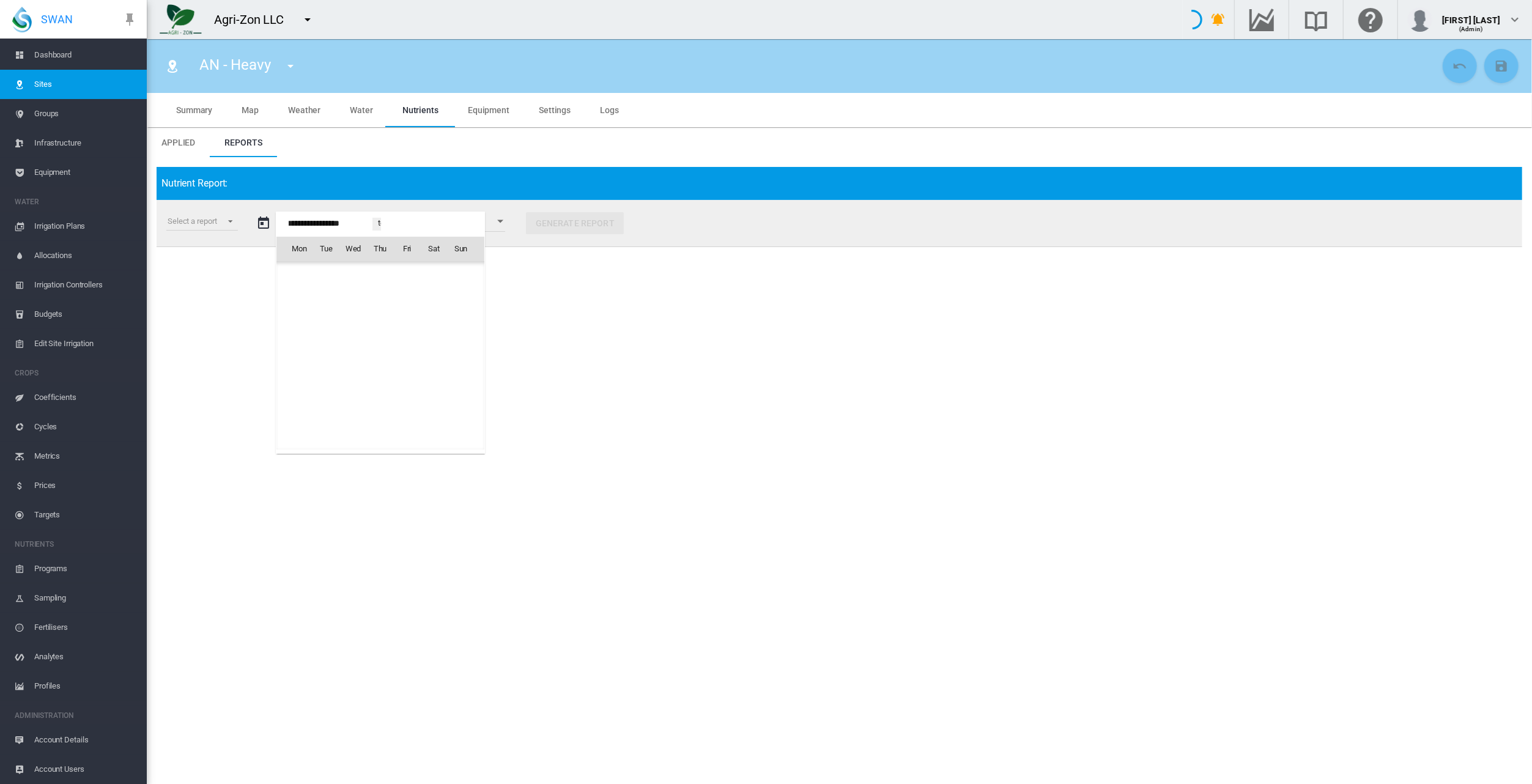 scroll, scrollTop: 30143, scrollLeft: 0, axis: vertical 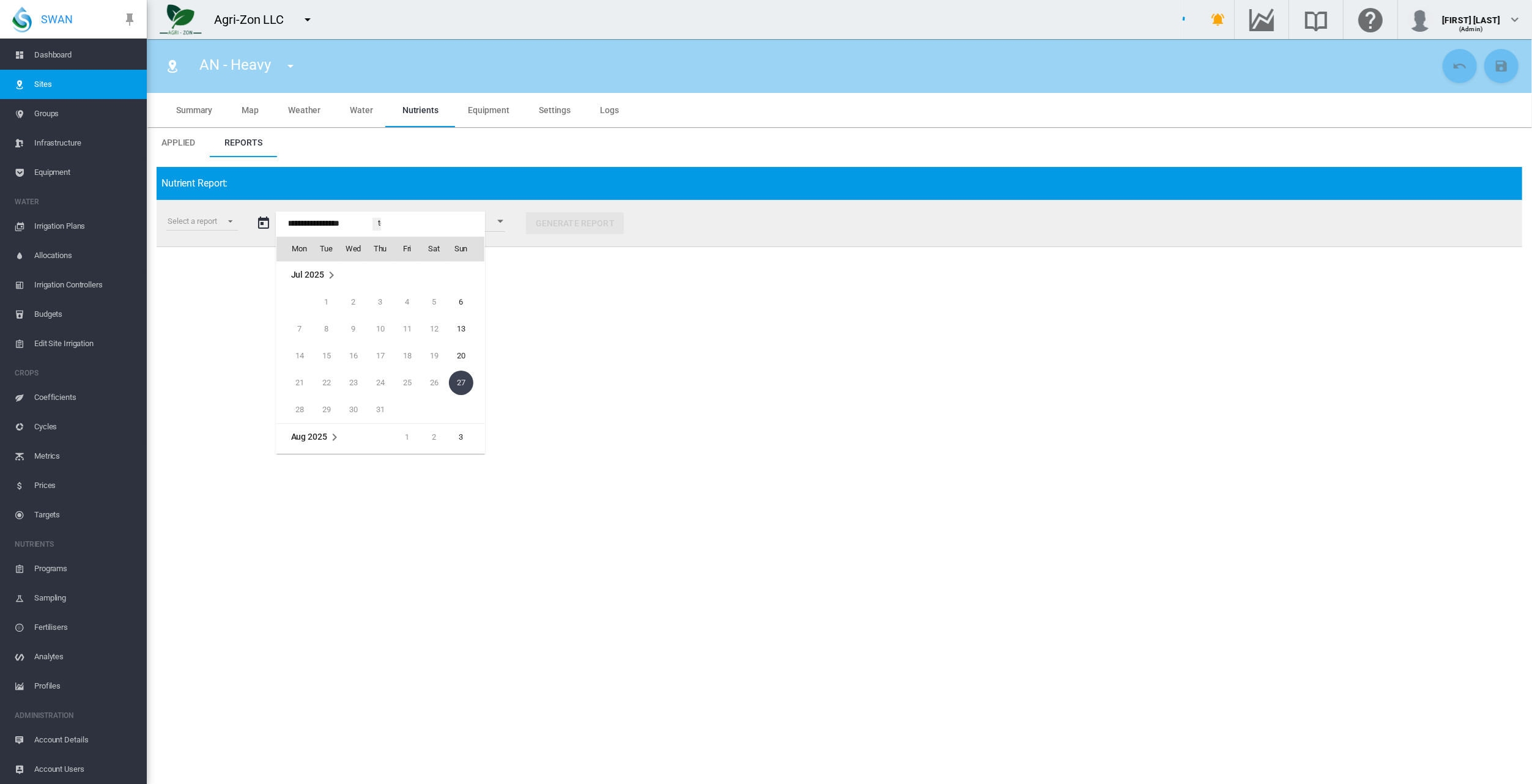 click on "6" at bounding box center (461, 302) 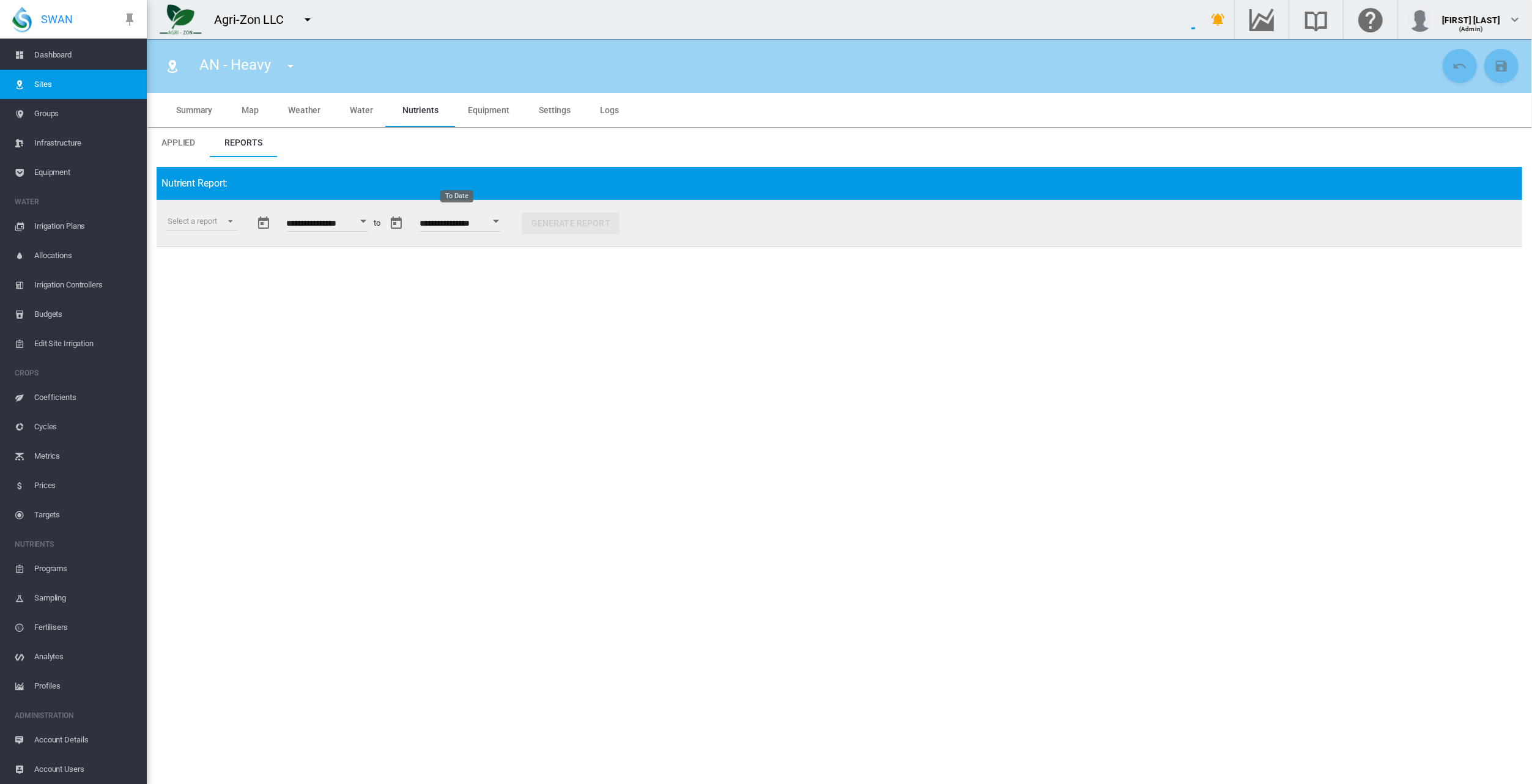 click at bounding box center [497, 221] 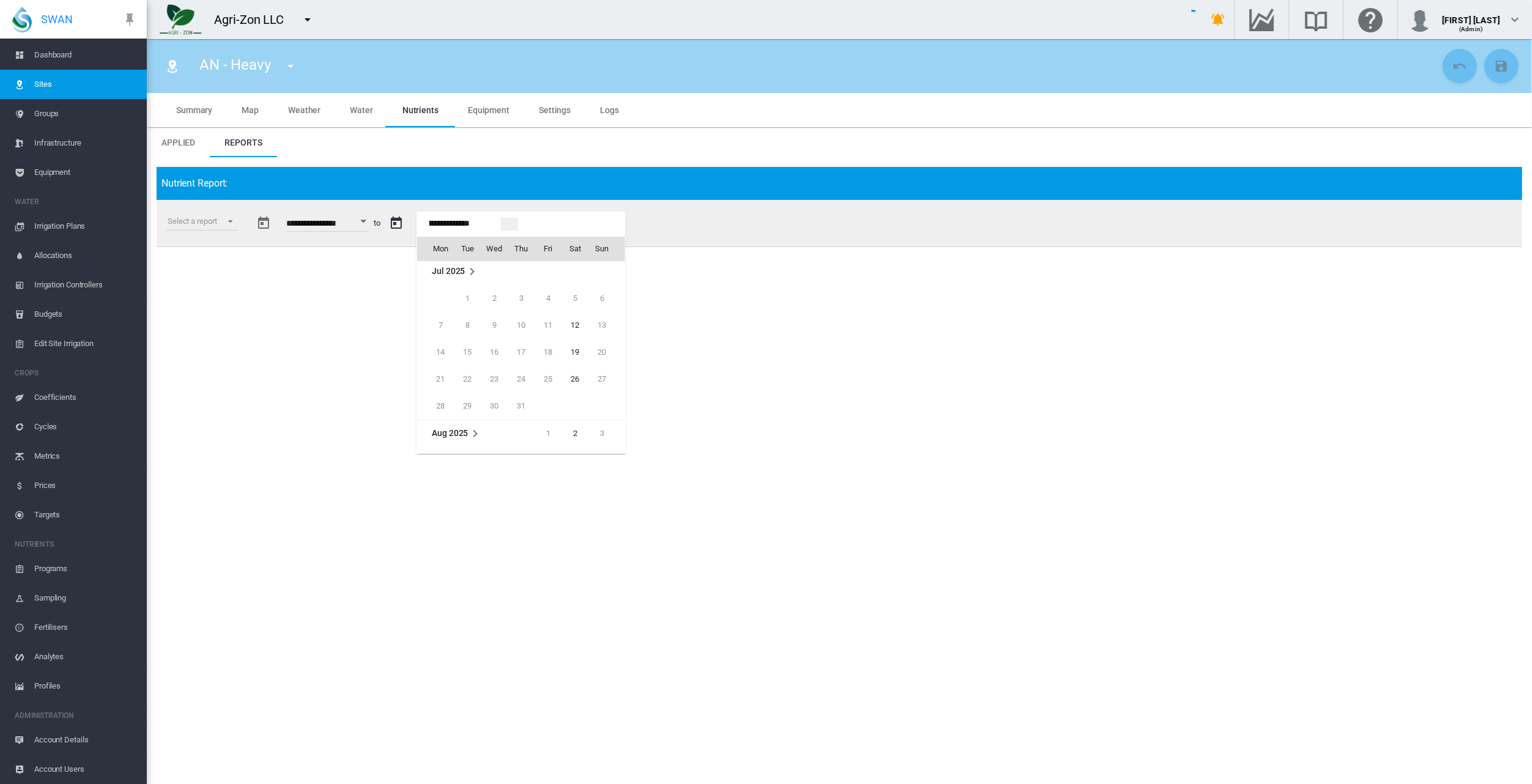 scroll, scrollTop: 0, scrollLeft: 0, axis: both 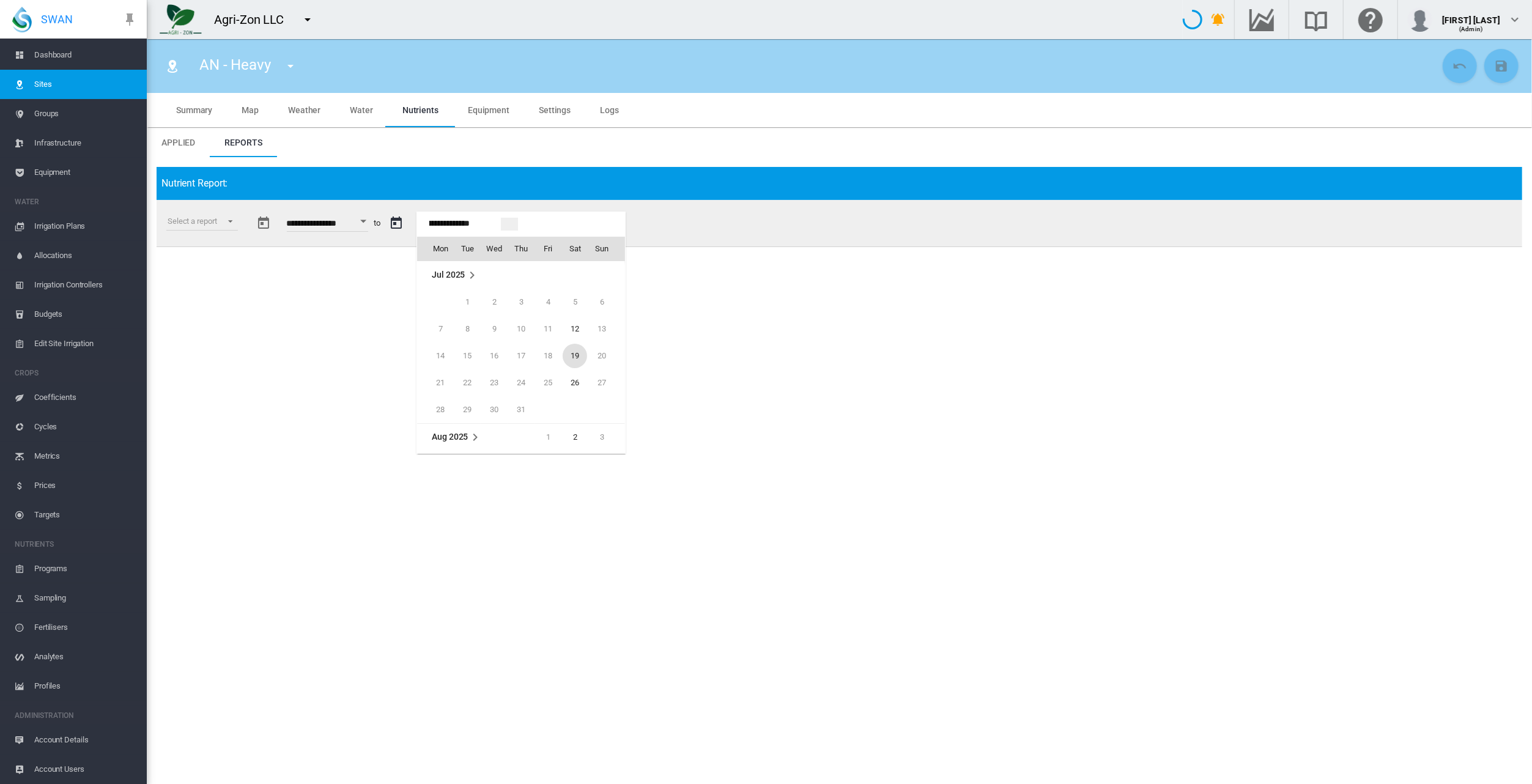 click on "19" at bounding box center [575, 356] 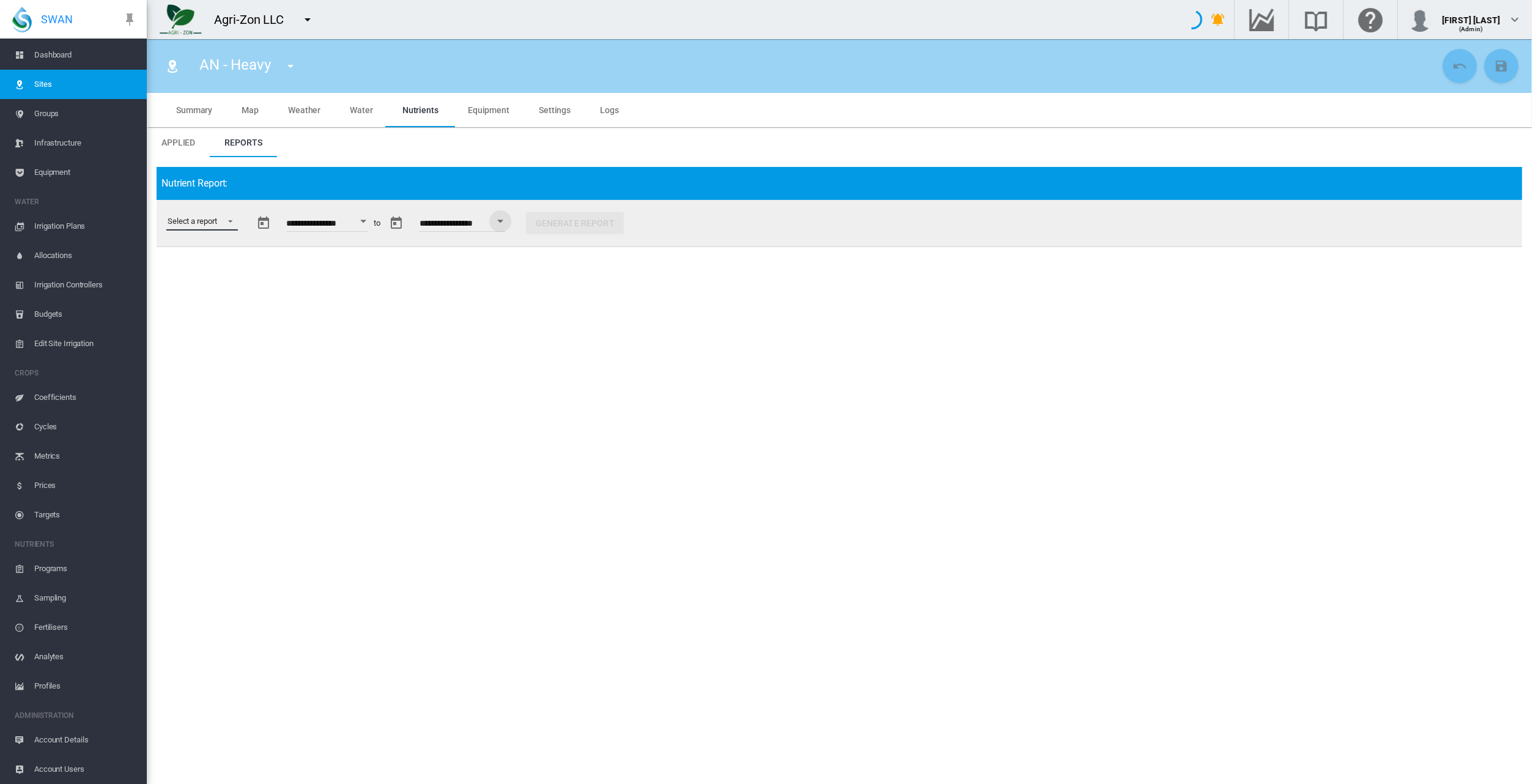 click on "Select a report
Budget vs Actuals Tank Mix Fertiliser Applications Analytes Nutrient Actuals" at bounding box center (202, 221) 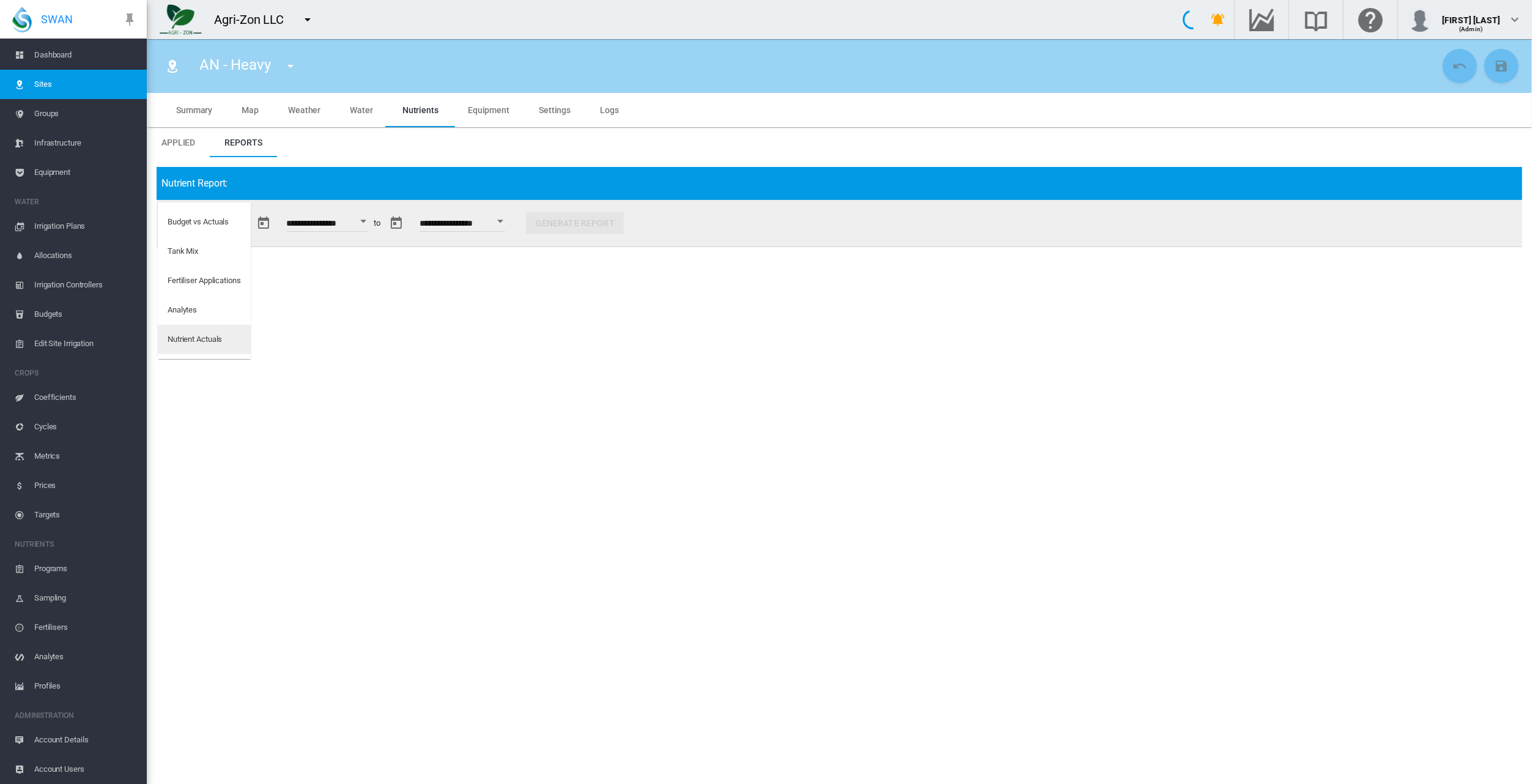 click on "Nutrient Actuals" at bounding box center (194, 339) 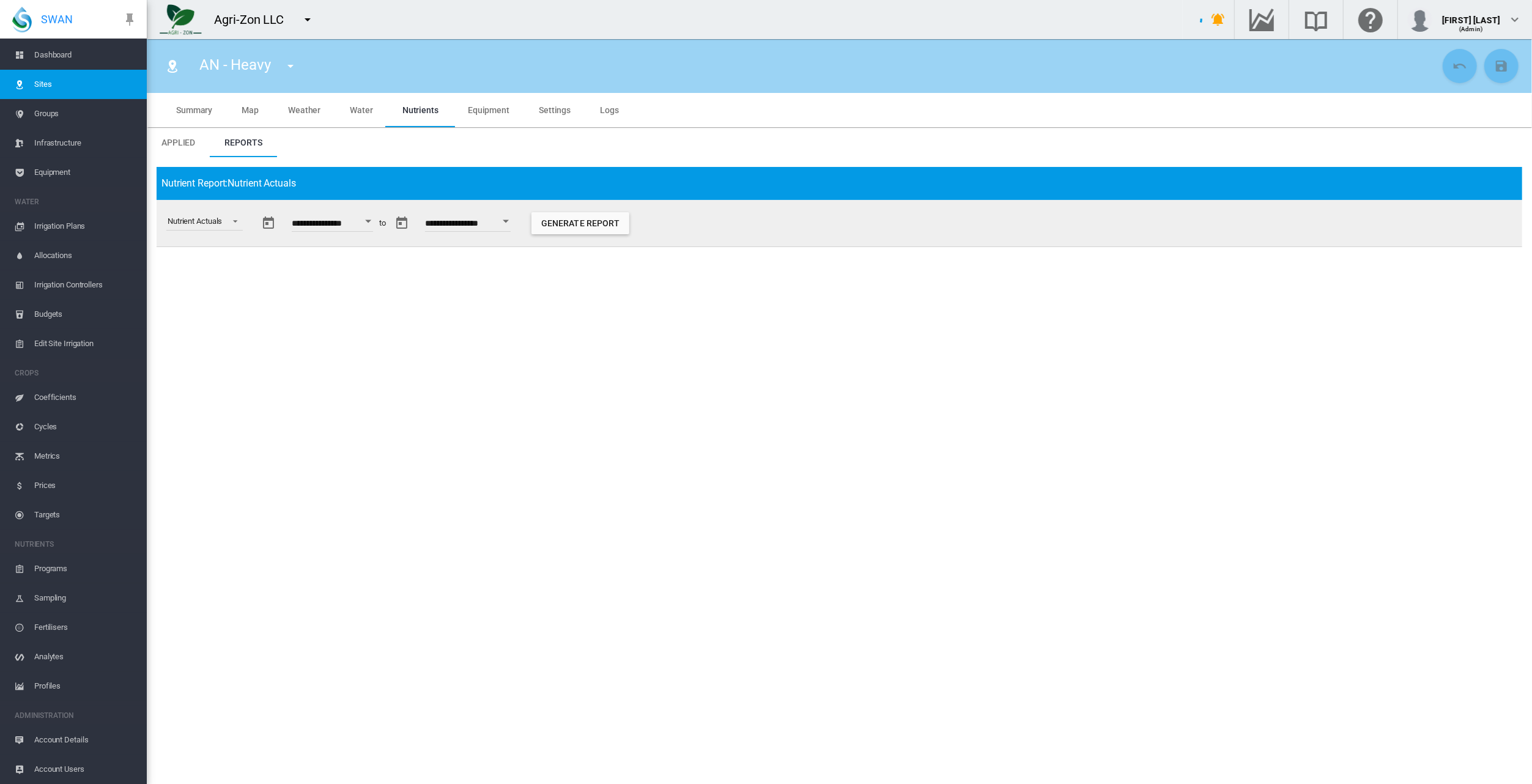 click on "Generate Report" at bounding box center [580, 223] 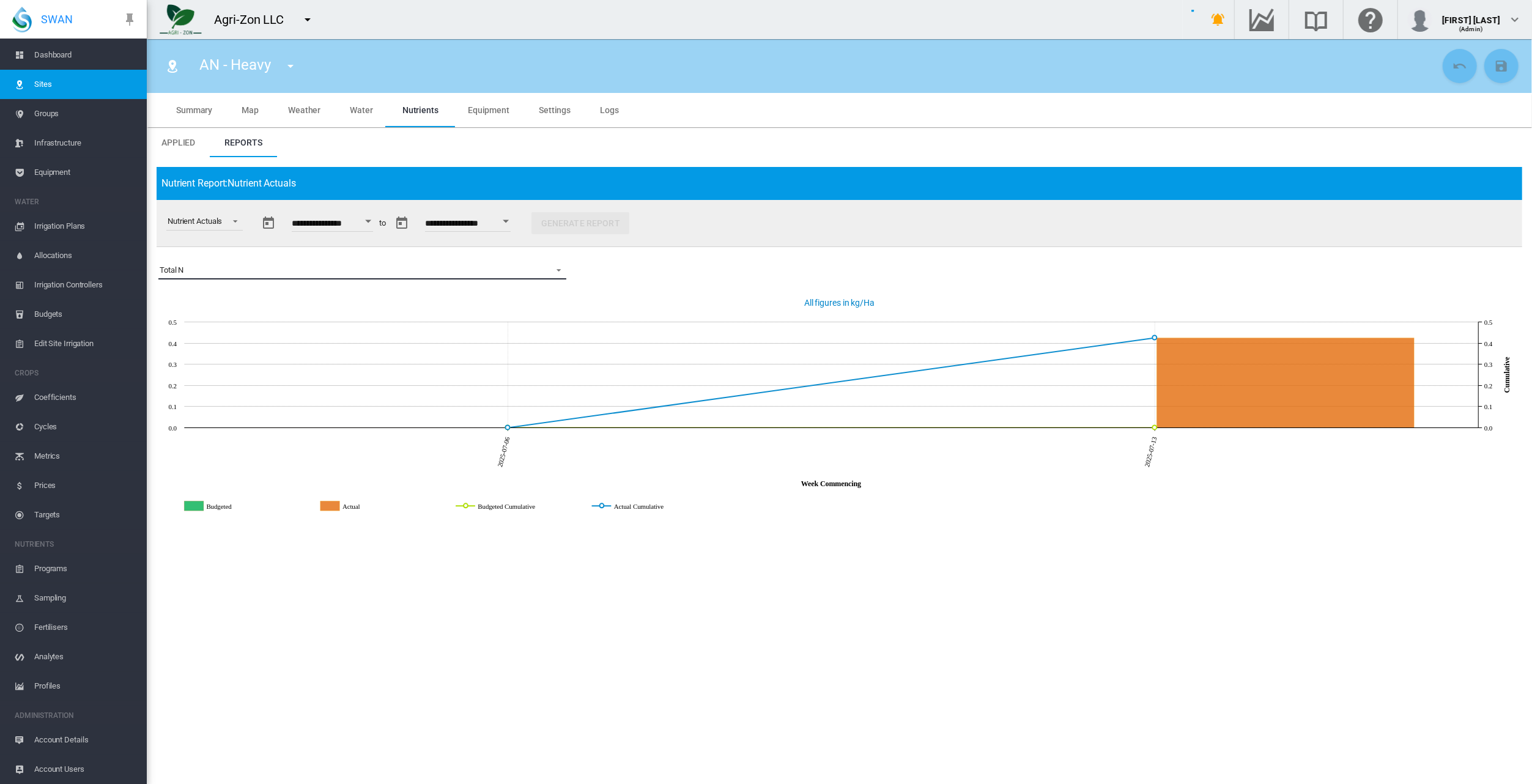 click on "Total N" at bounding box center (352, 270) 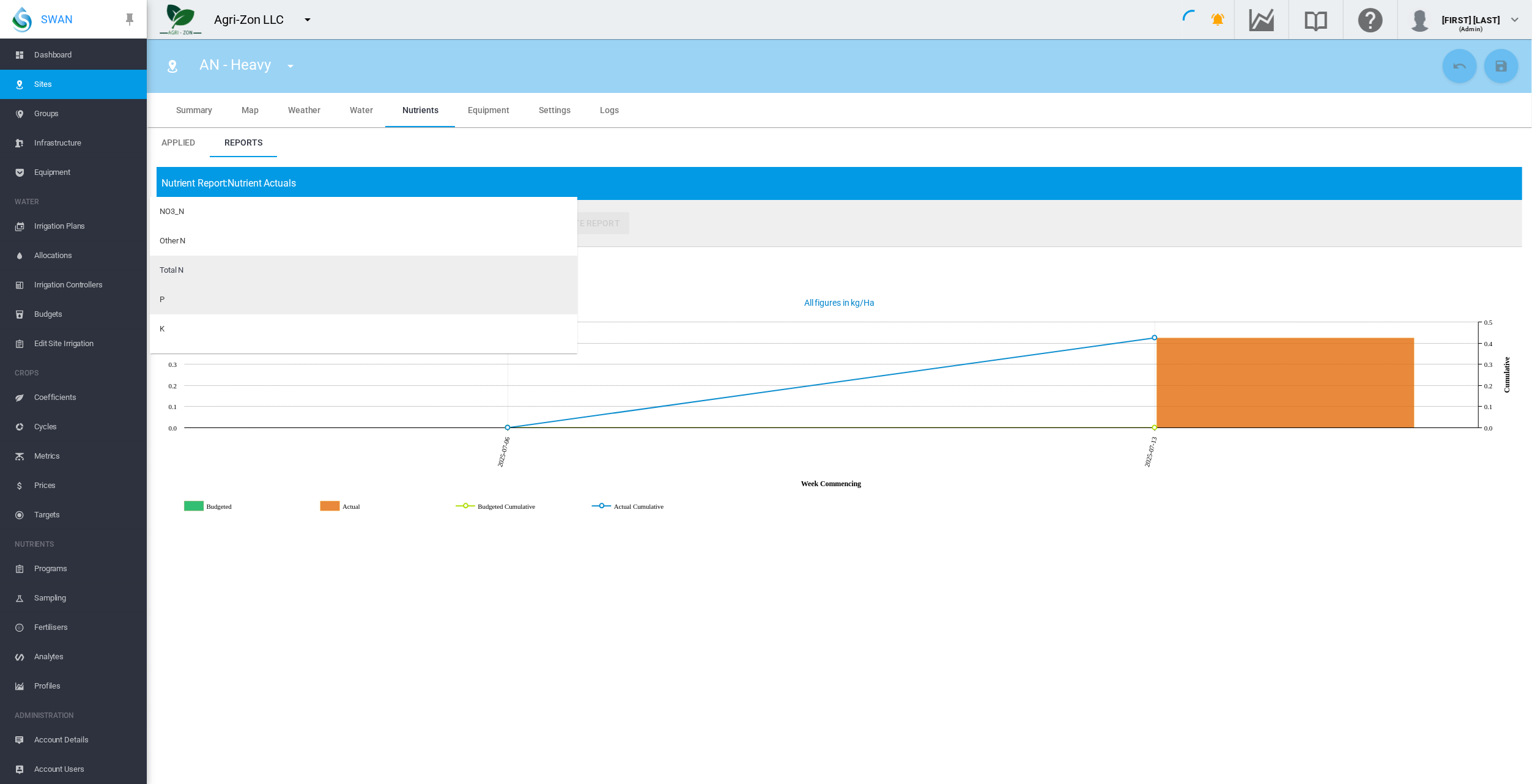 scroll, scrollTop: 313, scrollLeft: 0, axis: vertical 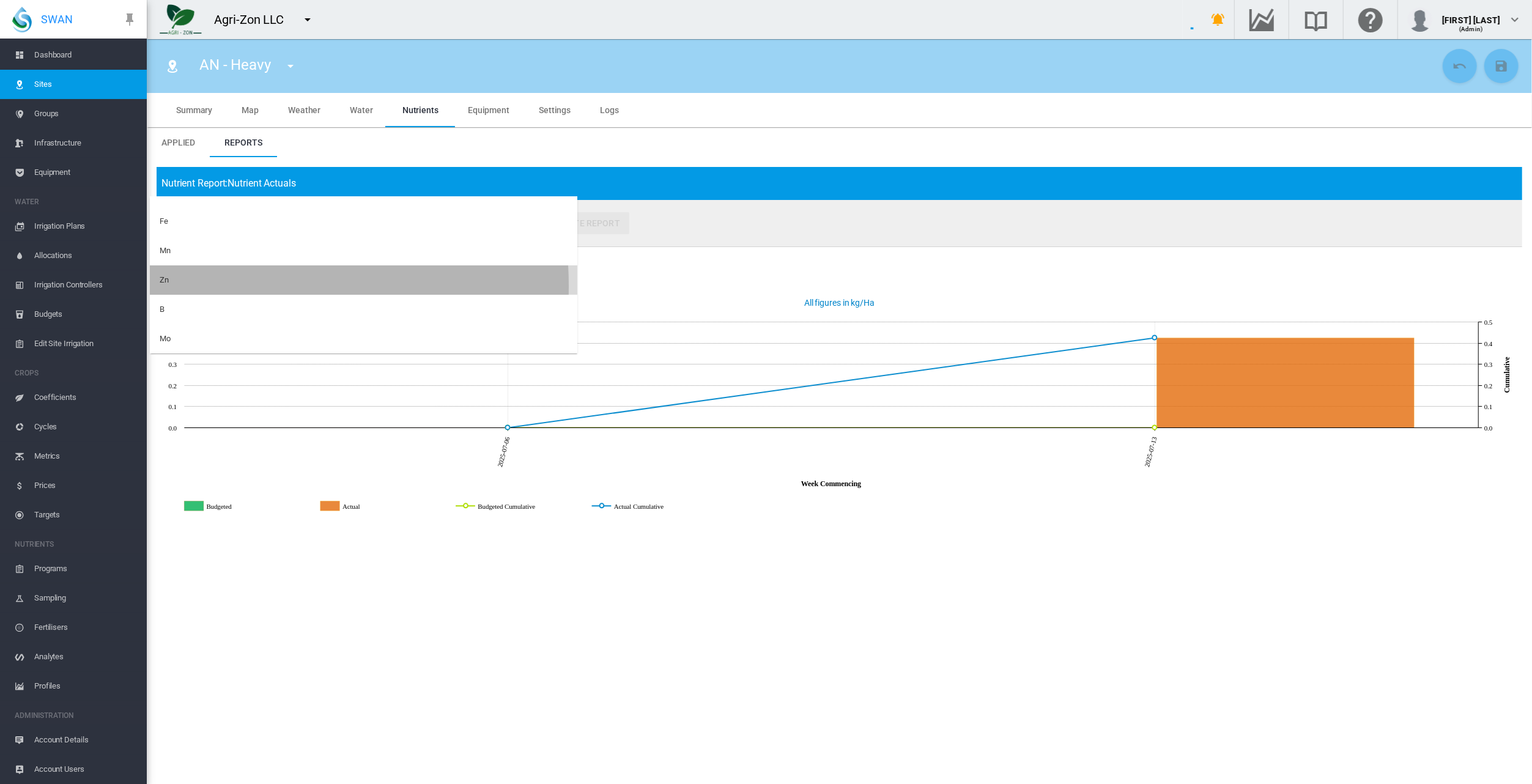 click on "Zn" at bounding box center (363, 280) 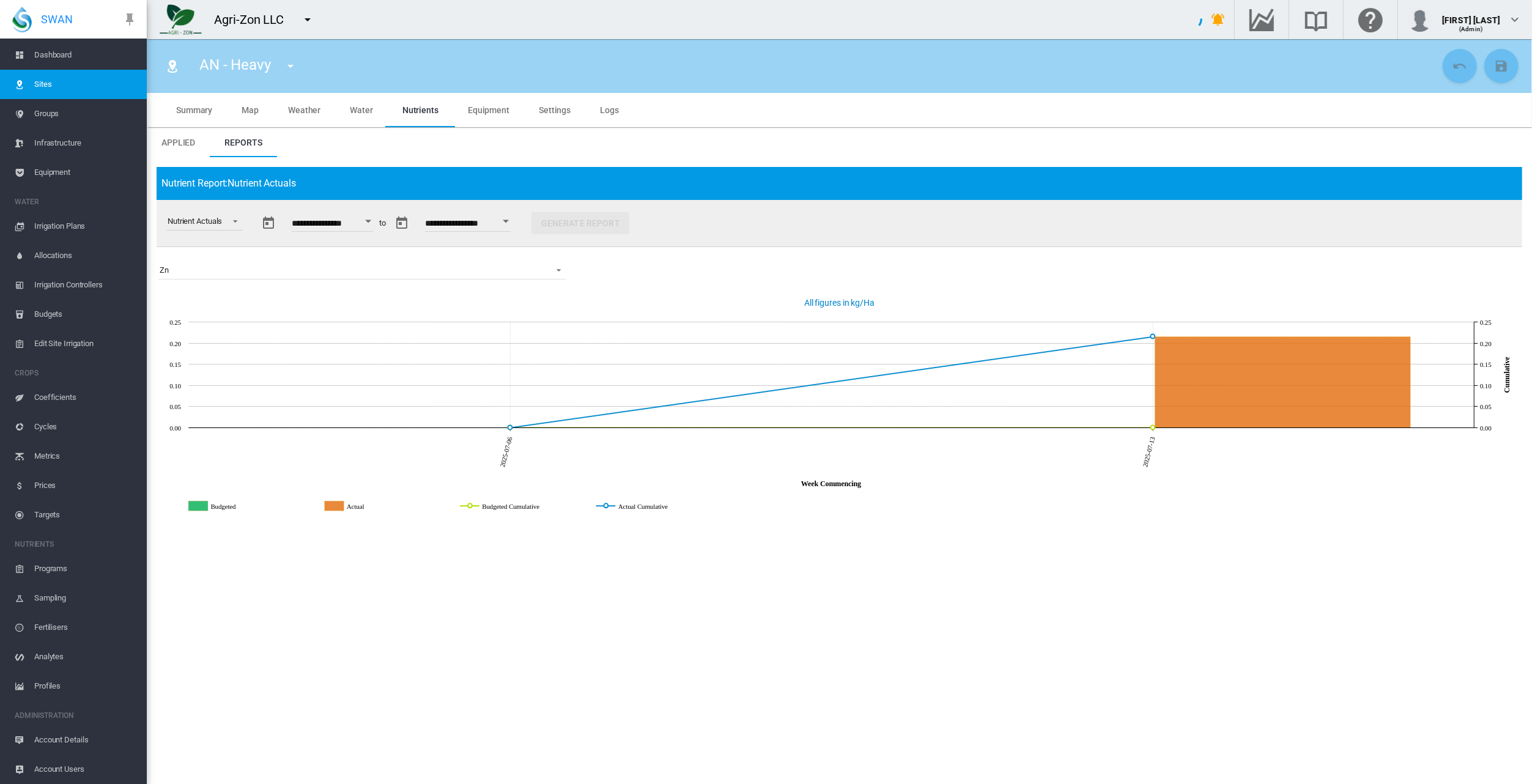 click on "Applied" at bounding box center (178, 142) 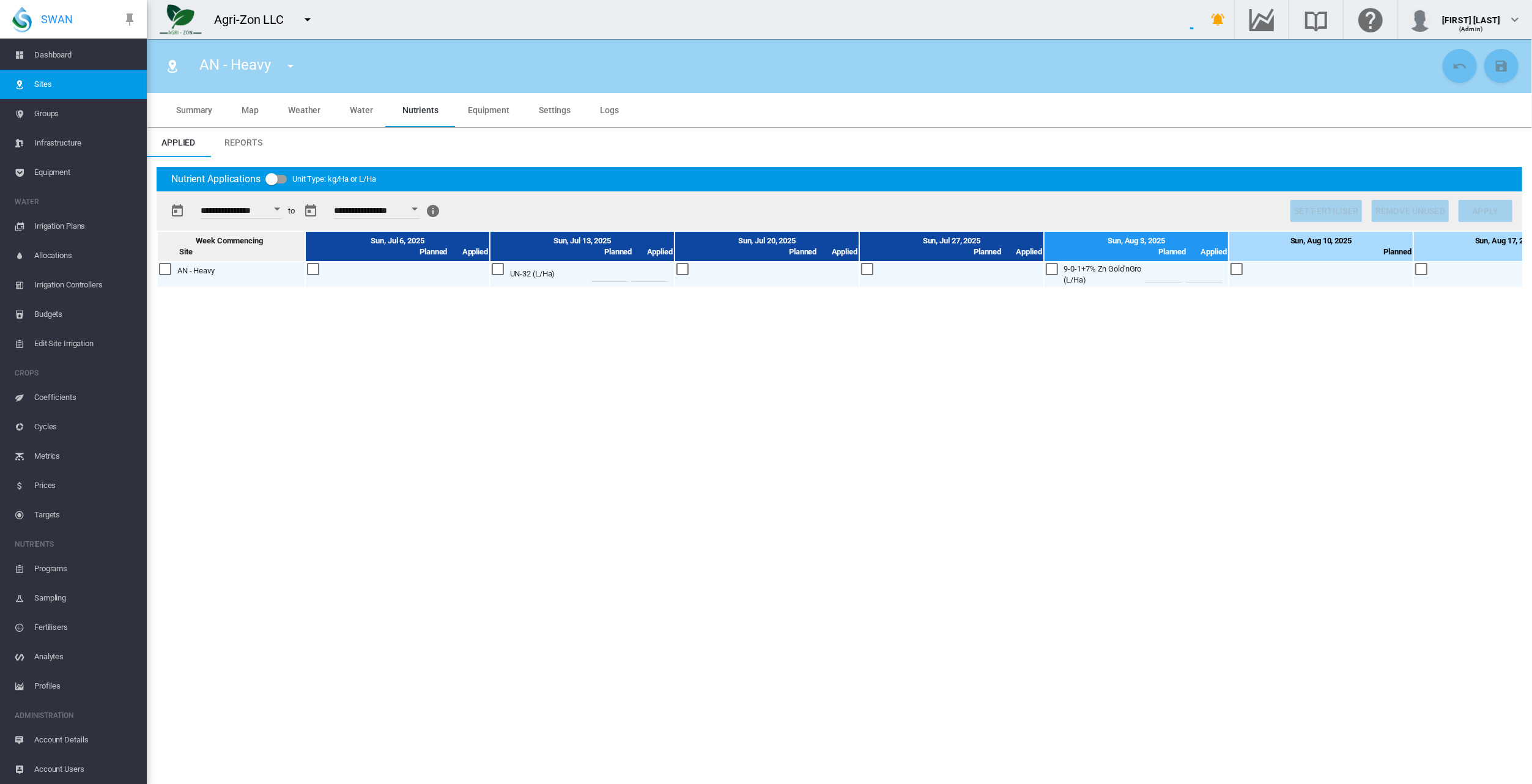 scroll, scrollTop: 23, scrollLeft: 0, axis: vertical 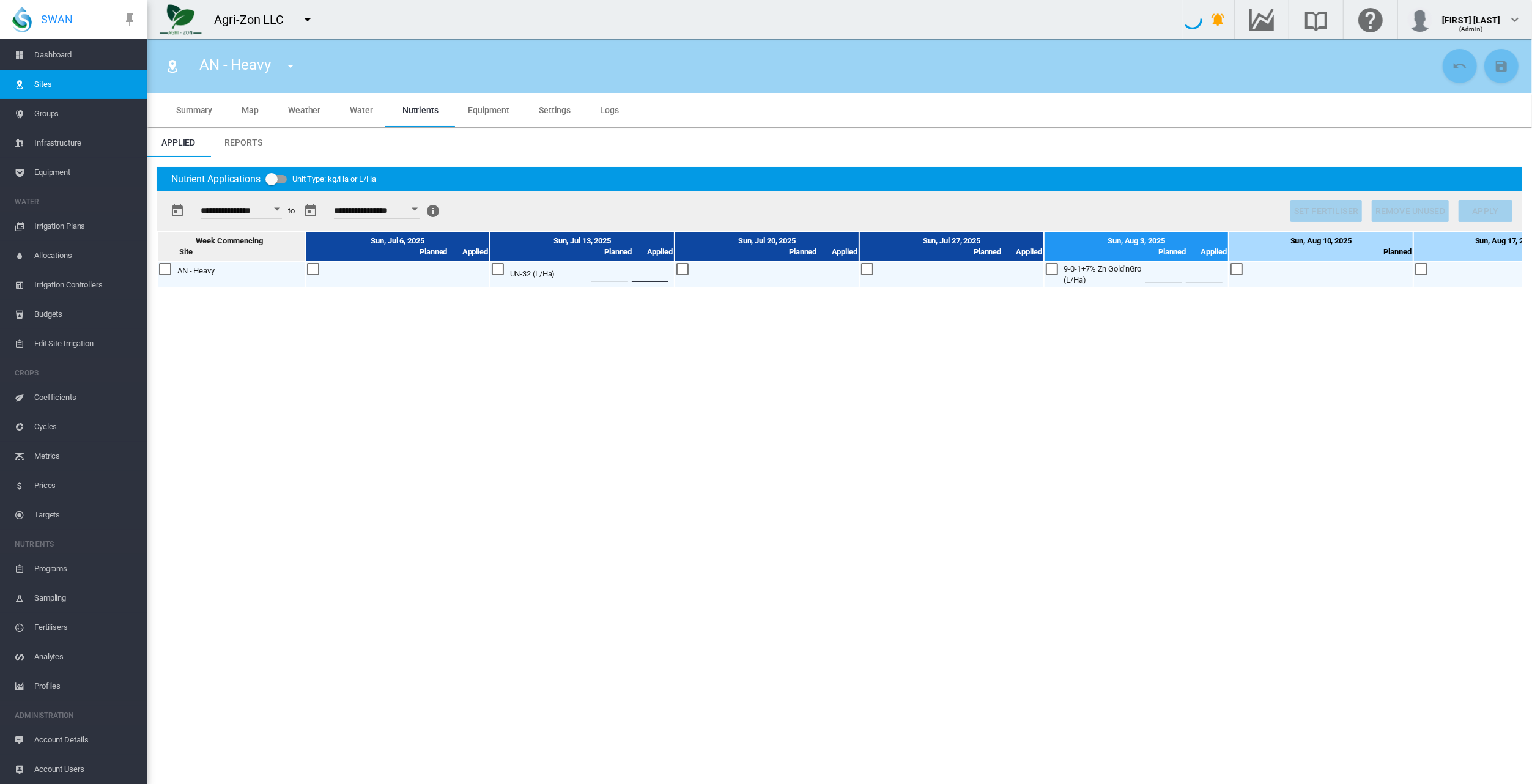 drag, startPoint x: 665, startPoint y: 273, endPoint x: 673, endPoint y: 276, distance: 8.544004 